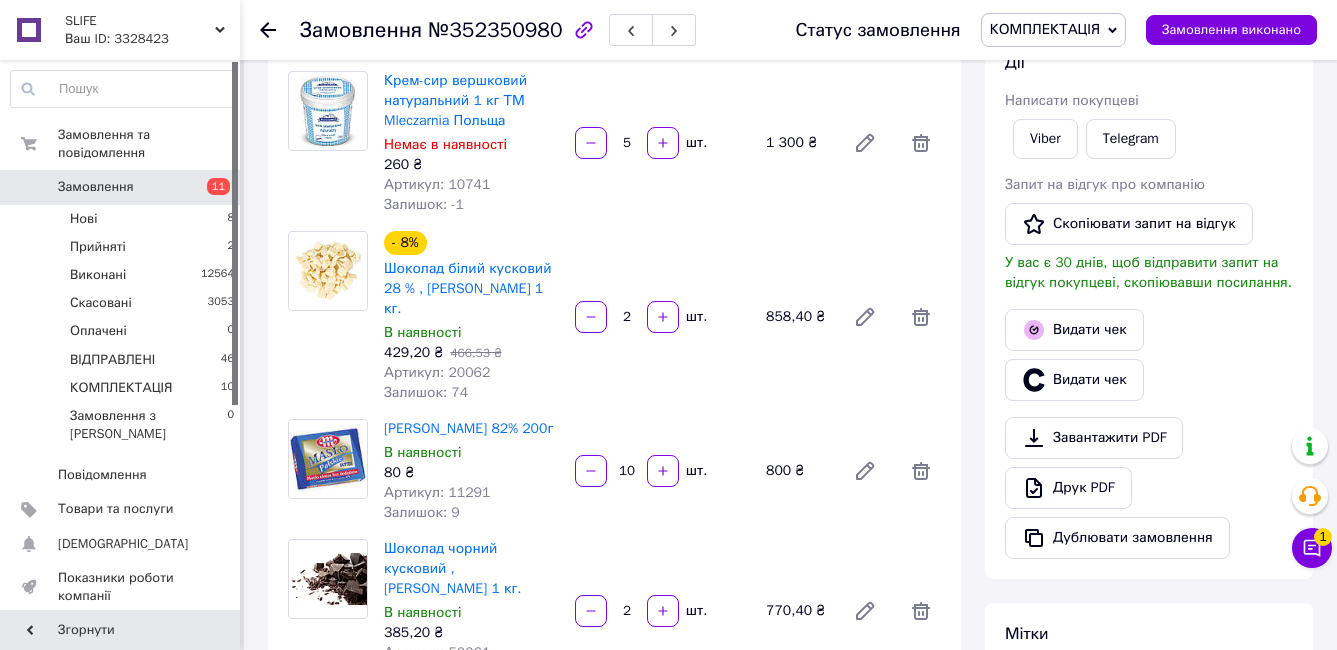 scroll, scrollTop: 300, scrollLeft: 0, axis: vertical 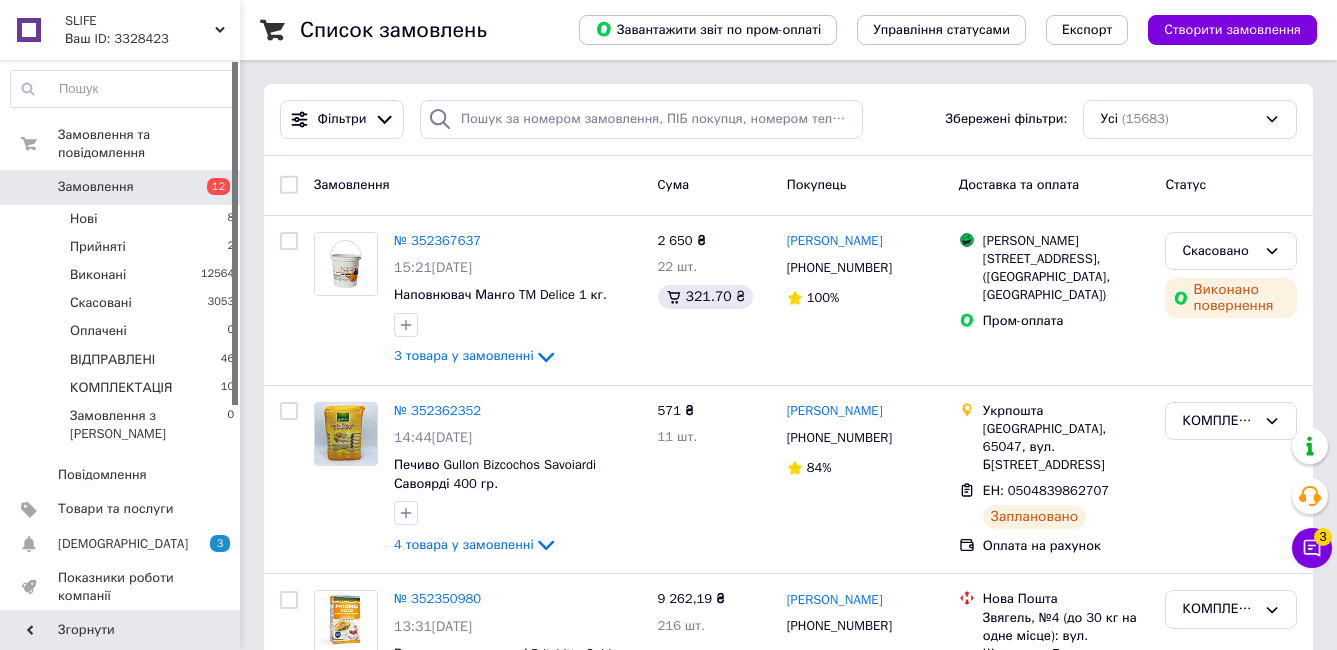 click on "Замовлення" at bounding box center (96, 187) 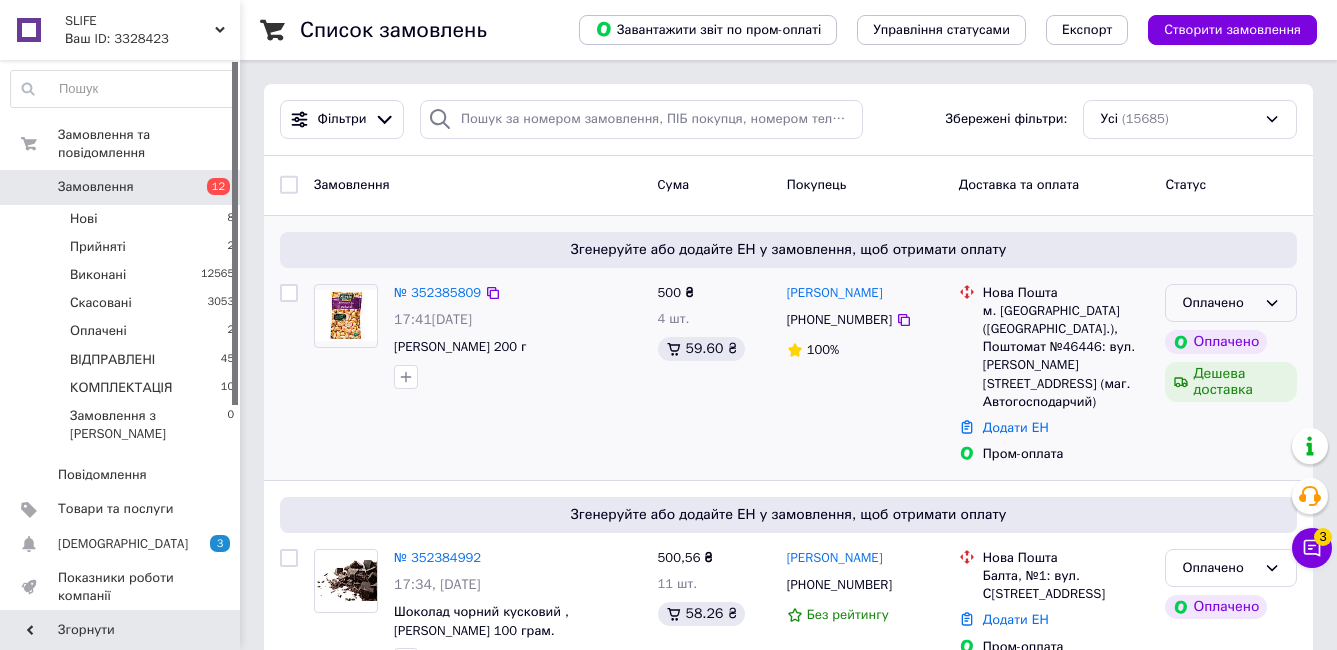 click on "Оплачено" at bounding box center [1219, 303] 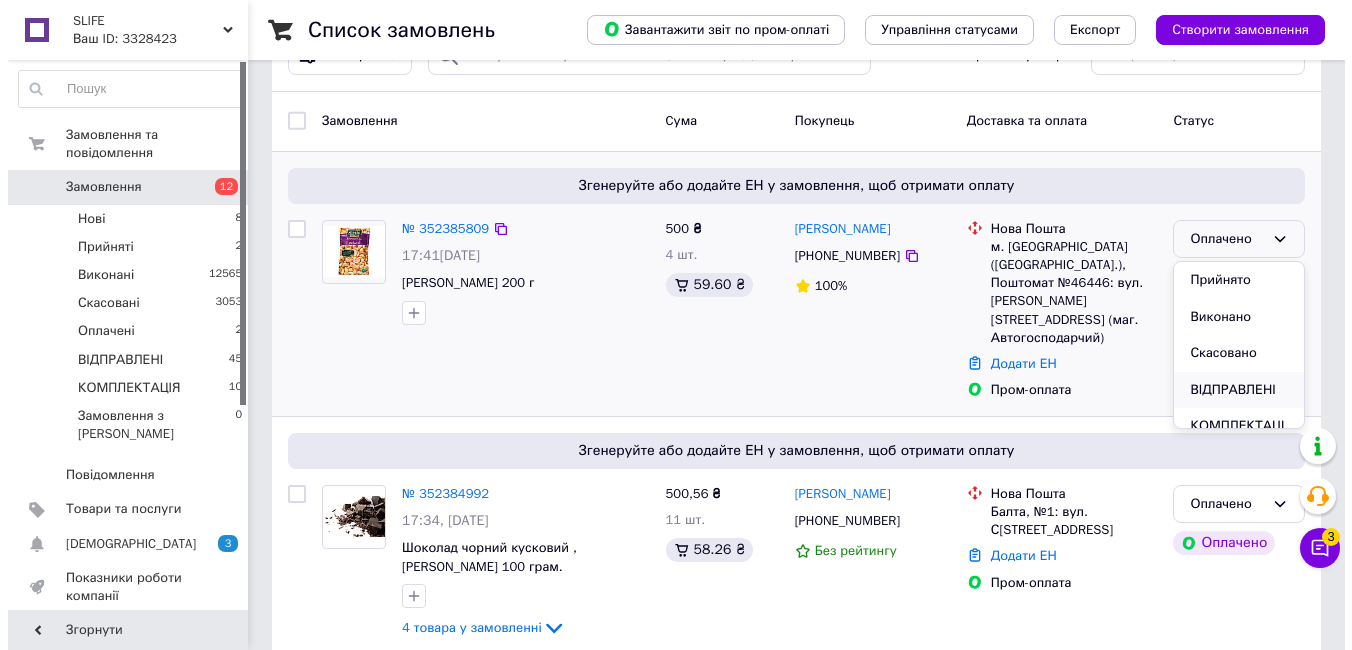 scroll, scrollTop: 100, scrollLeft: 0, axis: vertical 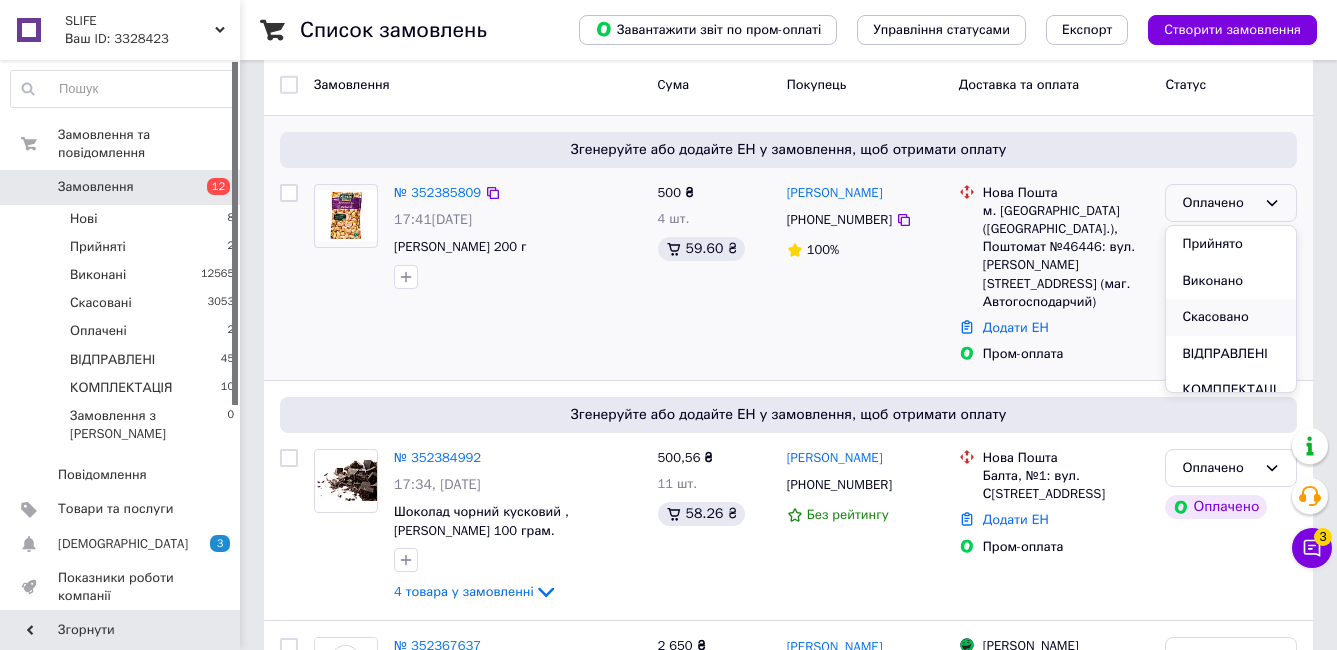 click on "Скасовано" at bounding box center (1231, 317) 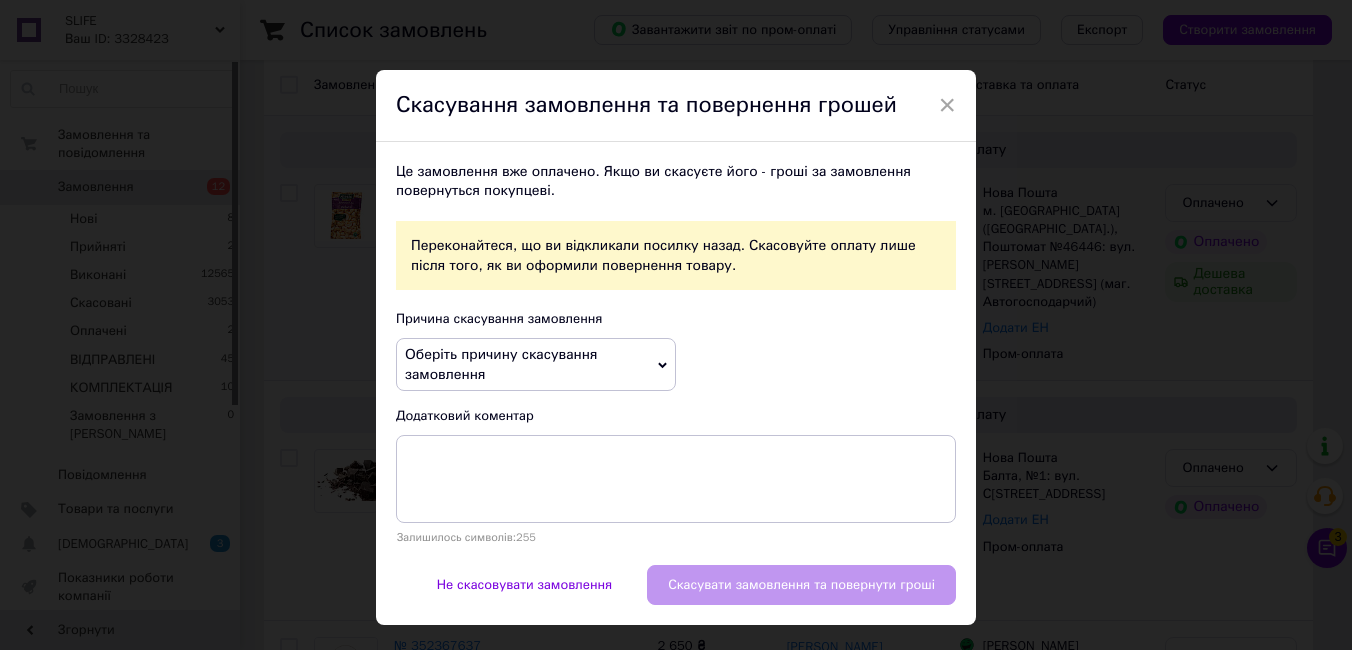 click on "Оберіть причину скасування замовлення" at bounding box center (536, 364) 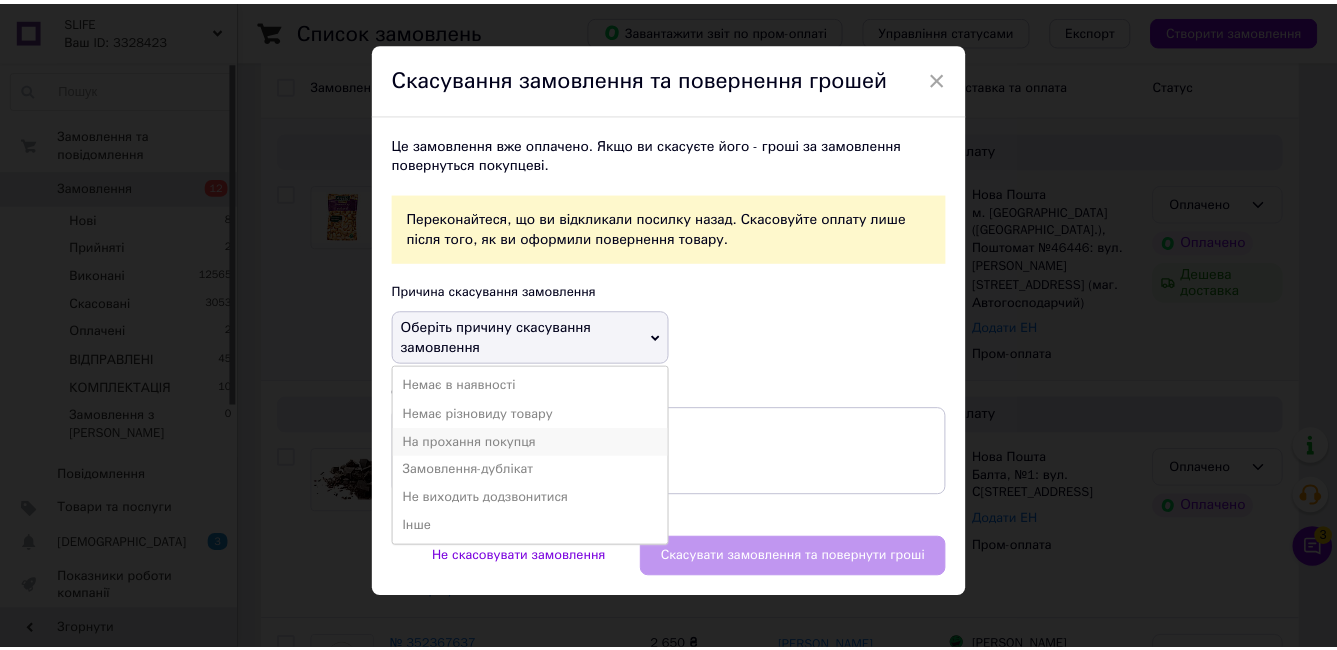 scroll, scrollTop: 42, scrollLeft: 0, axis: vertical 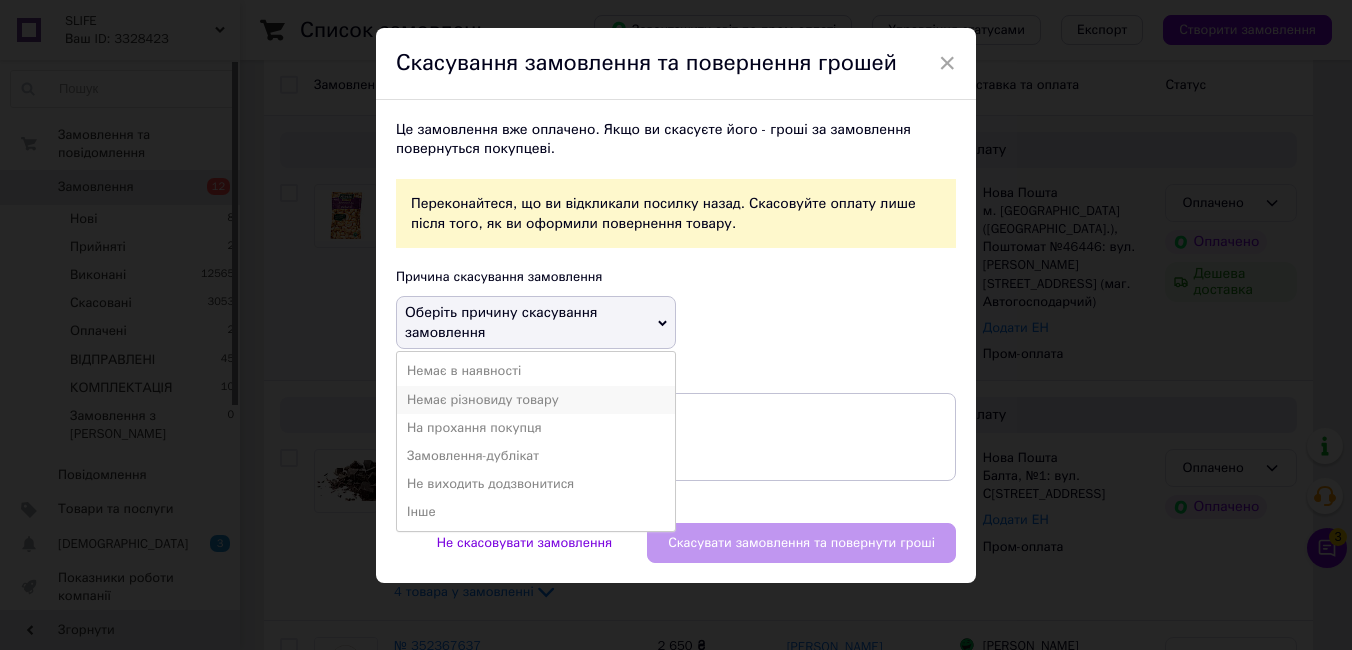 click on "Немає різновиду товару" at bounding box center [536, 400] 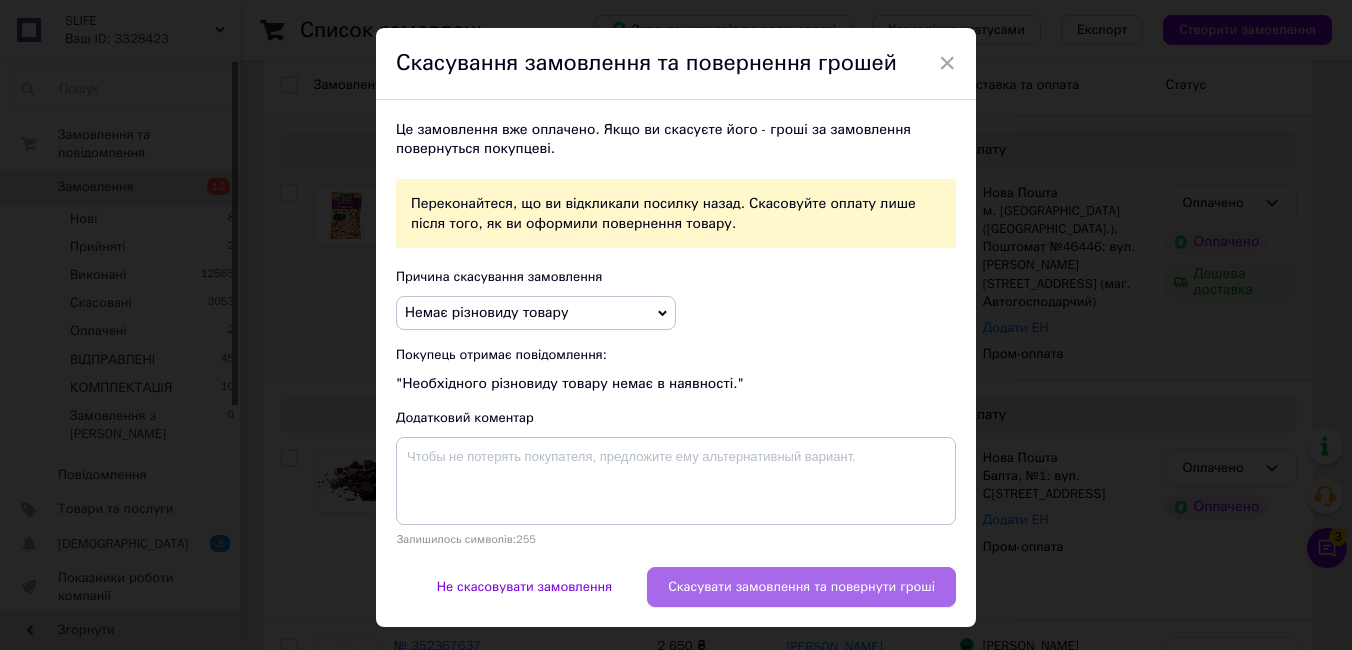 click on "Скасувати замовлення та повернути гроші" at bounding box center [801, 587] 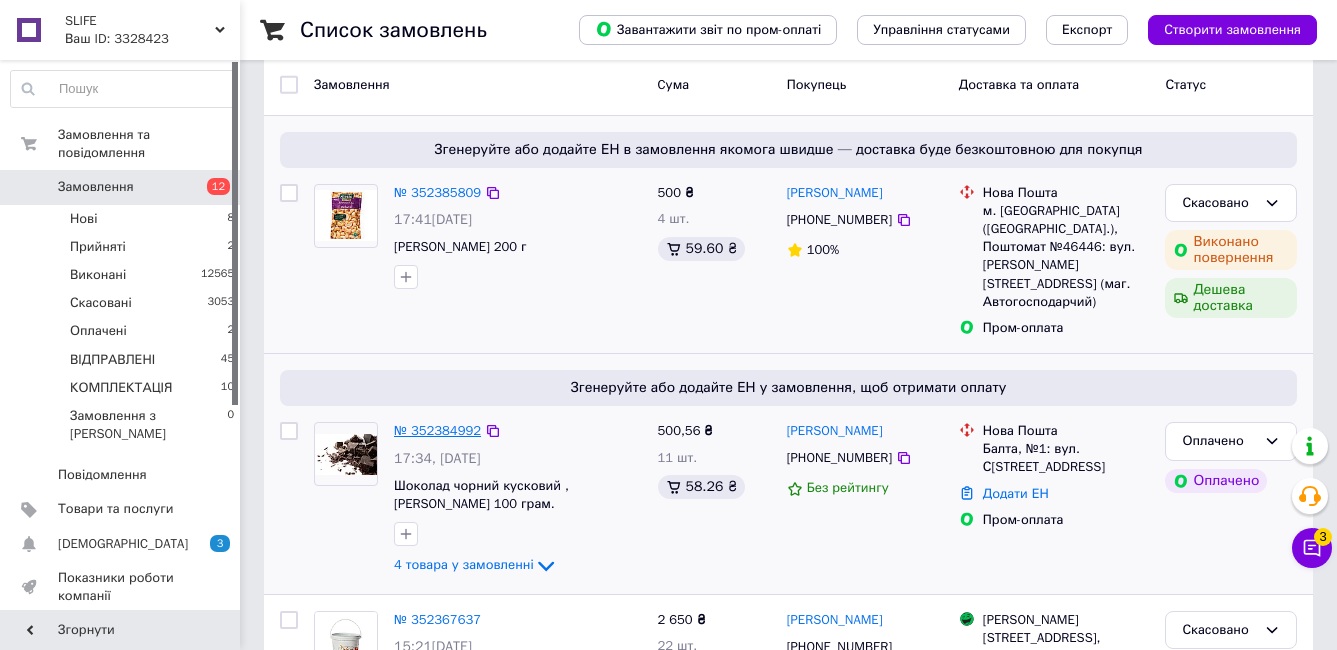 click on "№ 352384992" at bounding box center [437, 430] 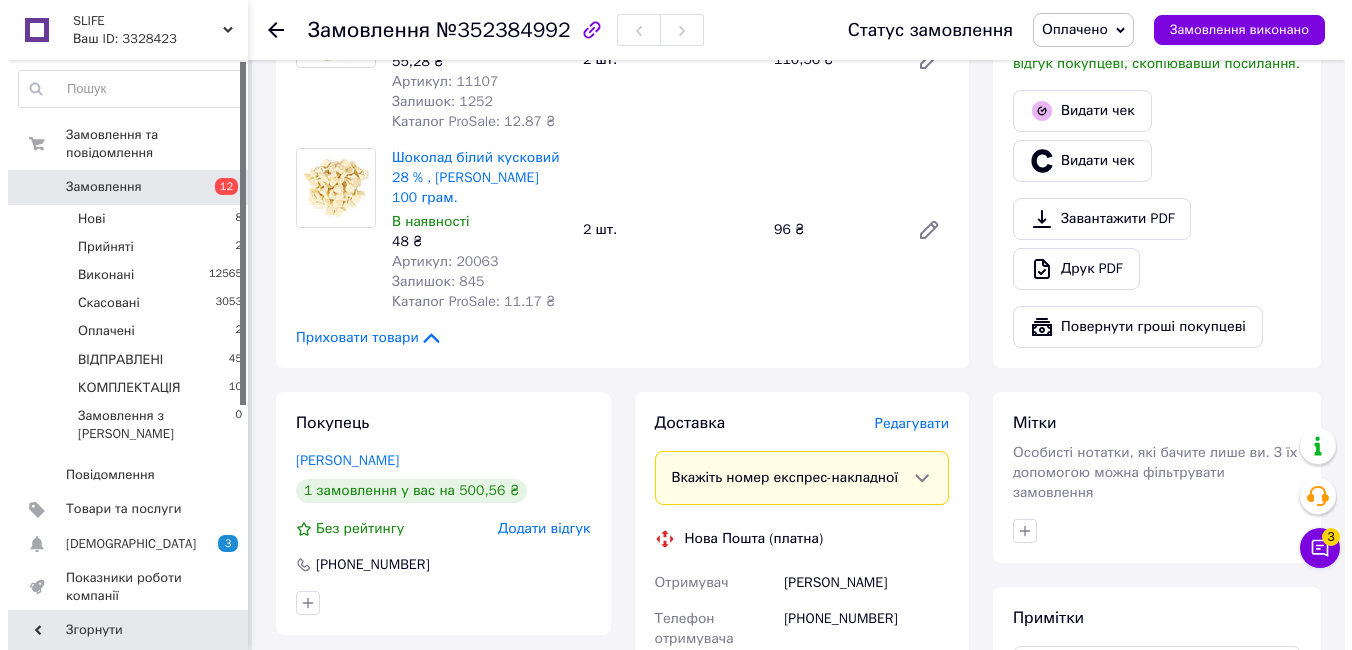 scroll, scrollTop: 1700, scrollLeft: 0, axis: vertical 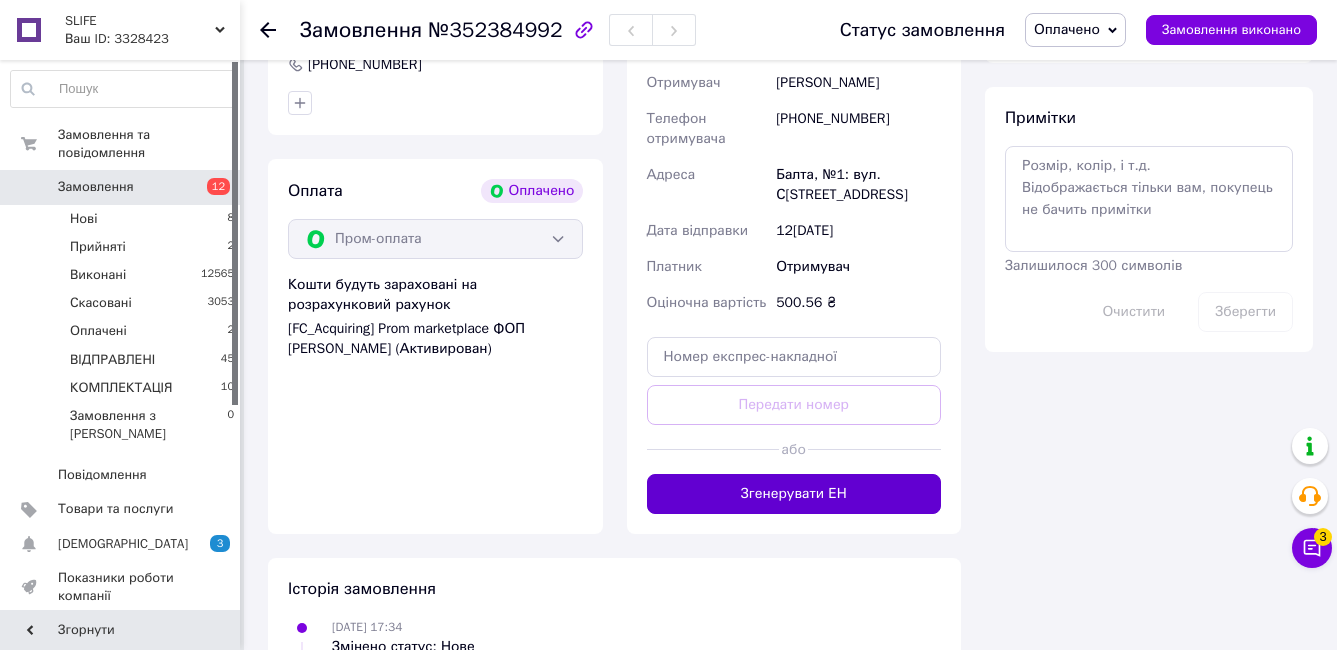click on "Згенерувати ЕН" at bounding box center (794, 494) 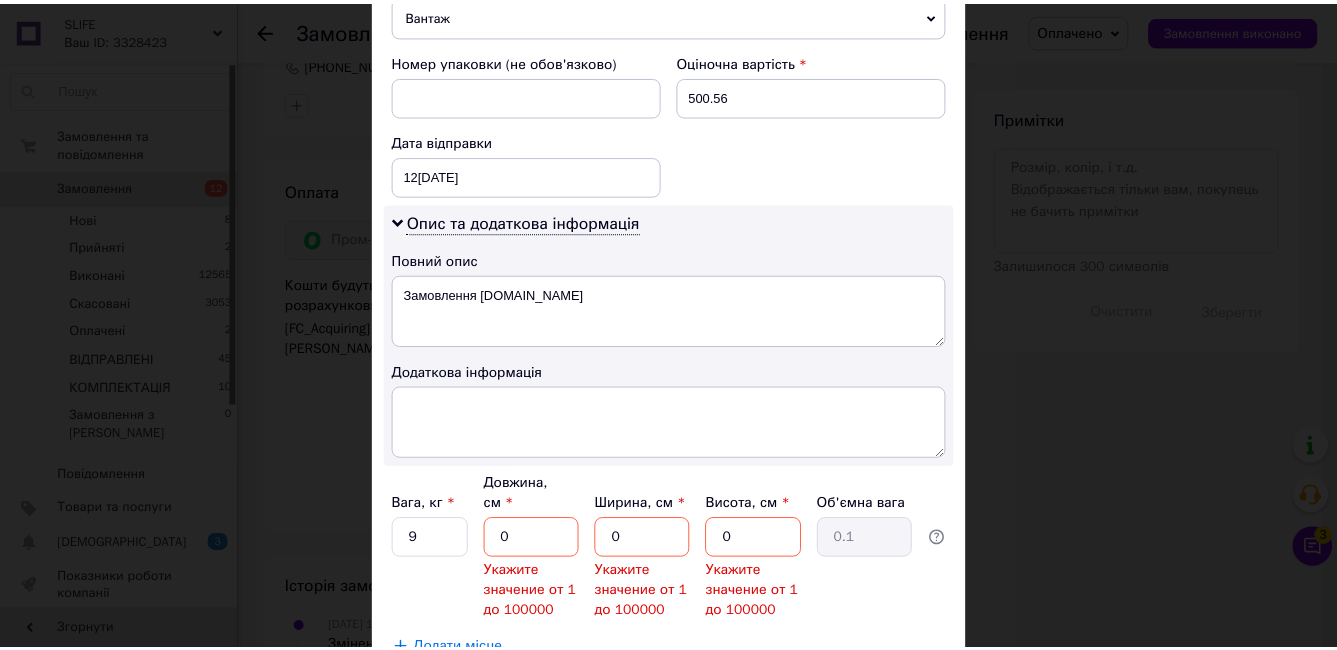 scroll, scrollTop: 900, scrollLeft: 0, axis: vertical 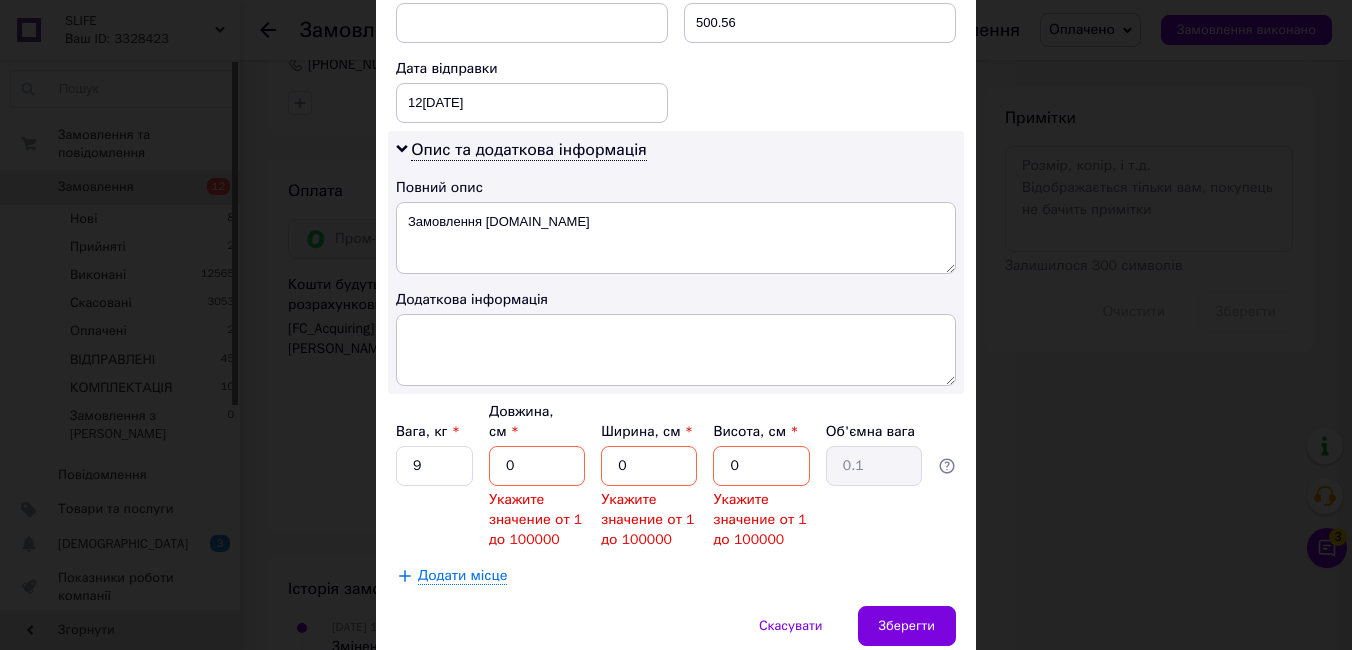 drag, startPoint x: 517, startPoint y: 469, endPoint x: 519, endPoint y: 457, distance: 12.165525 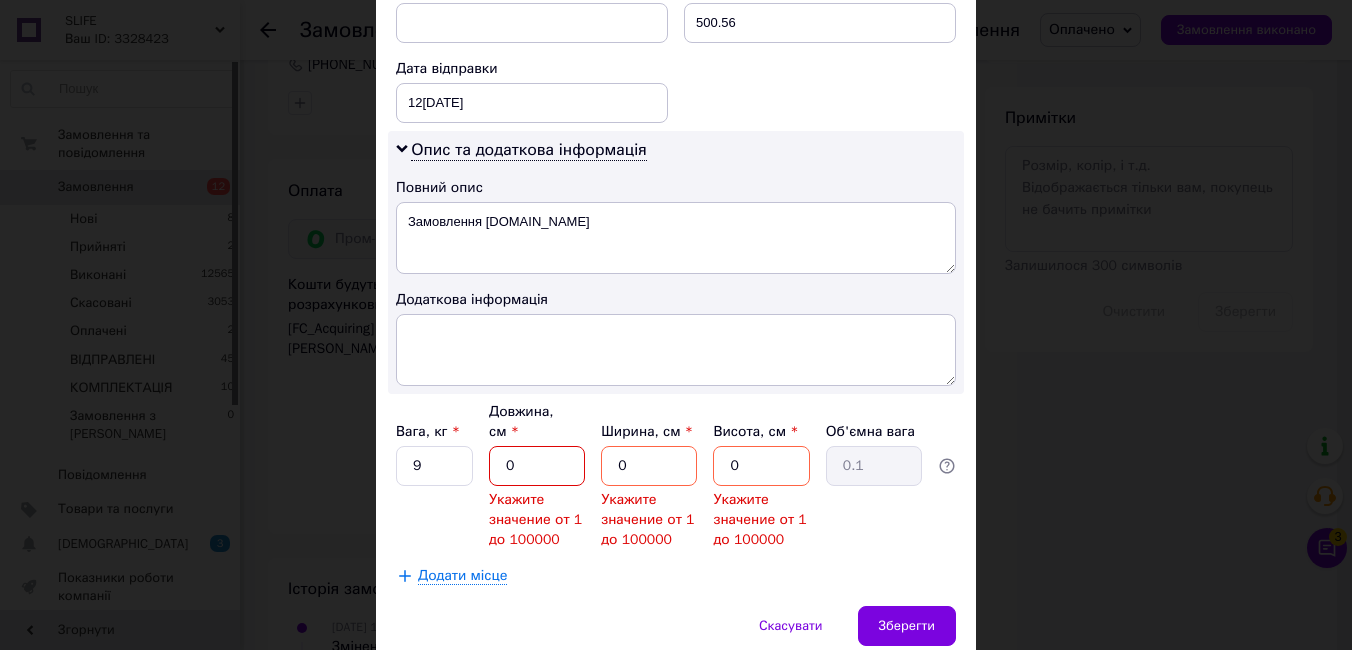click on "0" at bounding box center [537, 466] 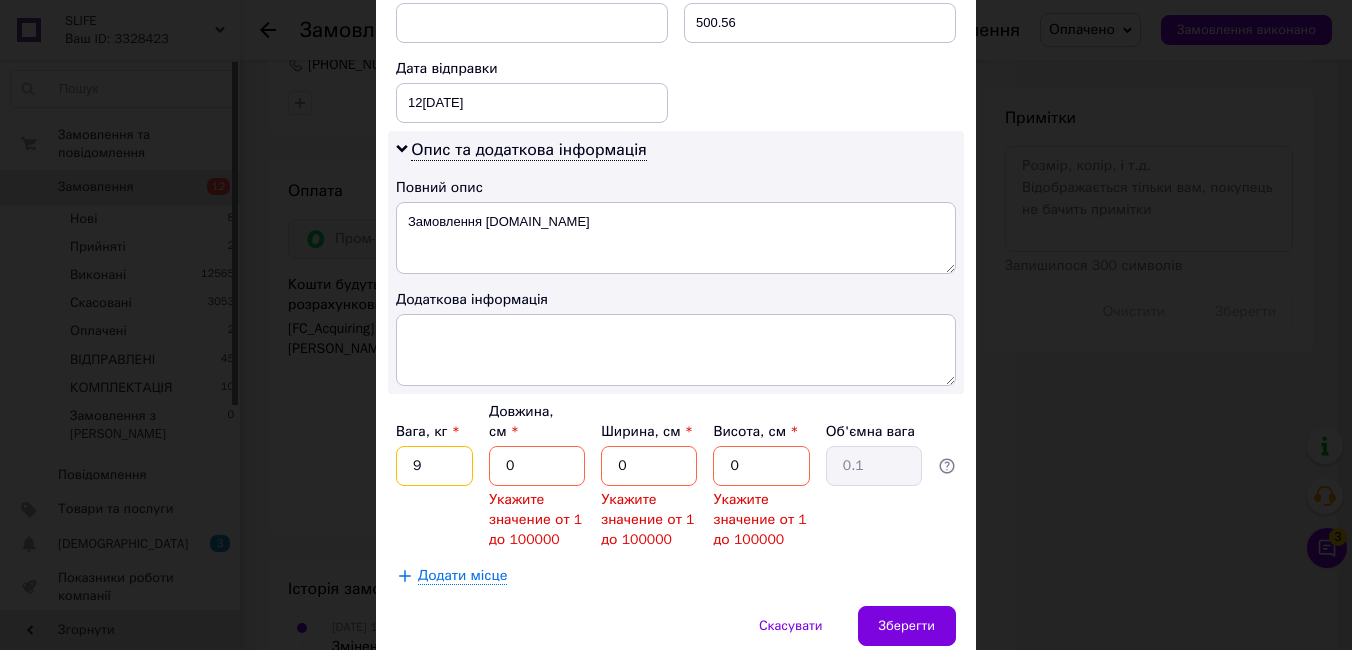 drag, startPoint x: 441, startPoint y: 442, endPoint x: 387, endPoint y: 428, distance: 55.7853 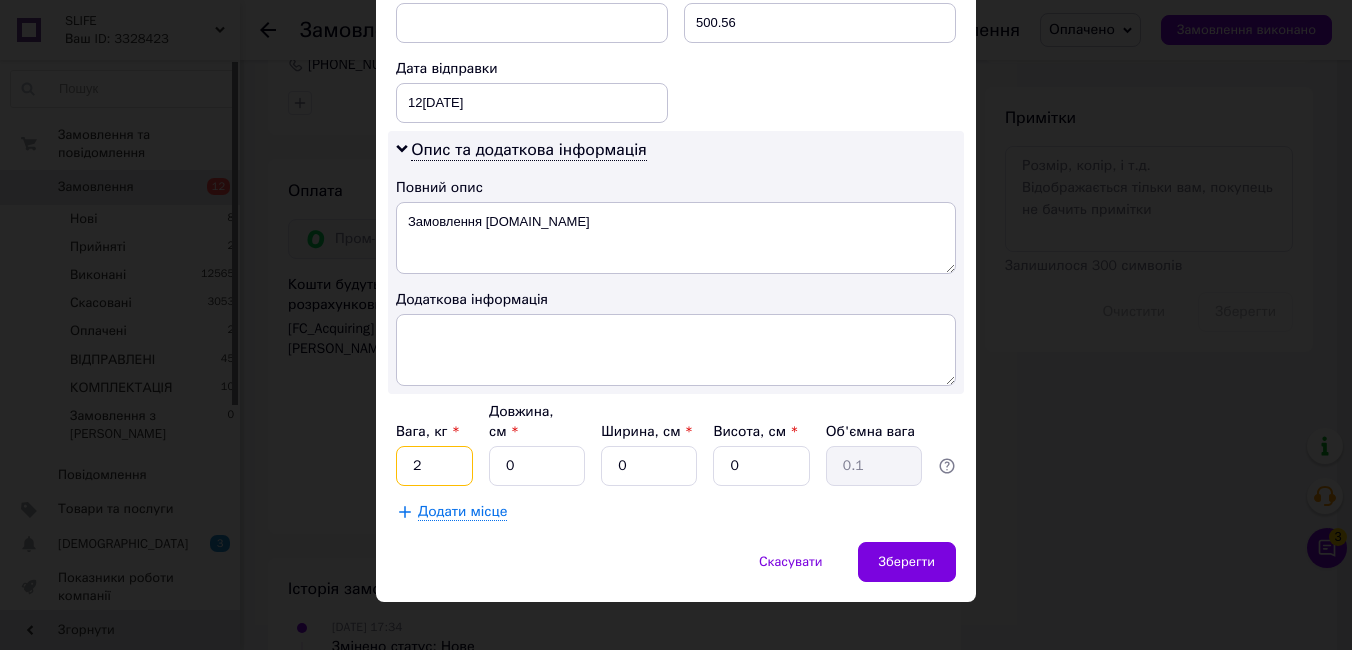 type on "2" 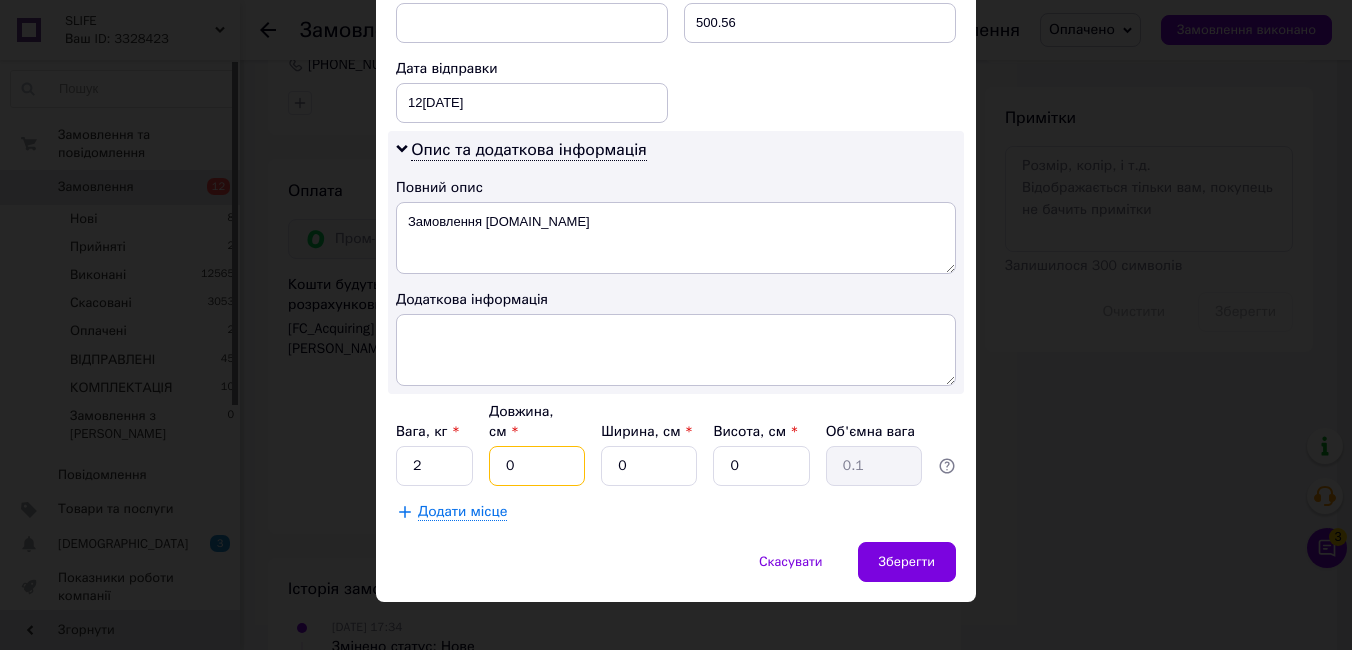 drag, startPoint x: 521, startPoint y: 438, endPoint x: 397, endPoint y: 441, distance: 124.036285 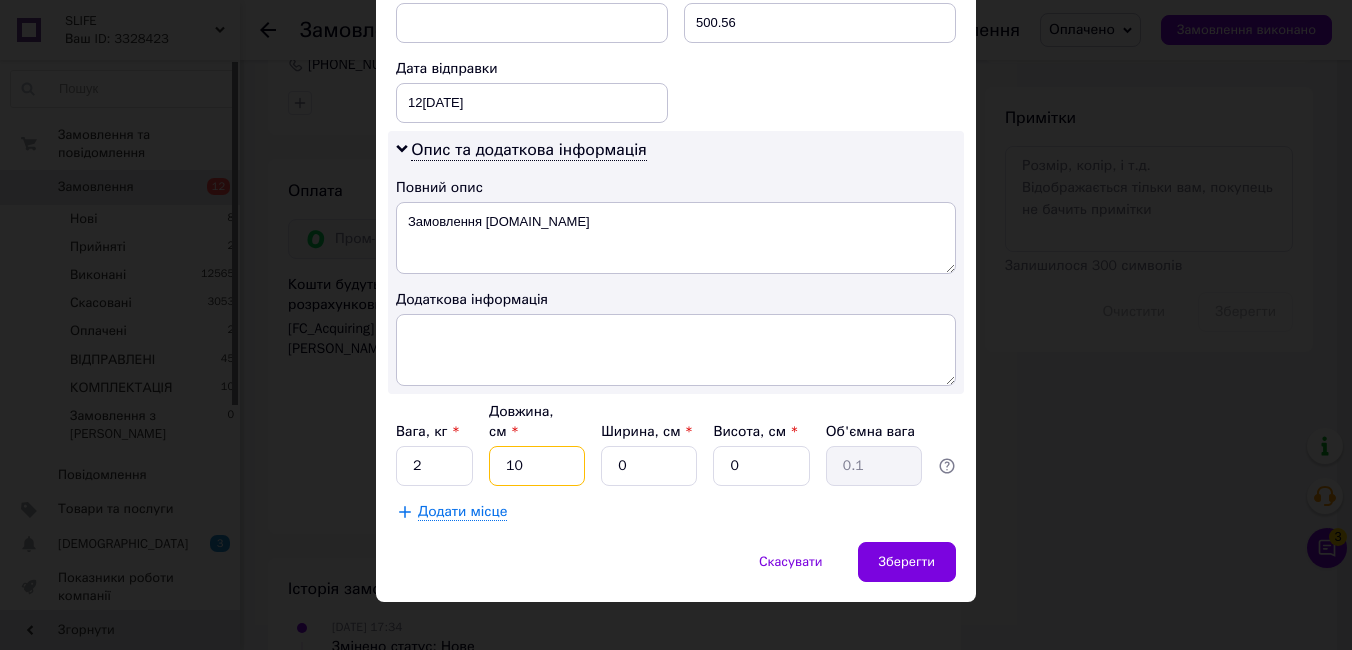 type on "10" 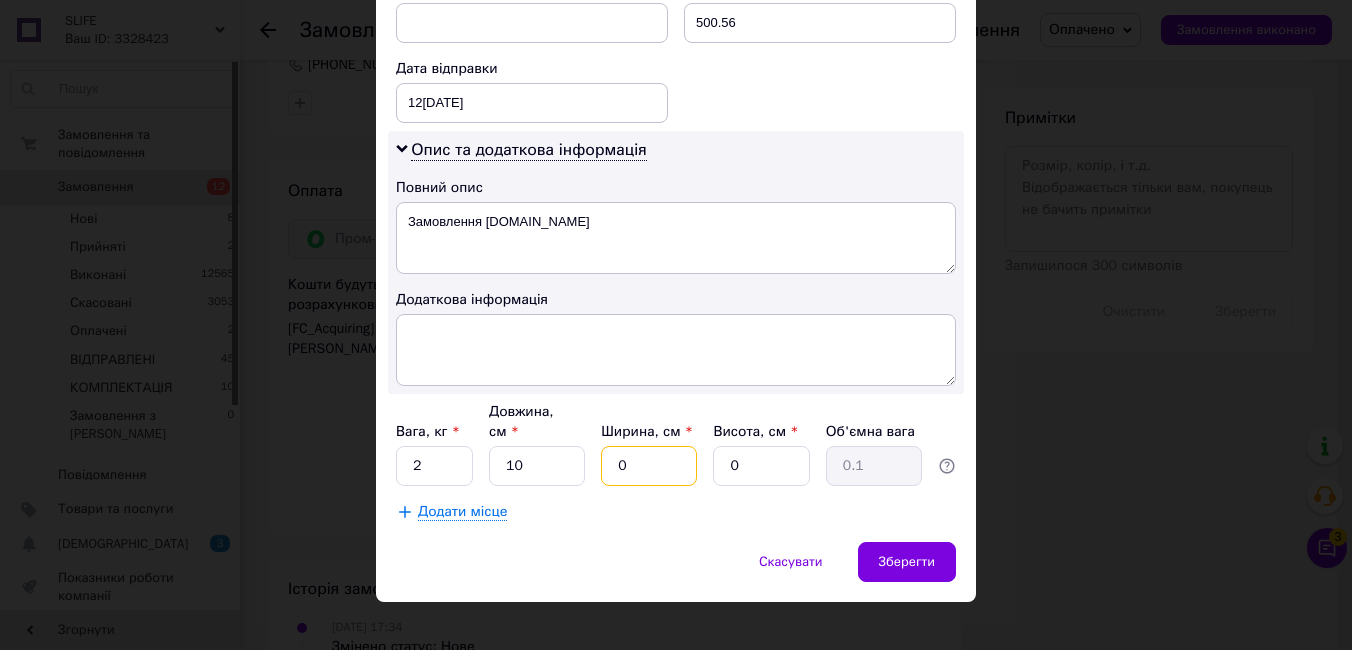 drag, startPoint x: 650, startPoint y: 437, endPoint x: 491, endPoint y: 421, distance: 159.80301 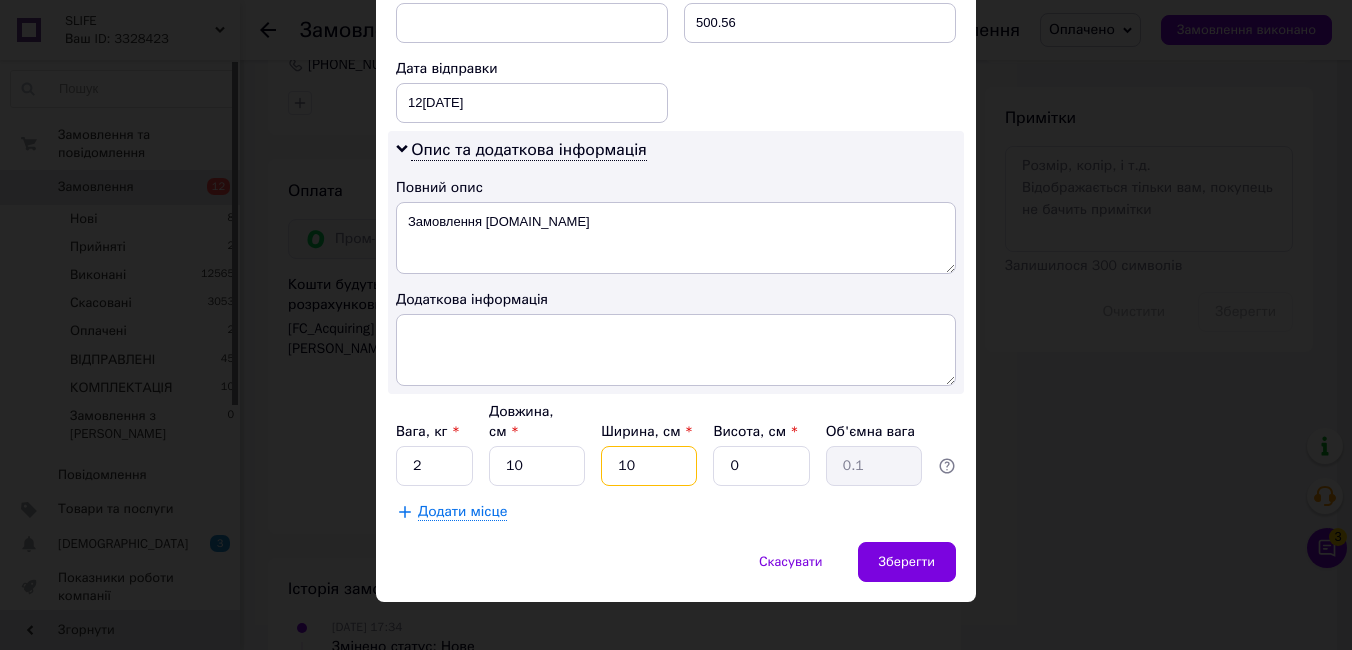 type on "10" 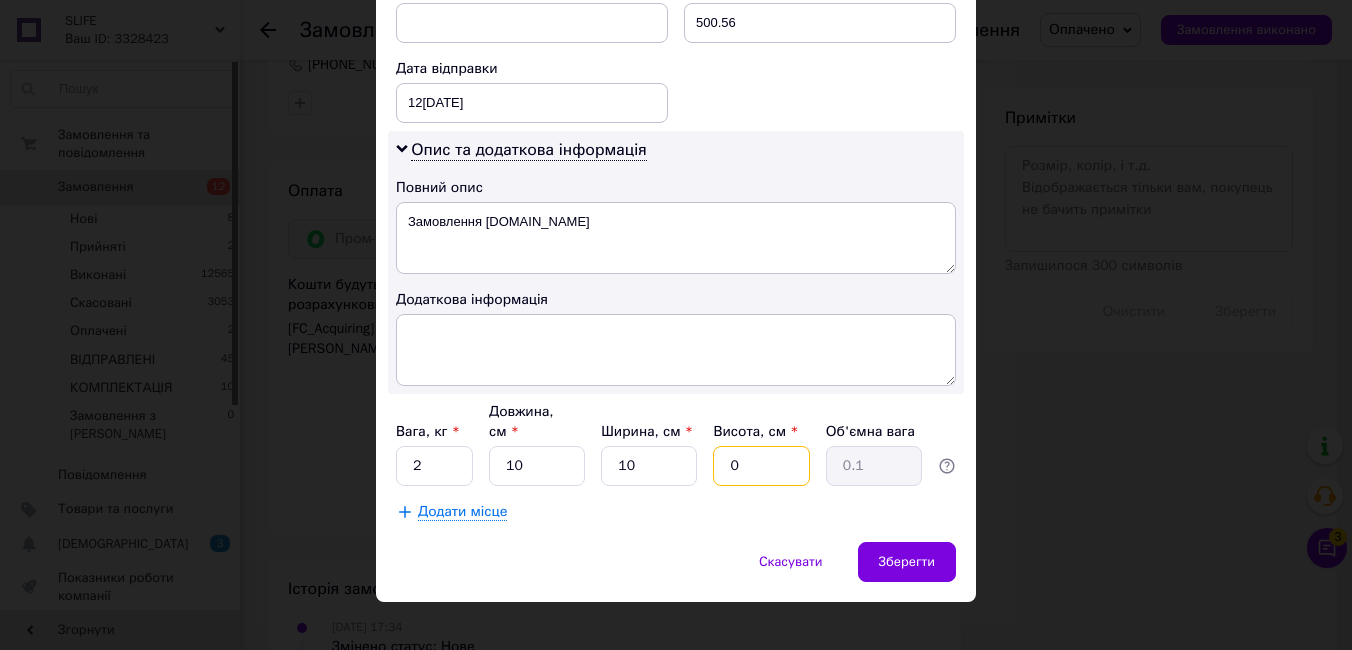 drag, startPoint x: 773, startPoint y: 433, endPoint x: 678, endPoint y: 433, distance: 95 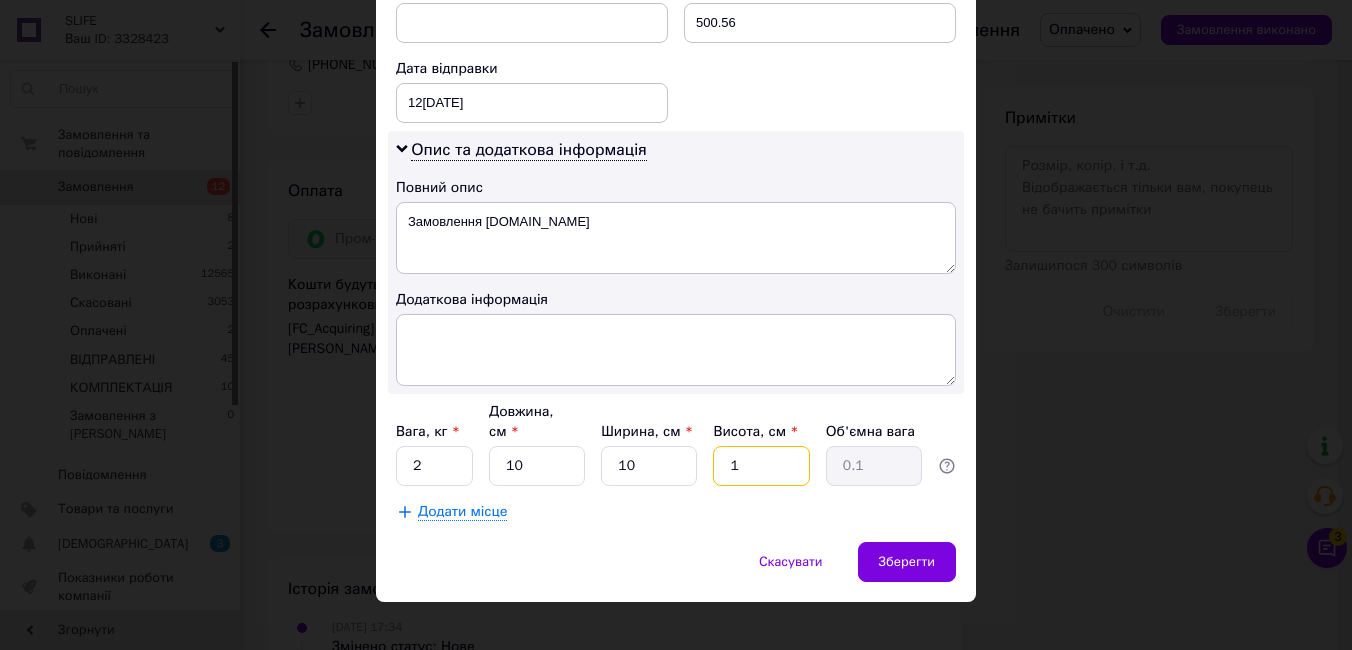 type on "10" 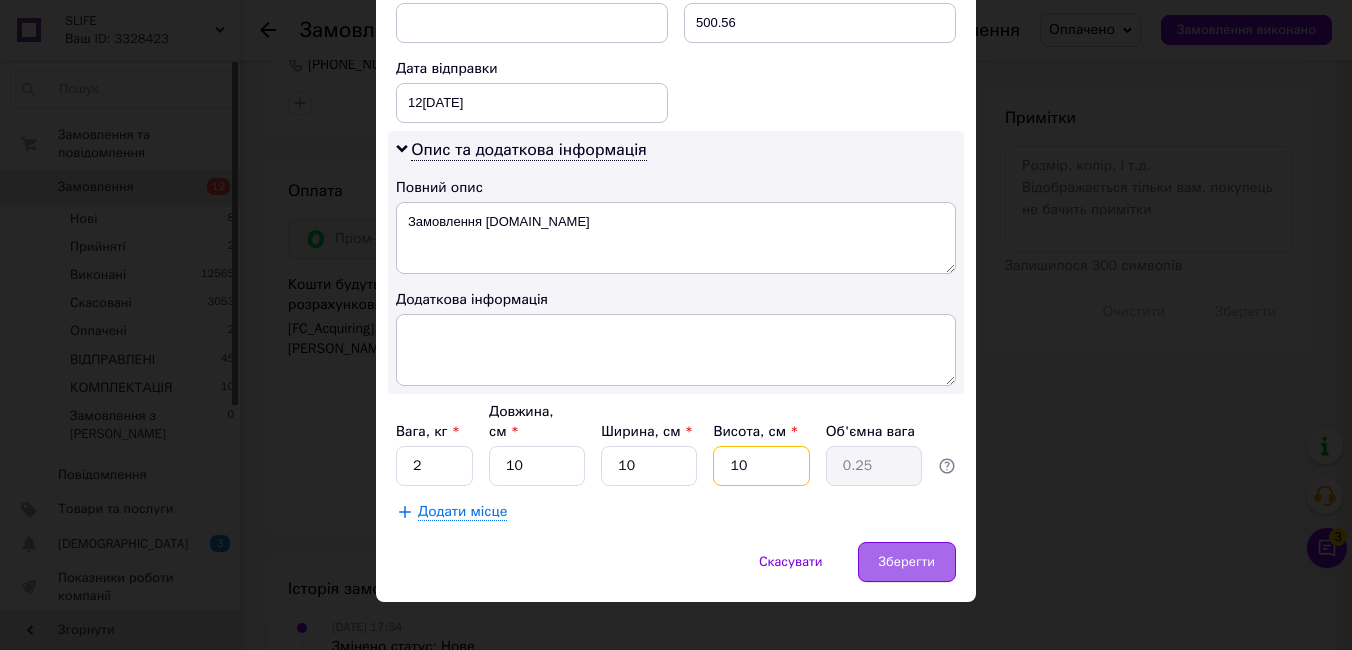 type on "10" 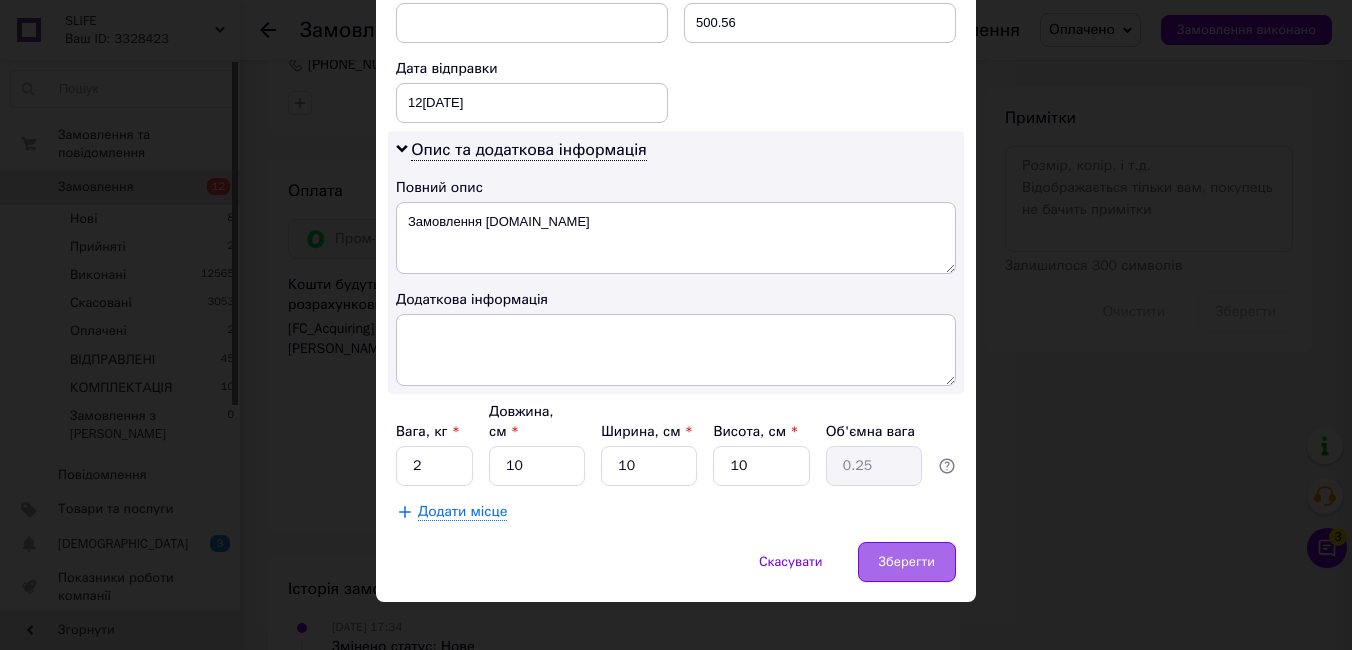 click on "Зберегти" at bounding box center (907, 562) 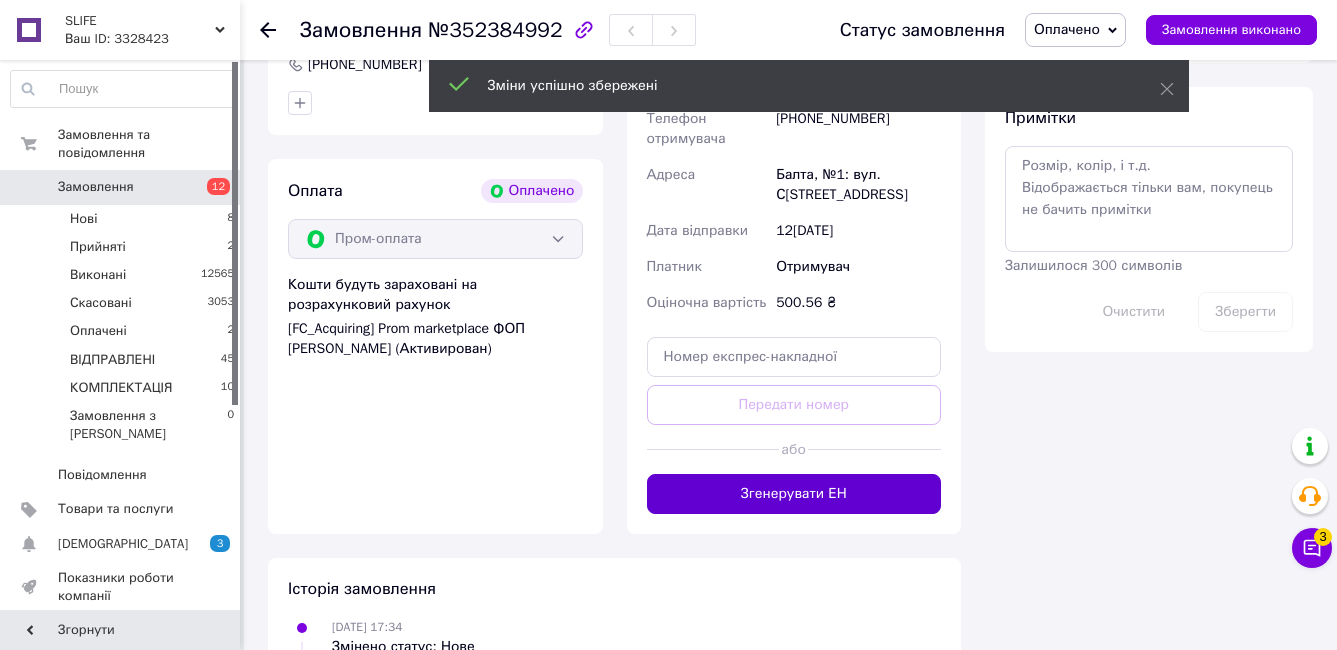 click on "Згенерувати ЕН" at bounding box center (794, 494) 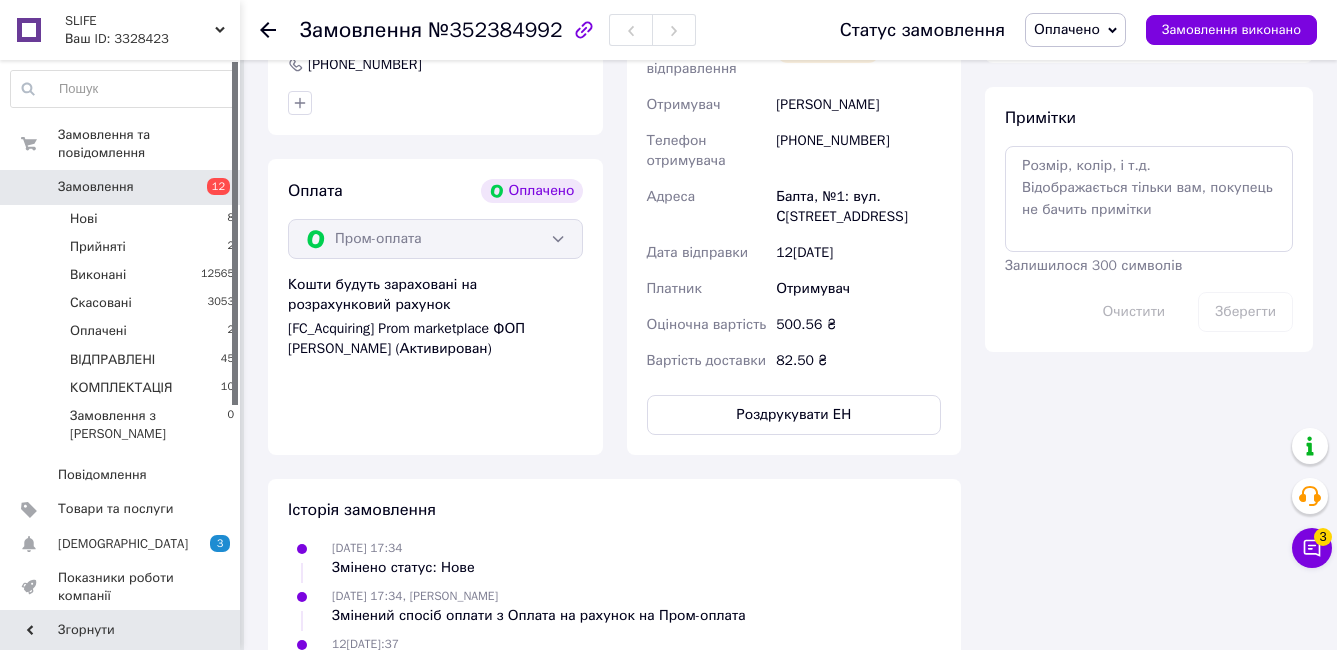 scroll, scrollTop: 1300, scrollLeft: 0, axis: vertical 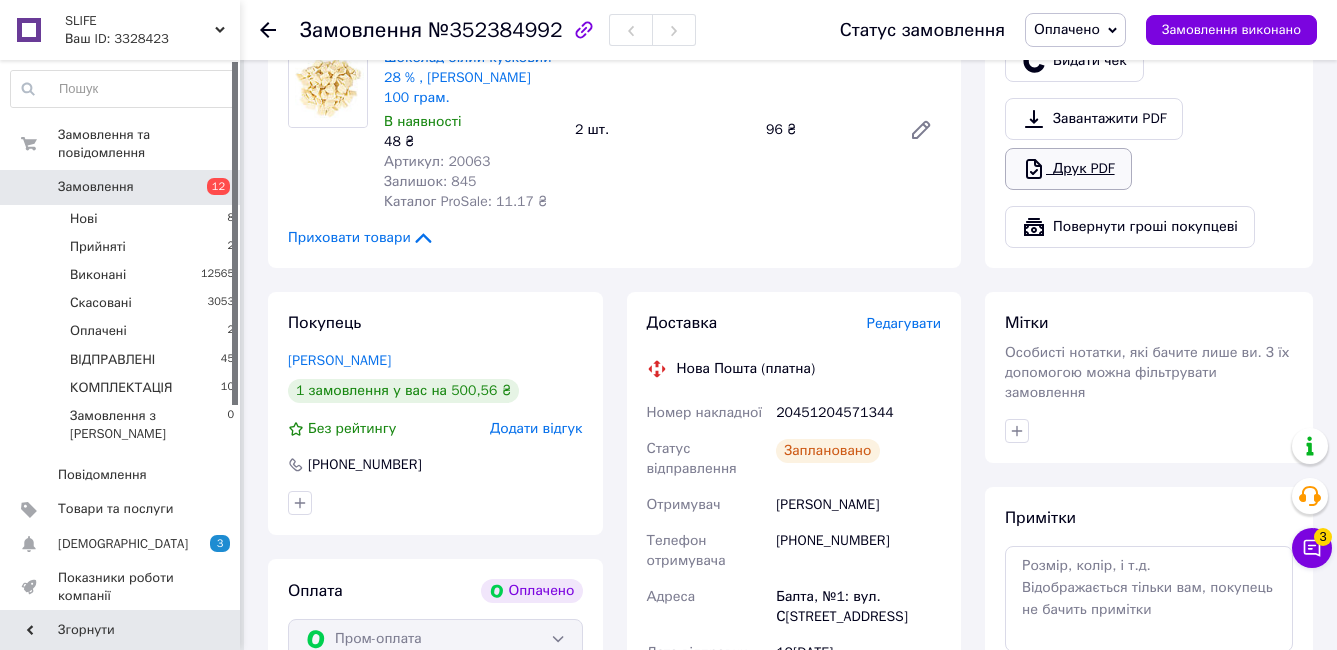 click on "Друк PDF" at bounding box center [1068, 169] 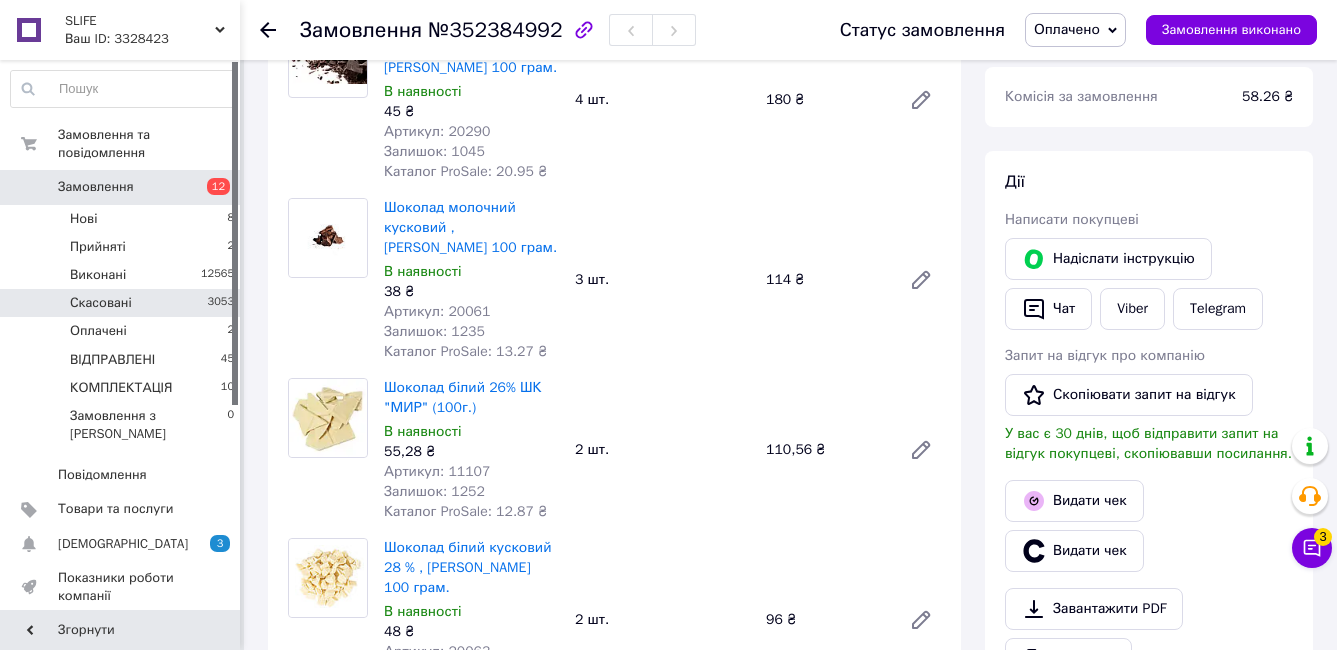 scroll, scrollTop: 700, scrollLeft: 0, axis: vertical 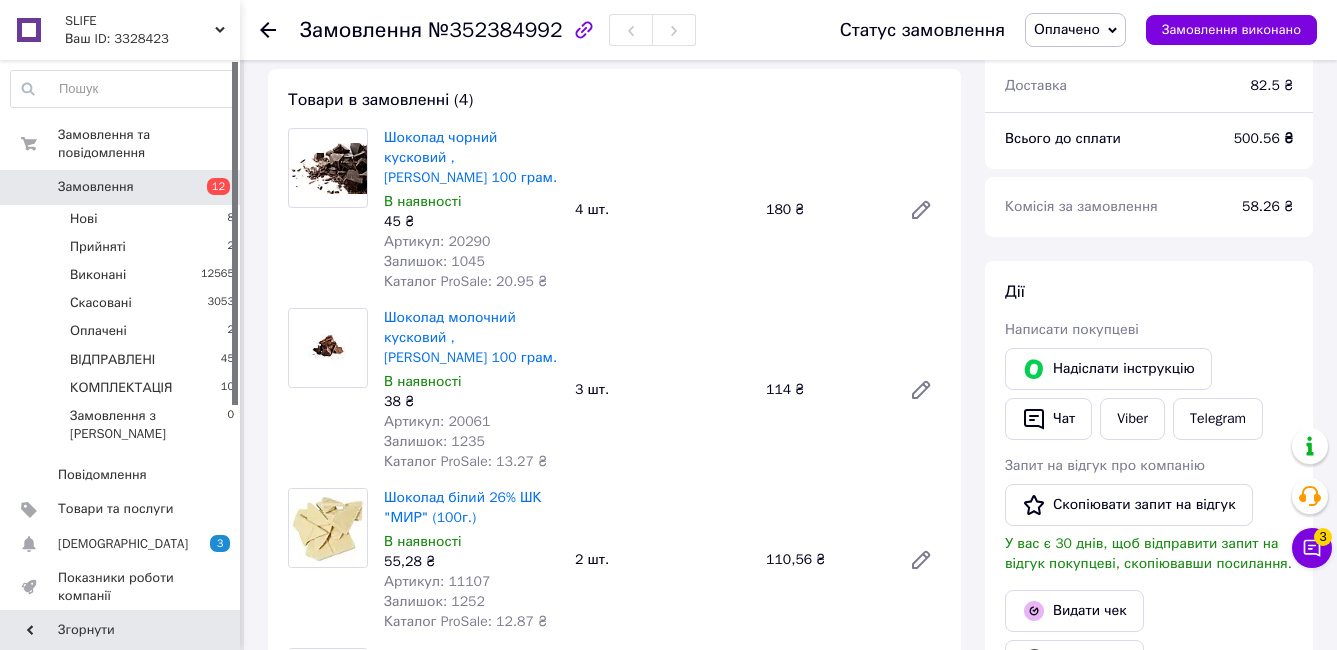 click on "Замовлення" at bounding box center [96, 187] 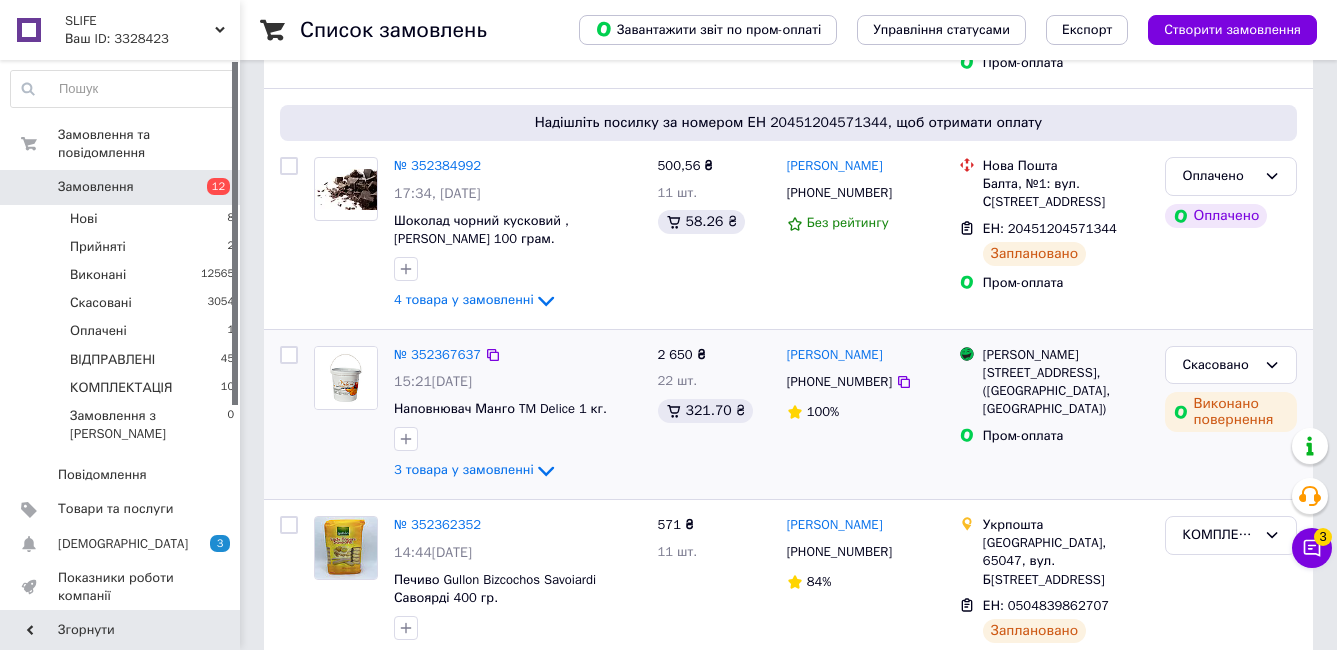 scroll, scrollTop: 400, scrollLeft: 0, axis: vertical 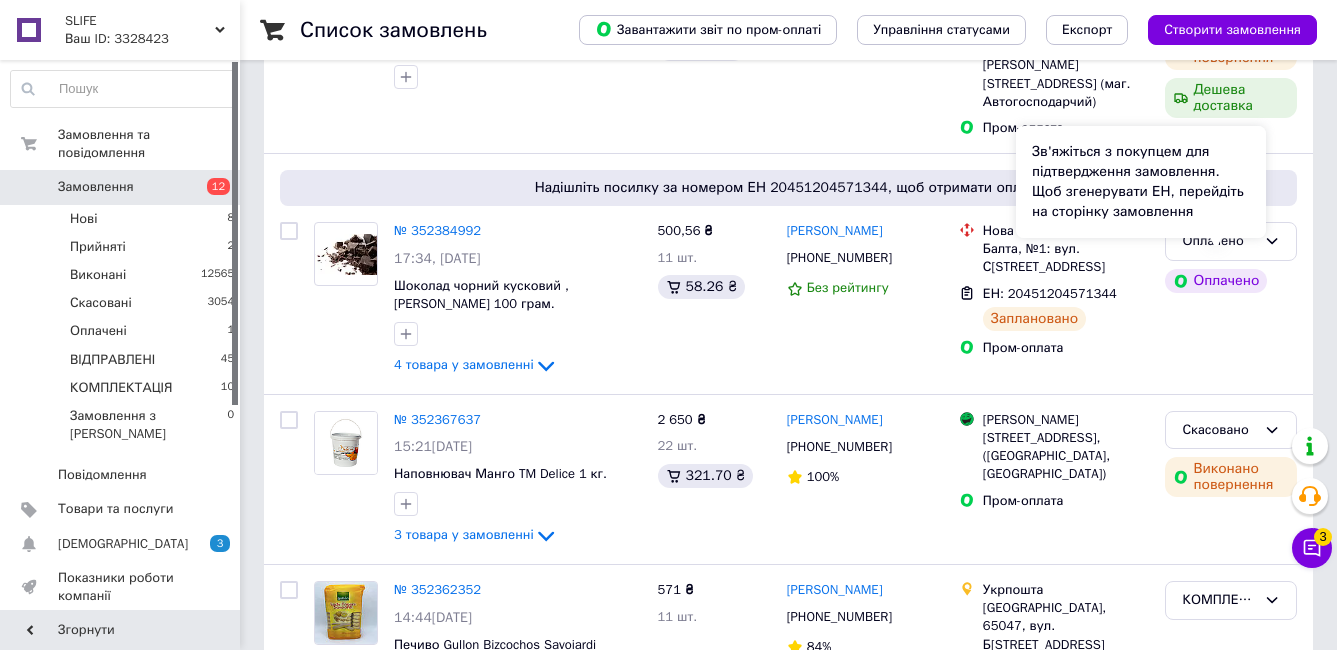 click on "Зв'яжіться з покупцем для підтвердження замовлення.
Щоб згенерувати ЕН, перейдіть на сторінку замовлення" at bounding box center (1141, 182) 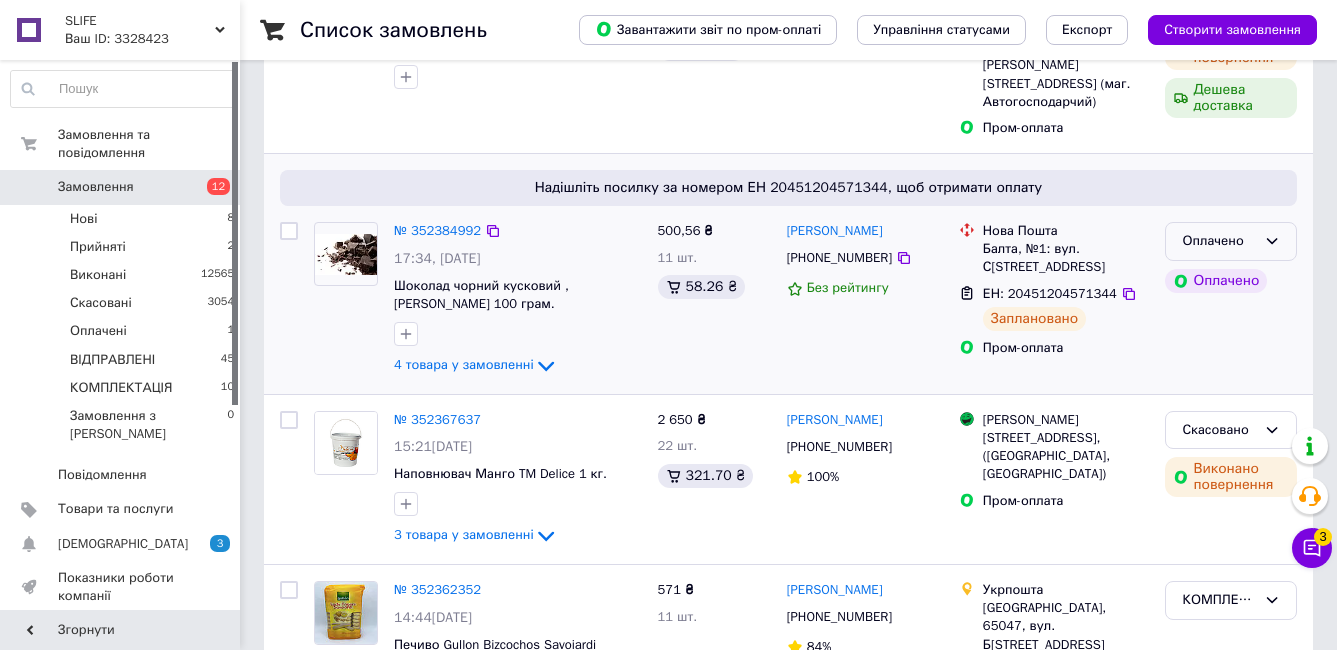 click on "Оплачено" at bounding box center (1231, 241) 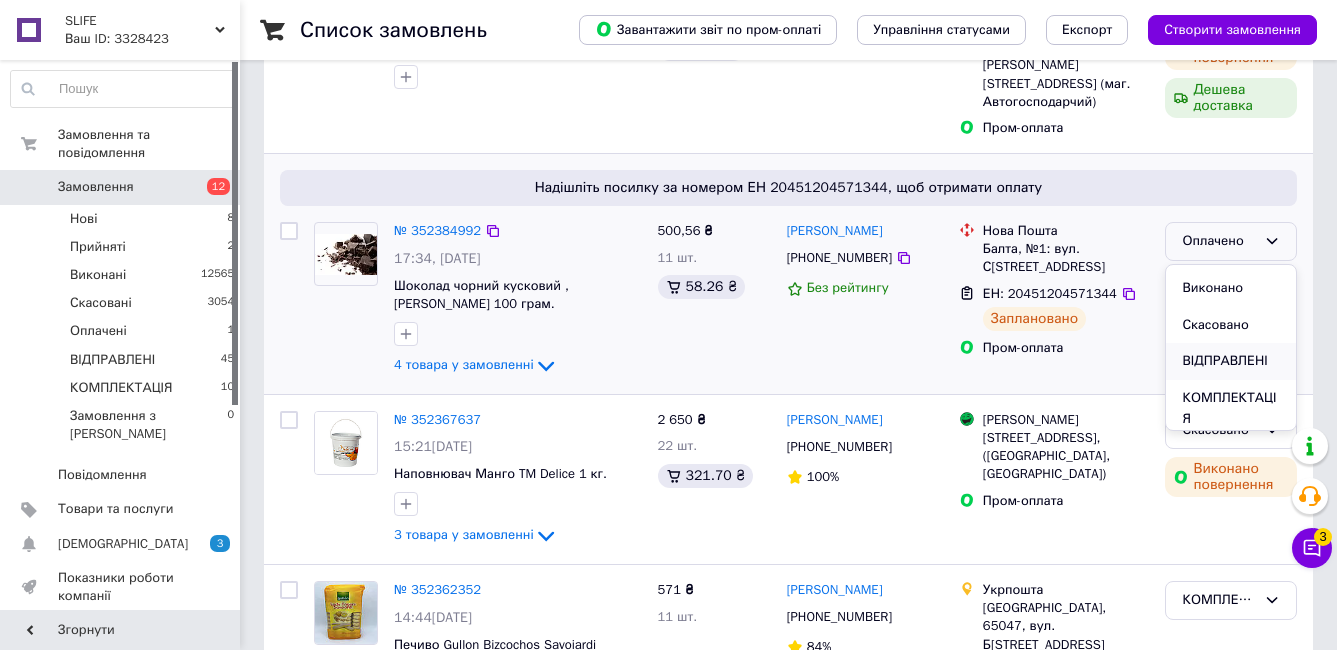 scroll, scrollTop: 37, scrollLeft: 0, axis: vertical 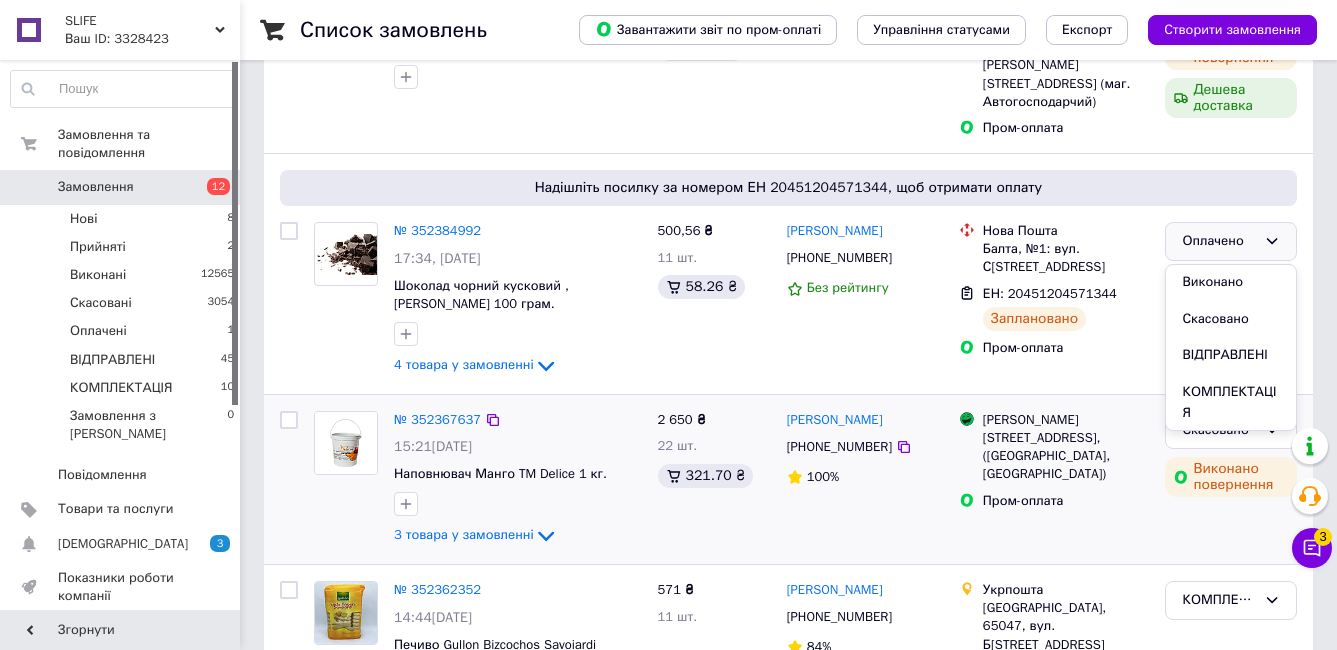 click on "КОМПЛЕКТАЦІЯ" at bounding box center (1231, 402) 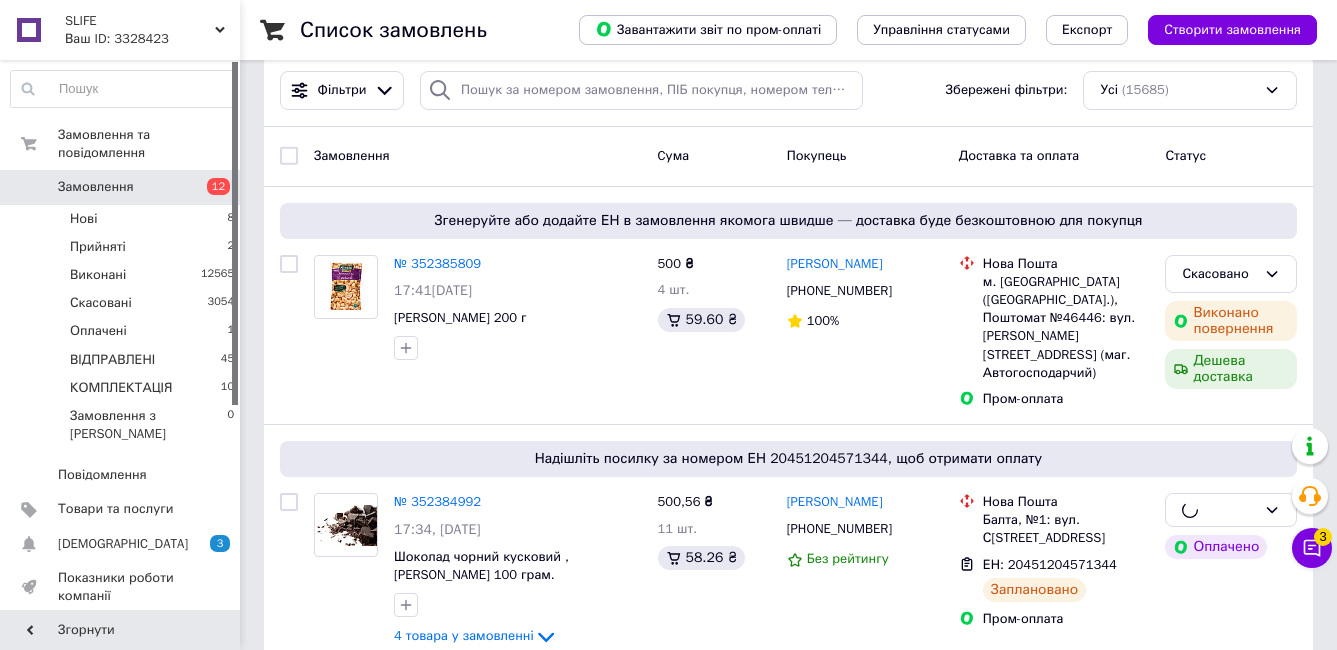 scroll, scrollTop: 0, scrollLeft: 0, axis: both 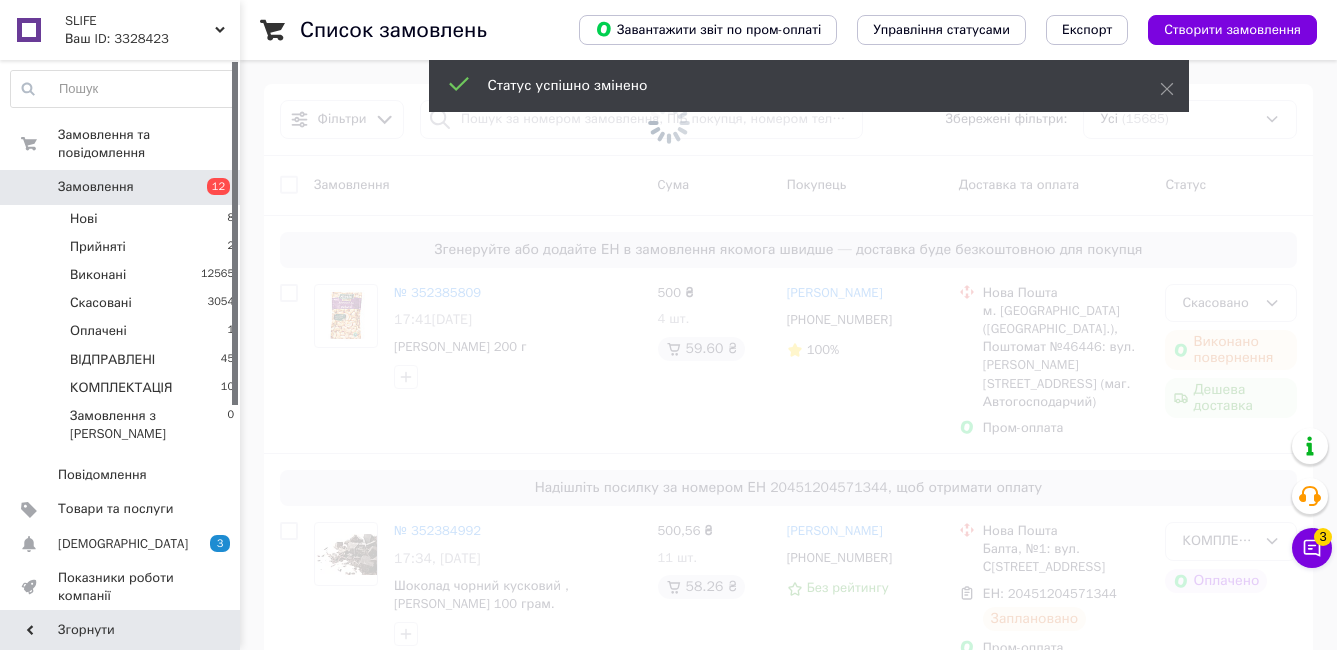 click on "12" at bounding box center (212, 187) 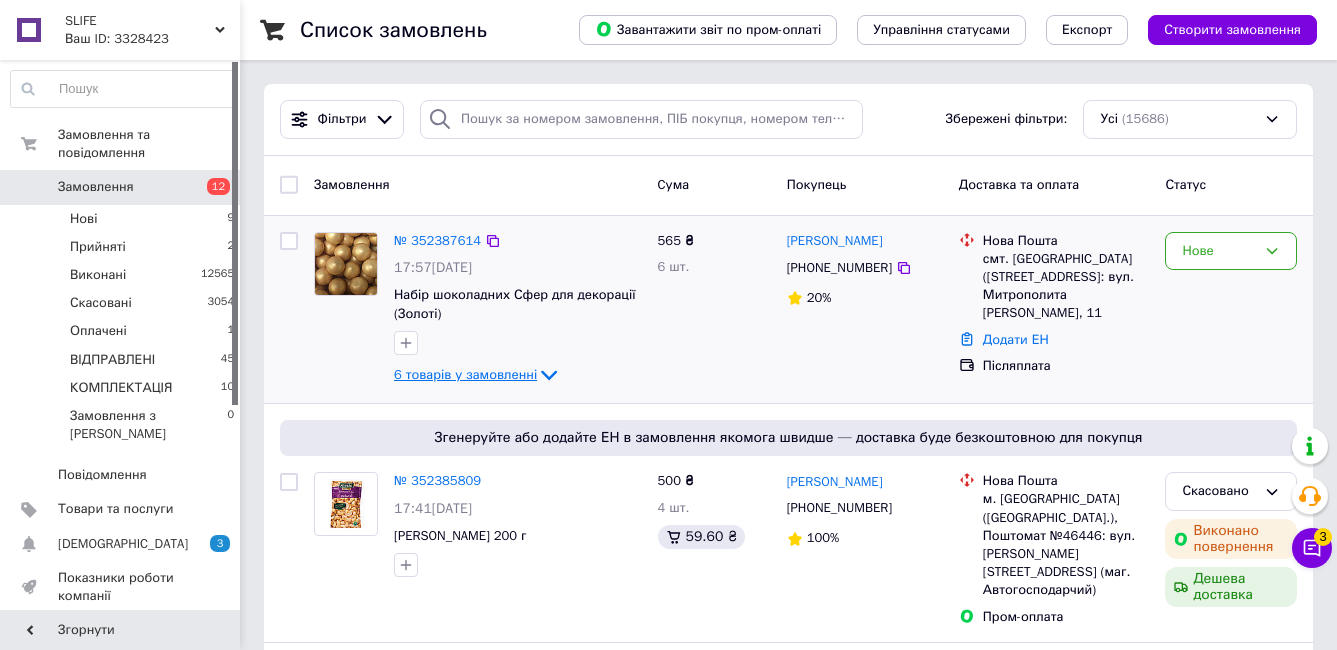 click 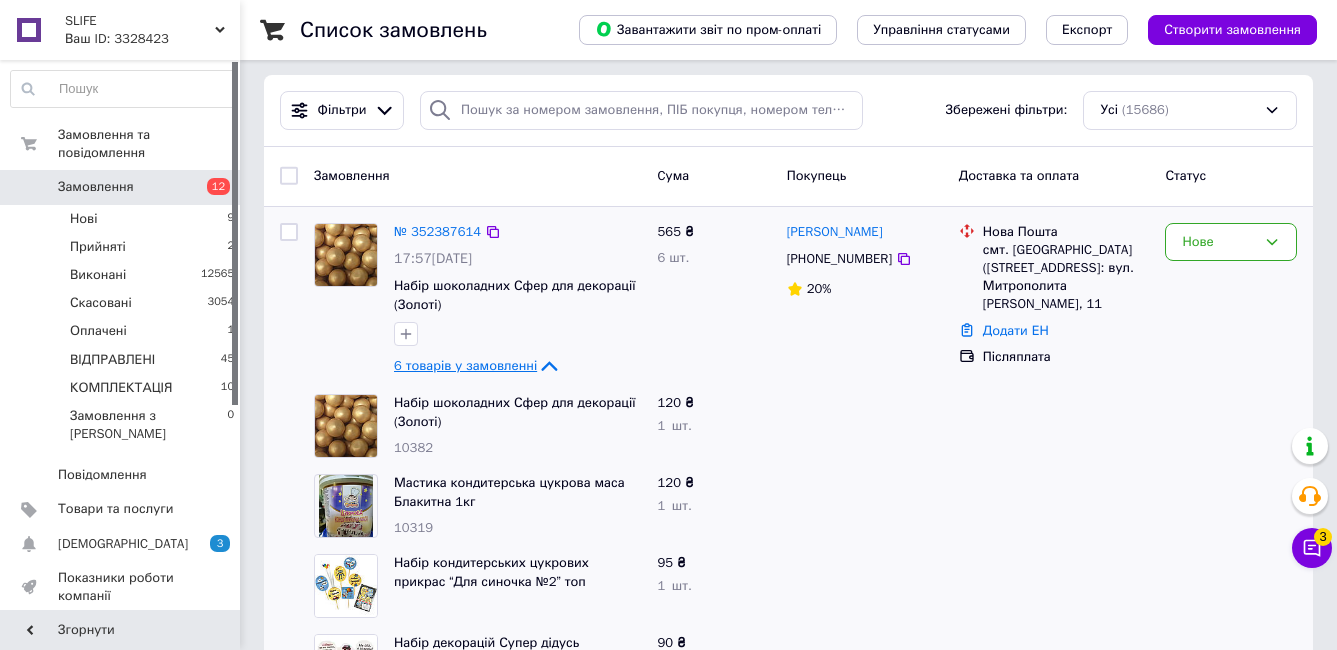 scroll, scrollTop: 0, scrollLeft: 0, axis: both 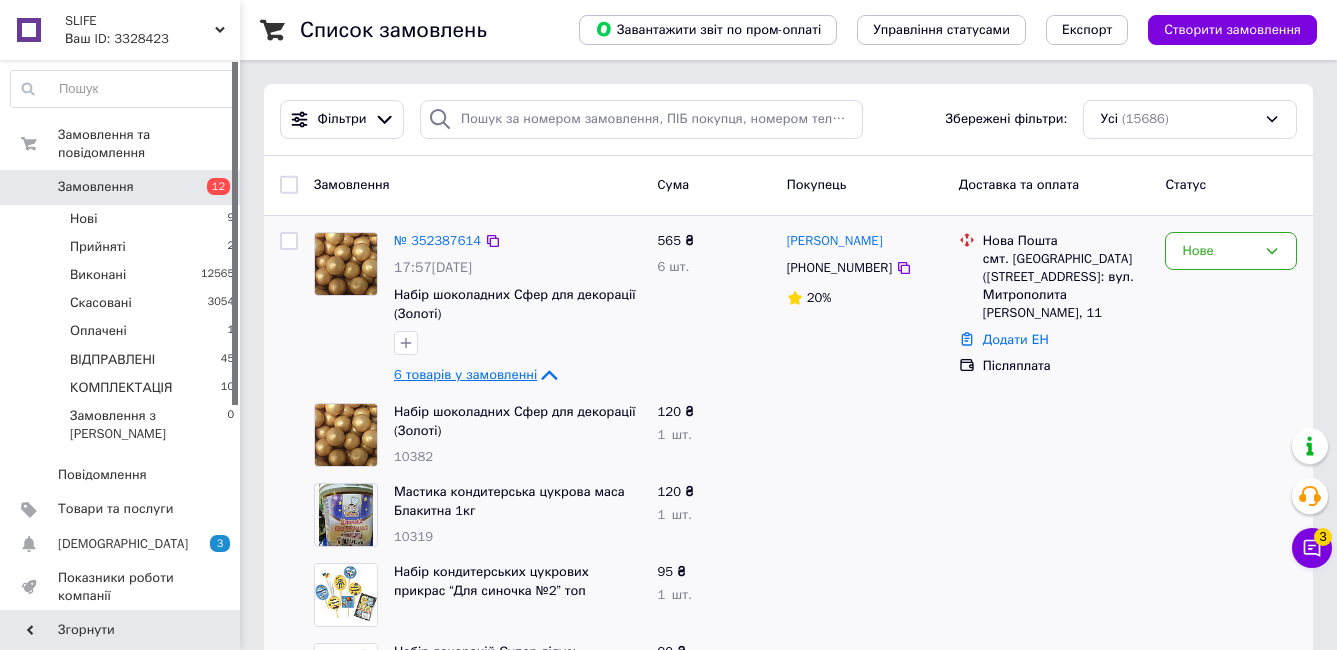 click 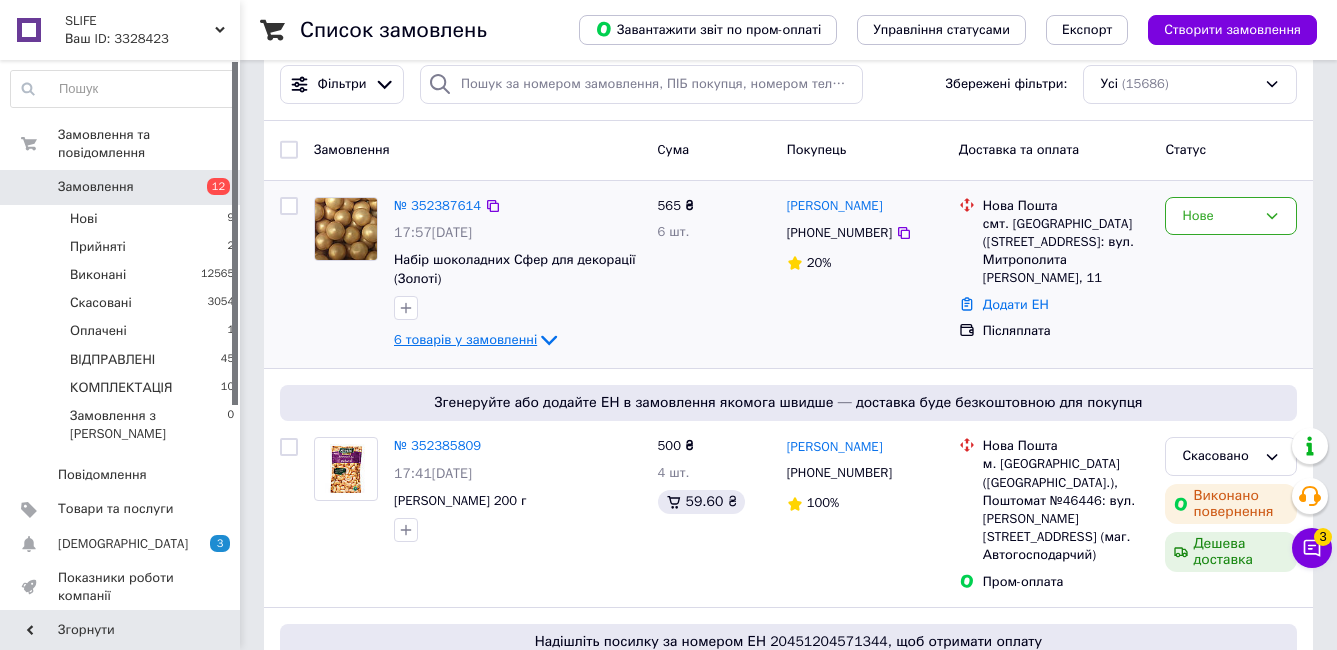 scroll, scrollTop: 0, scrollLeft: 0, axis: both 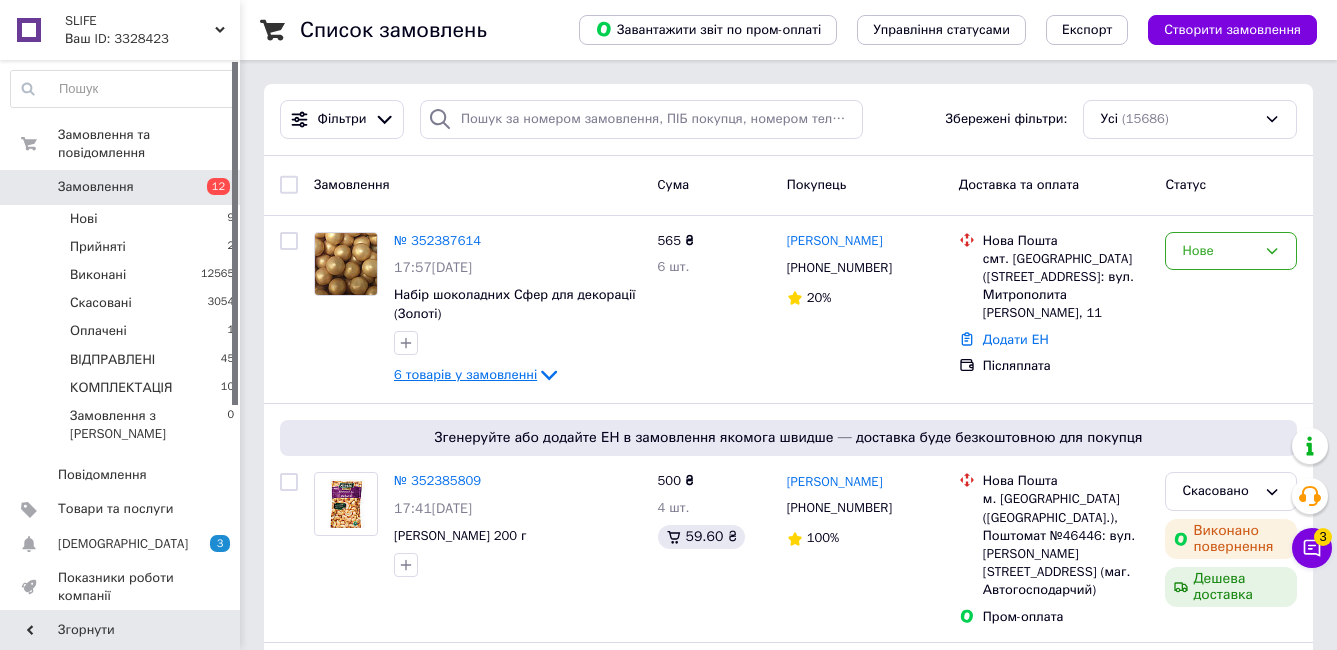 click 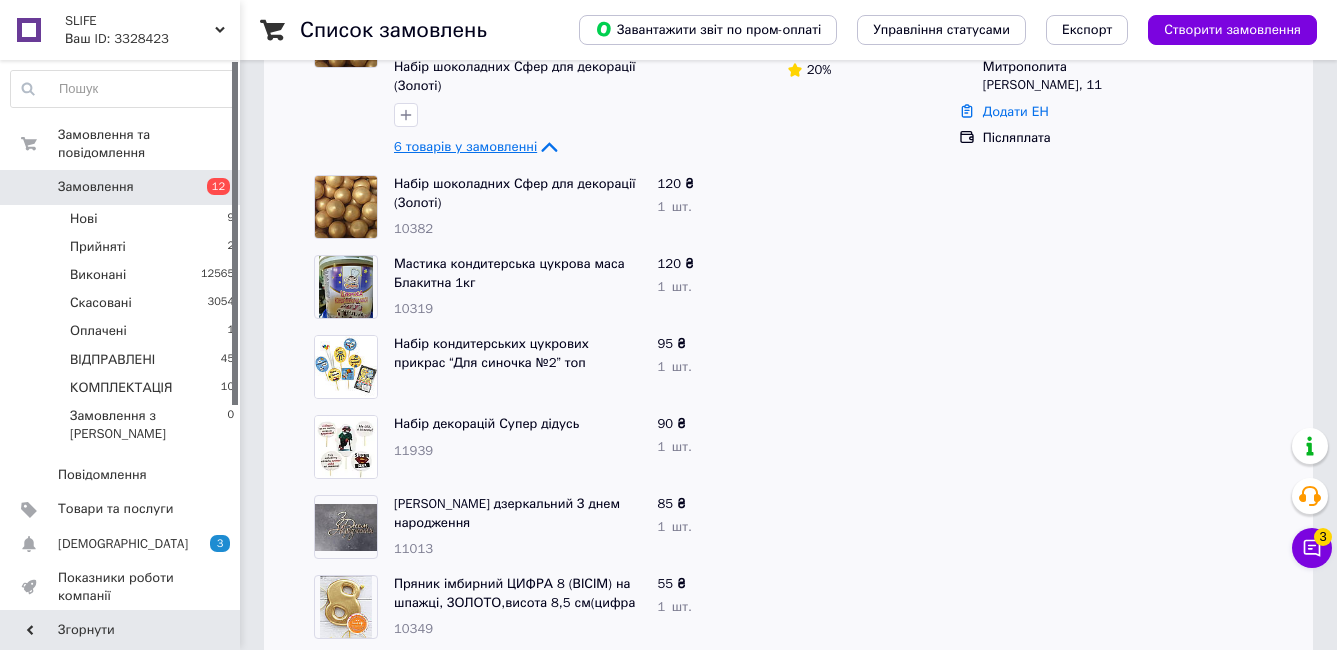 scroll, scrollTop: 400, scrollLeft: 0, axis: vertical 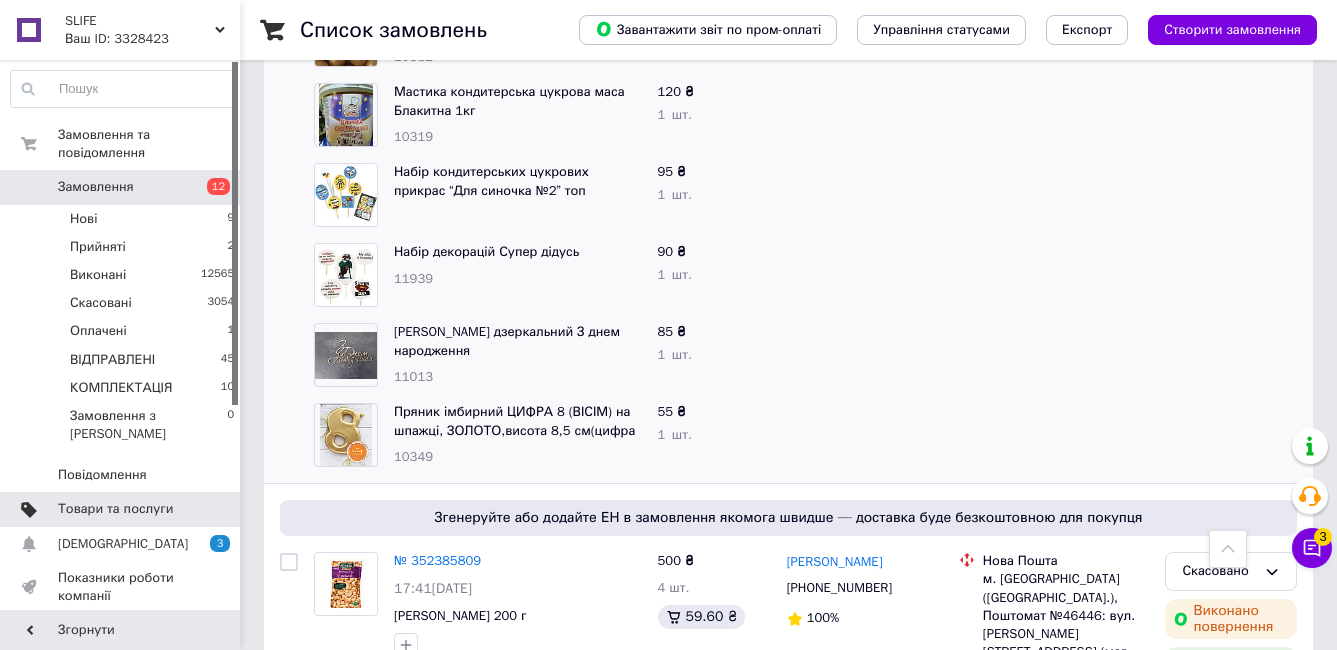 click on "Товари та послуги" at bounding box center (115, 509) 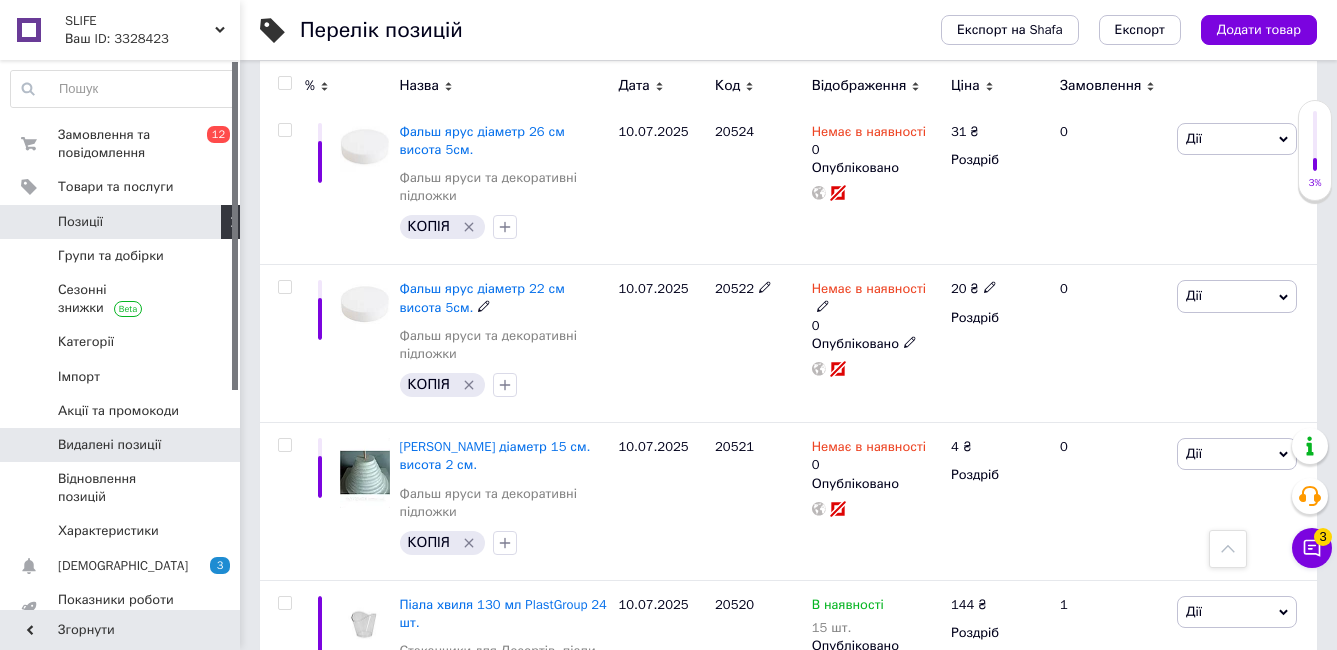 scroll, scrollTop: 800, scrollLeft: 0, axis: vertical 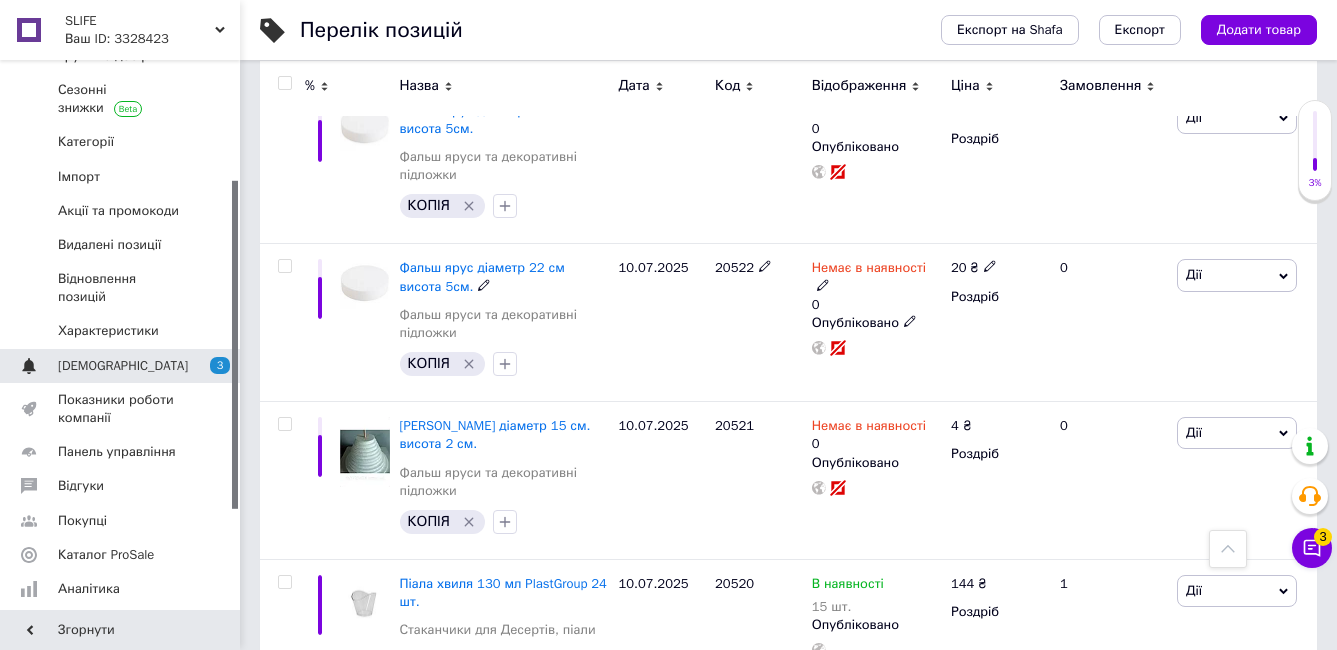 click on "[DEMOGRAPHIC_DATA]" at bounding box center (121, 366) 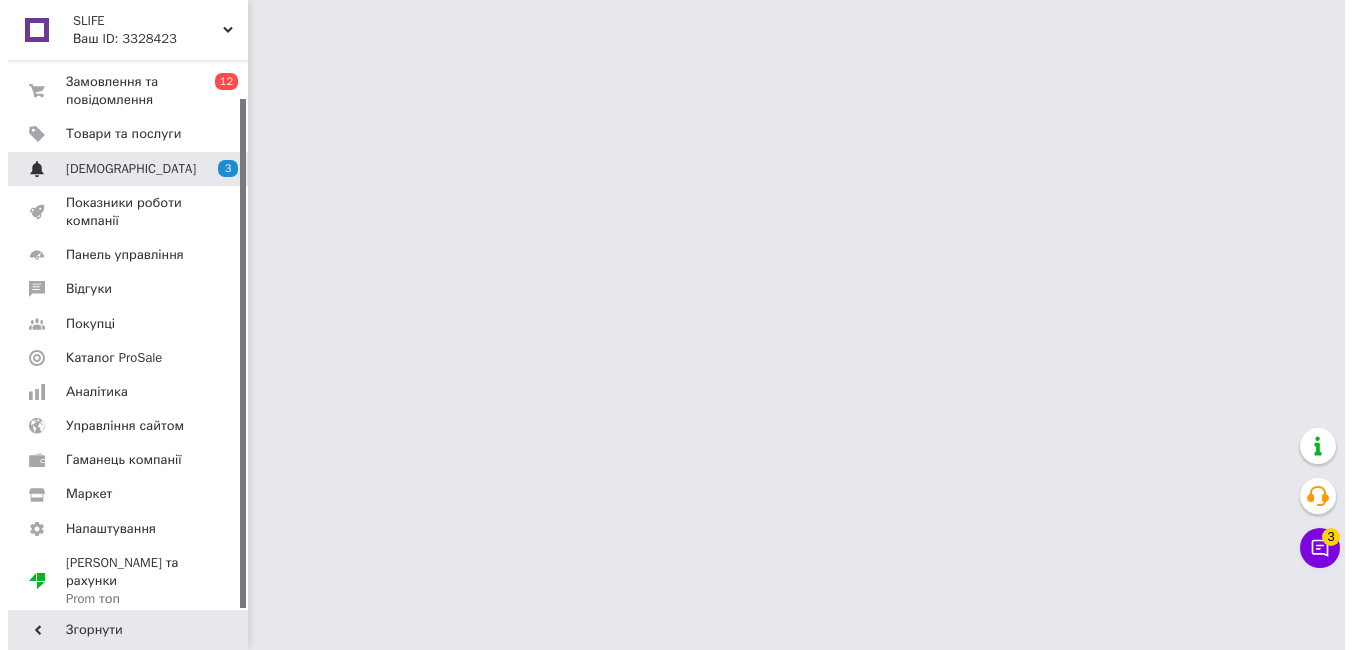 scroll, scrollTop: 0, scrollLeft: 0, axis: both 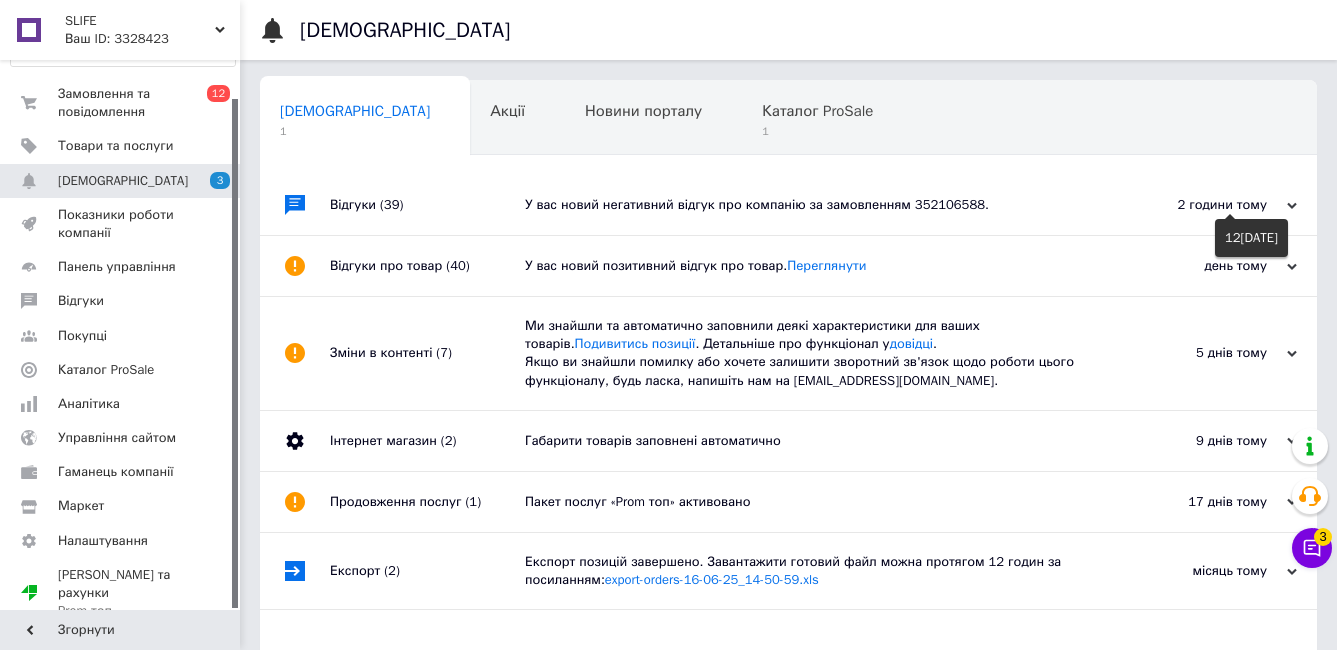 click on "2 години тому" at bounding box center (1197, 205) 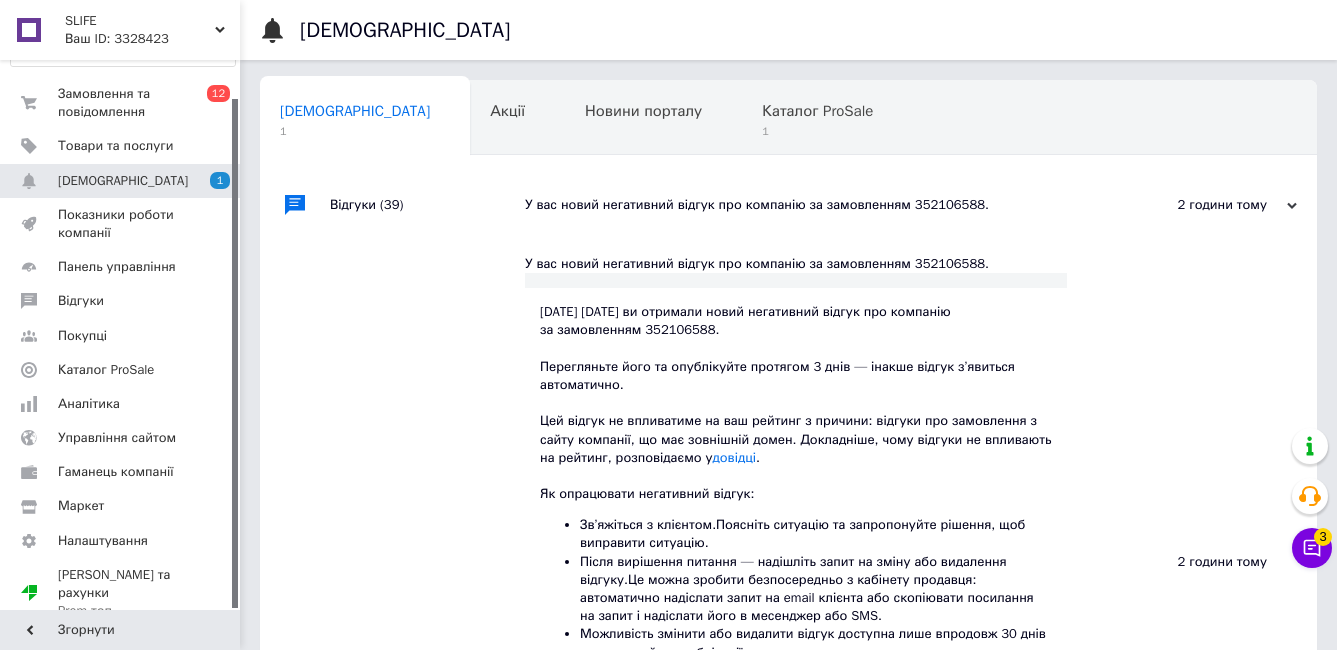 scroll, scrollTop: 300, scrollLeft: 0, axis: vertical 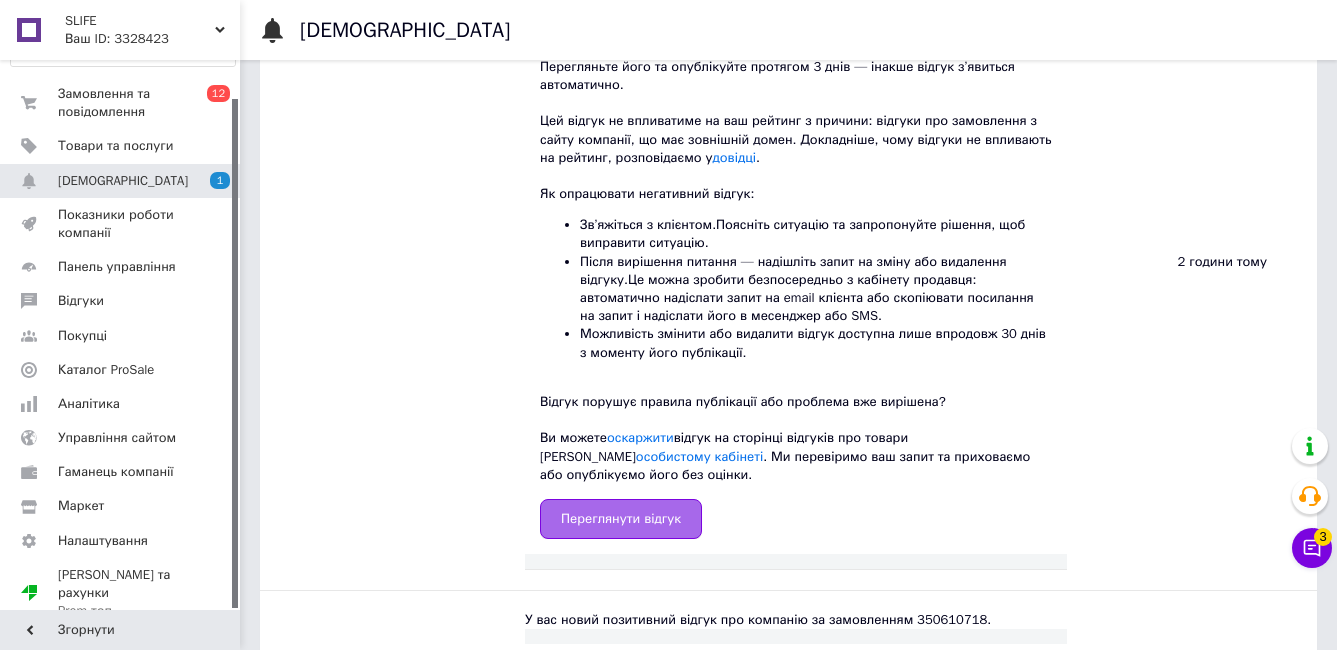 click on "Переглянути відгук" at bounding box center [621, 519] 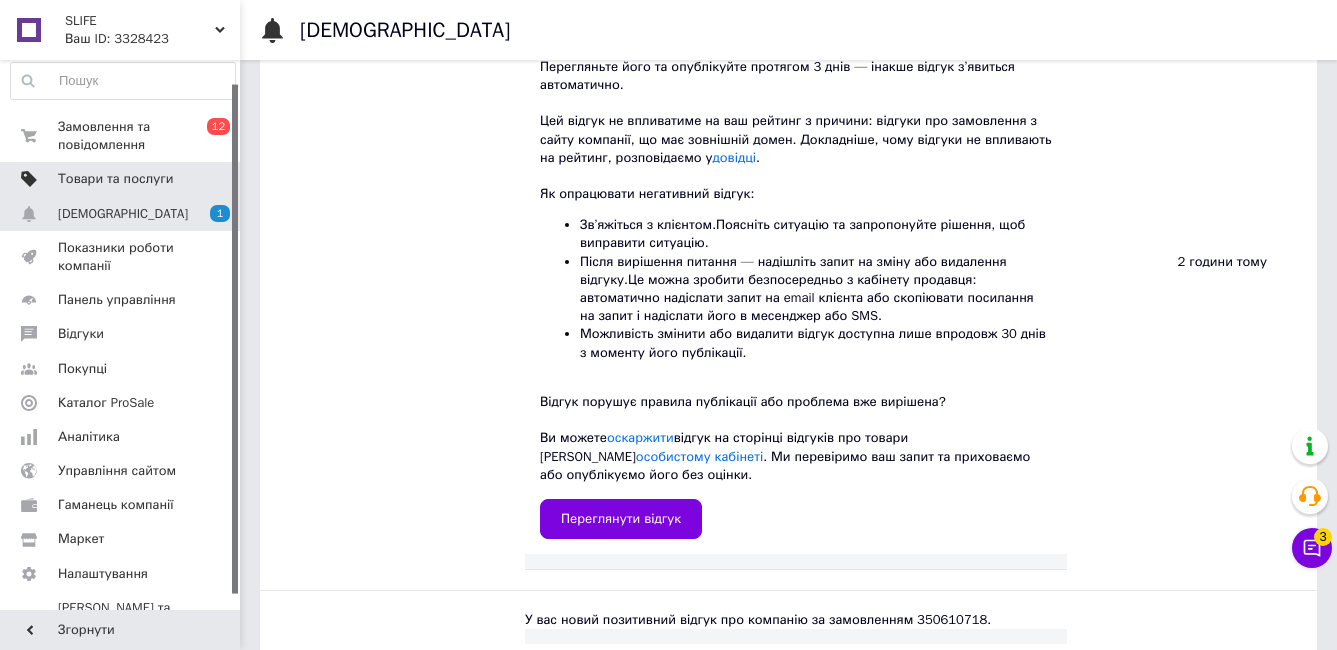 scroll, scrollTop: 0, scrollLeft: 0, axis: both 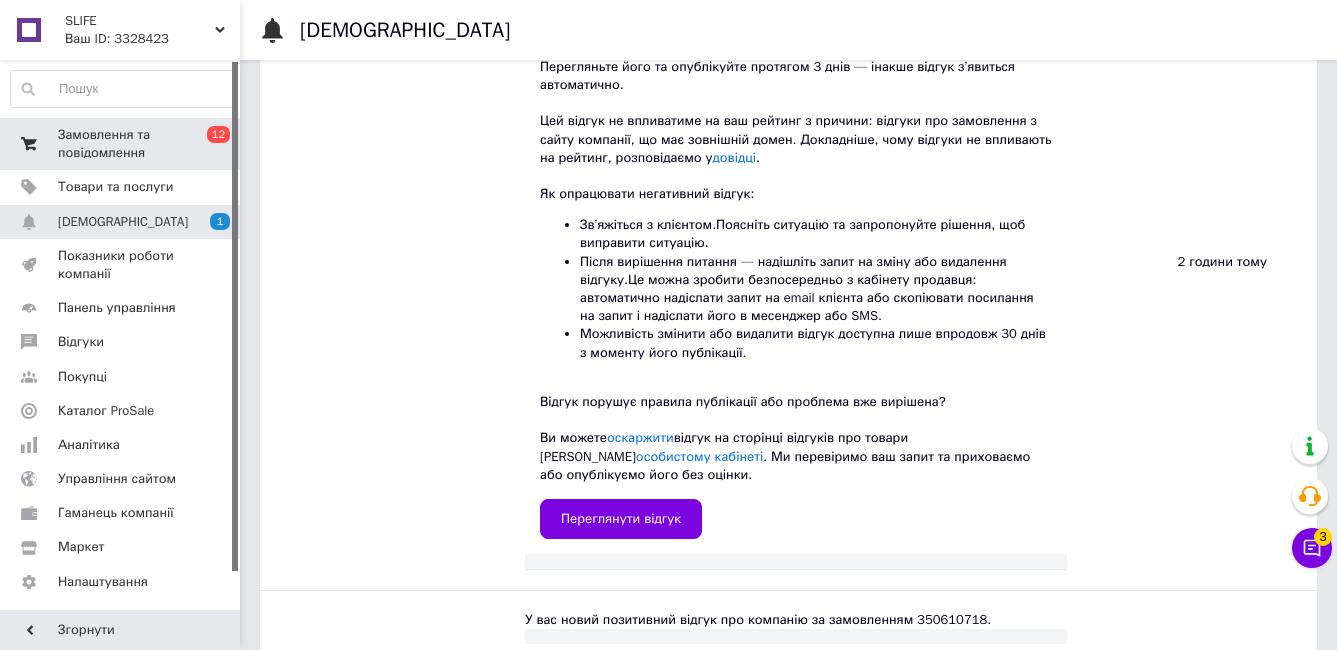click on "Замовлення та повідомлення" at bounding box center (121, 144) 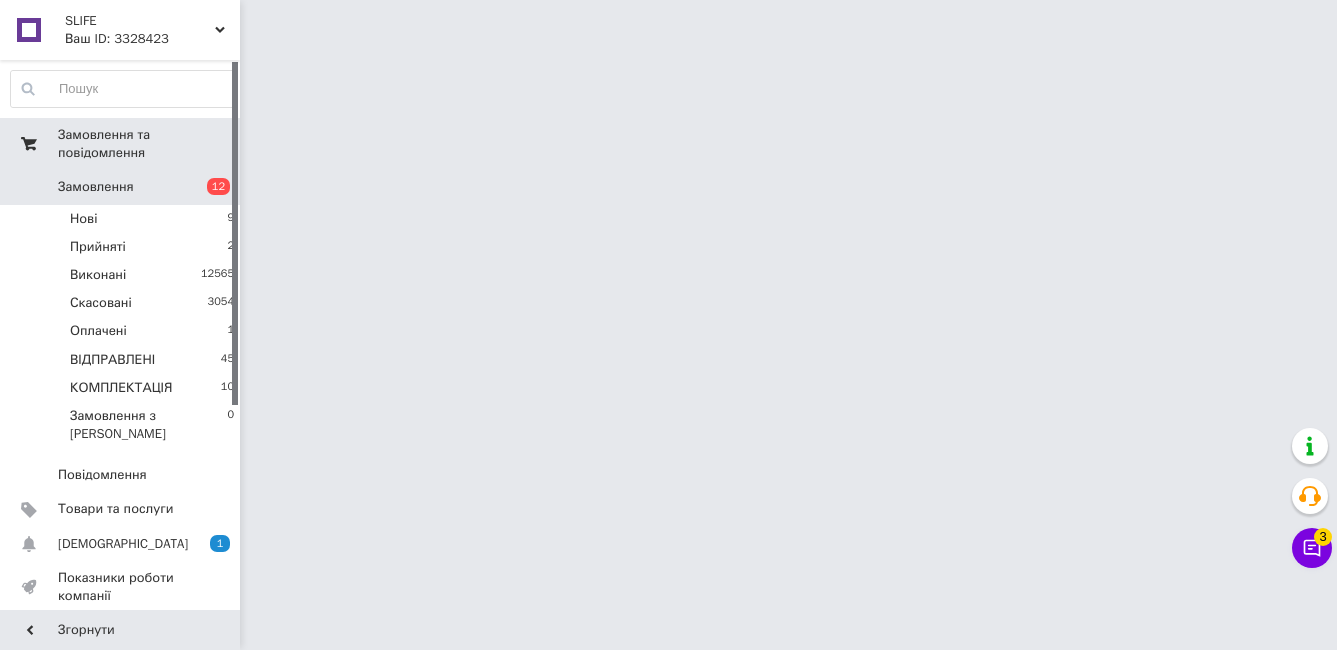 scroll, scrollTop: 0, scrollLeft: 0, axis: both 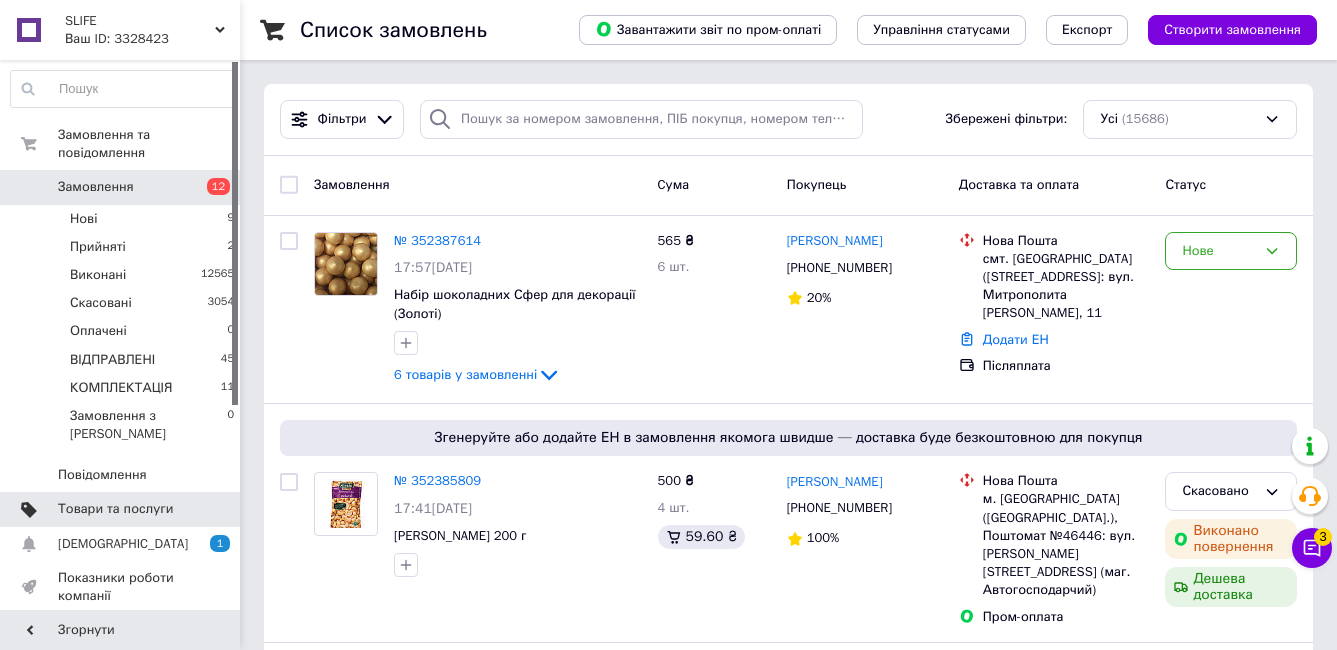click on "Товари та послуги" at bounding box center [115, 509] 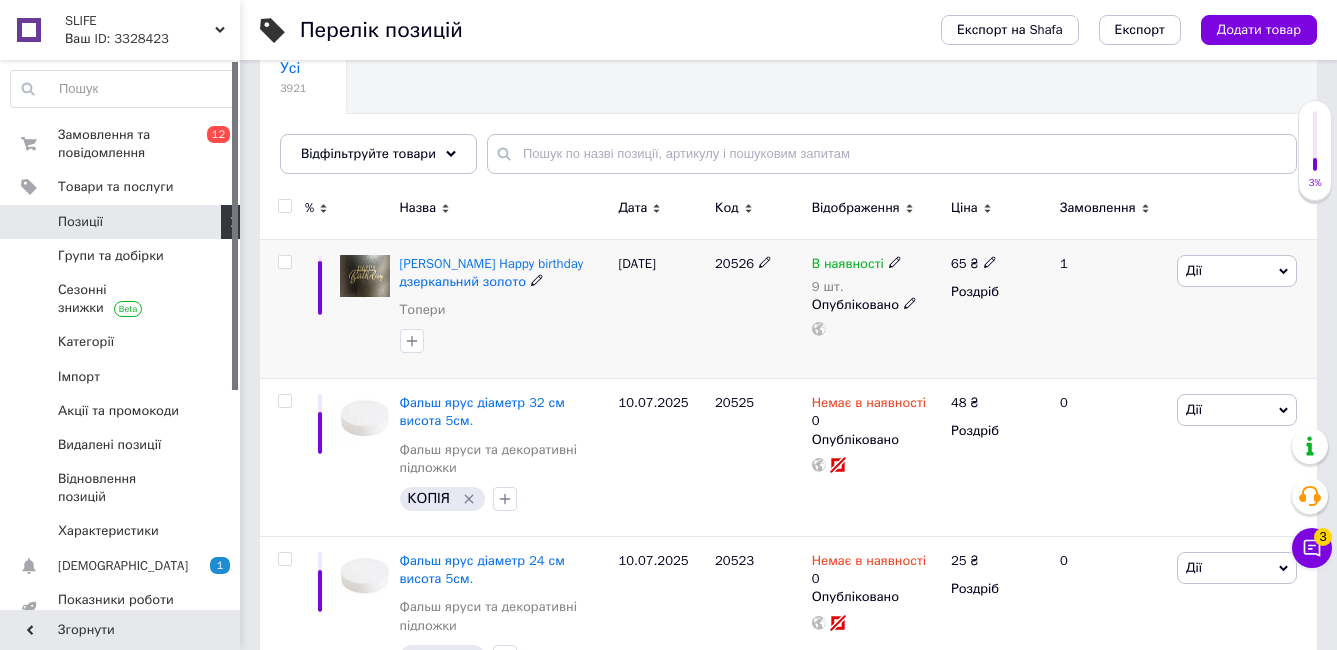 scroll, scrollTop: 200, scrollLeft: 0, axis: vertical 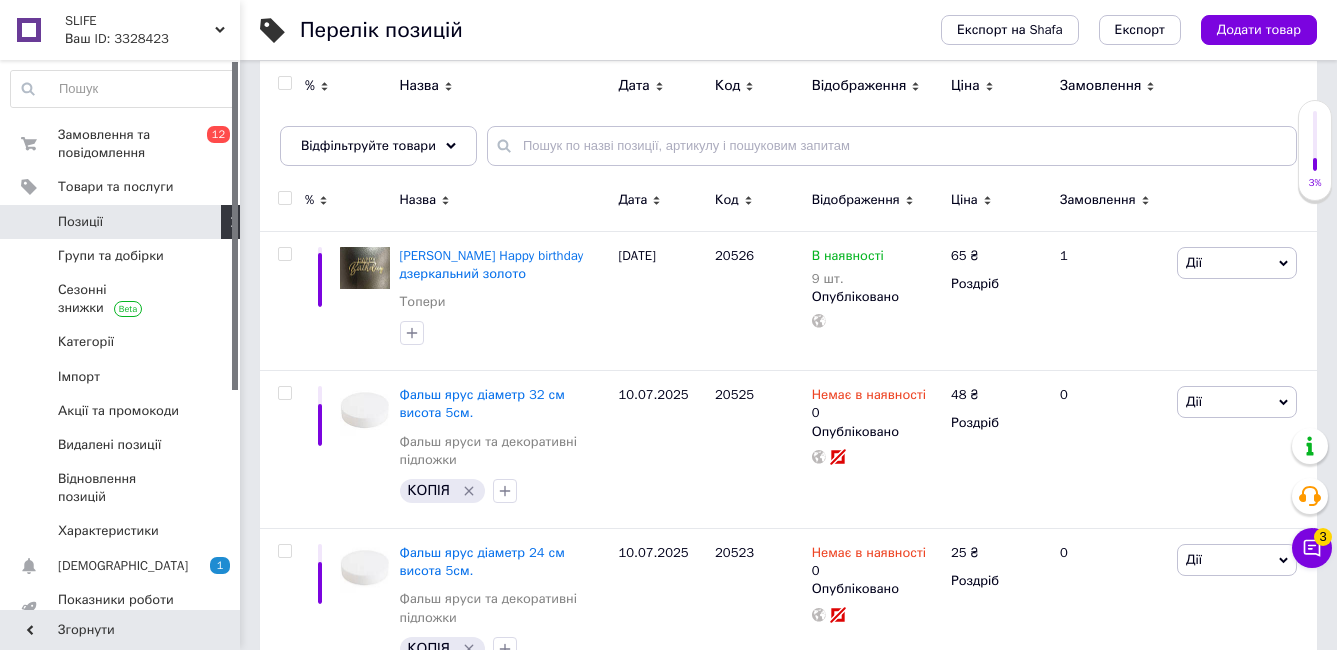 click on "Замовлення та повідомлення 0 12 Товари та послуги Позиції Групи та добірки Сезонні знижки Категорії Імпорт Акції та промокоди Видалені позиції Відновлення позицій Характеристики Сповіщення 1 Показники роботи компанії Панель управління Відгуки Покупці Каталог ProSale Аналітика Управління сайтом Гаманець компанії [PERSON_NAME] Тарифи та рахунки Prom топ" at bounding box center (123, 338) 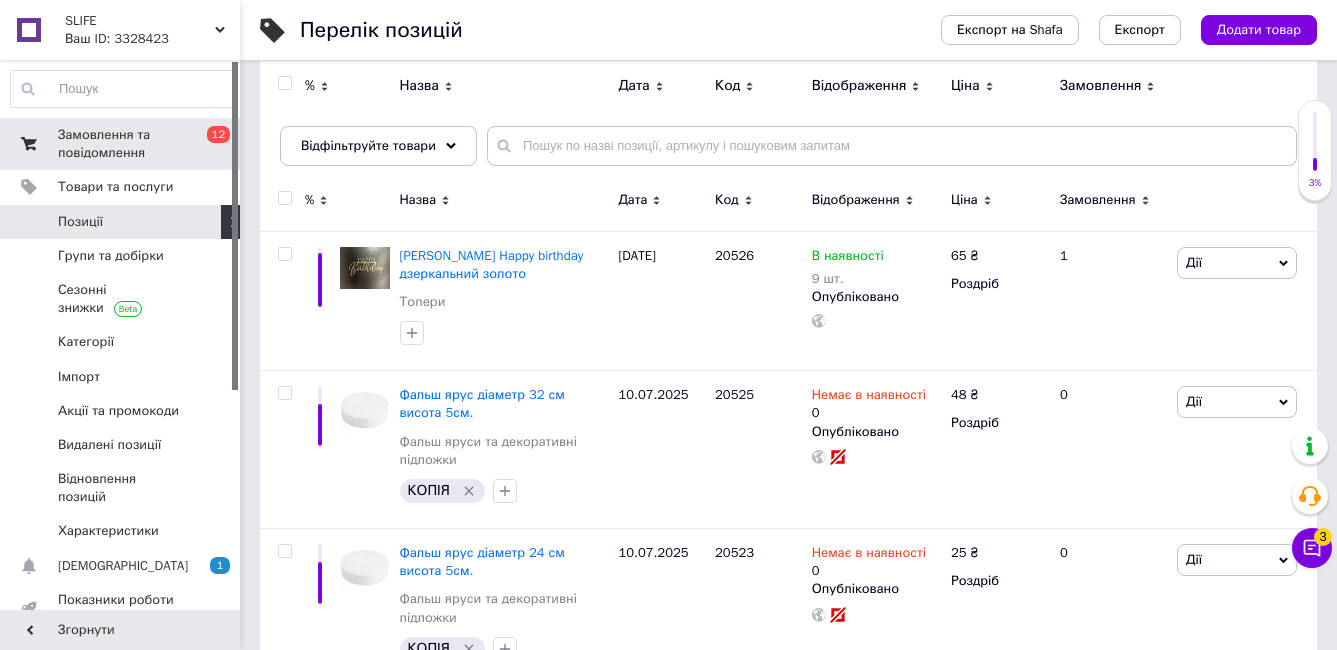 click on "Замовлення та повідомлення" at bounding box center (121, 144) 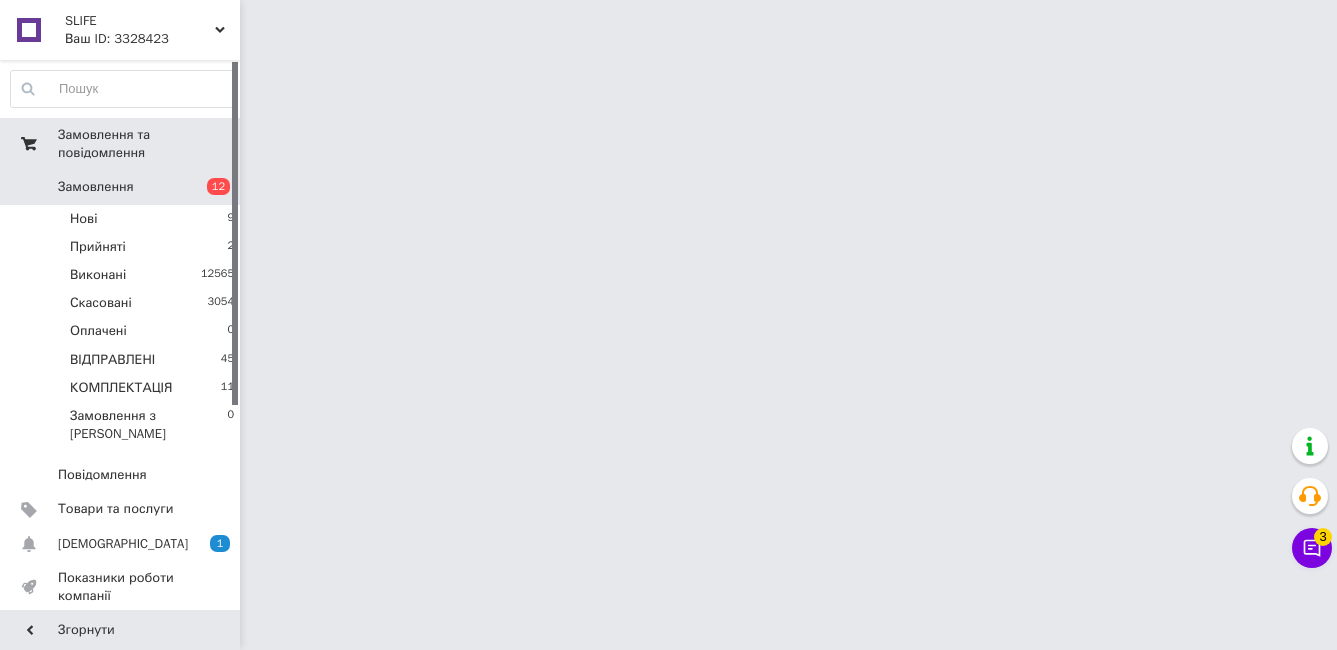scroll, scrollTop: 0, scrollLeft: 0, axis: both 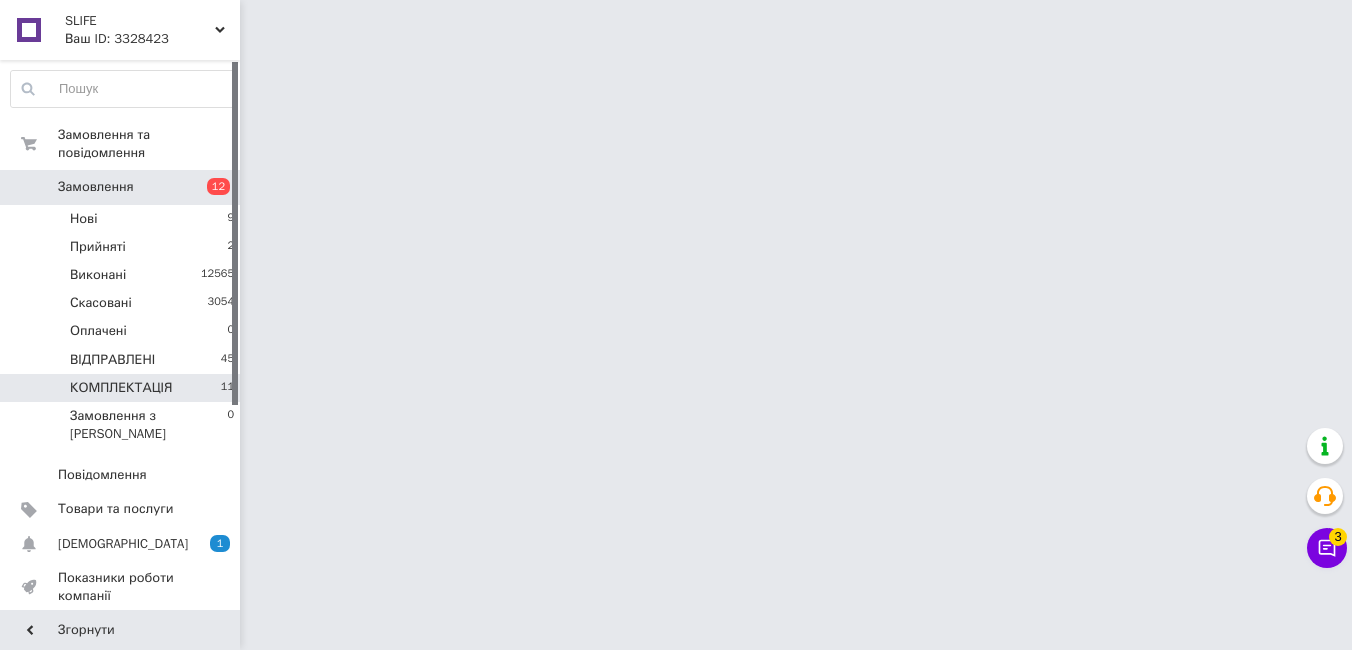 click on "КОМПЛЕКТАЦІЯ 11" at bounding box center (123, 388) 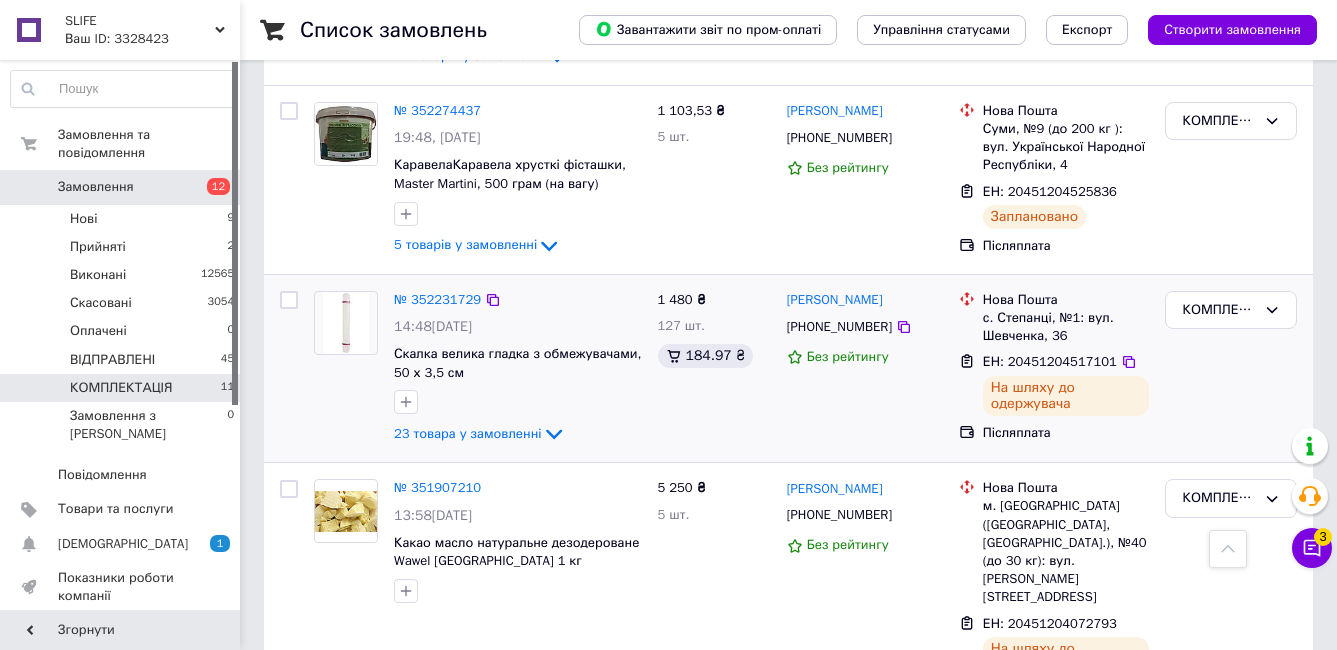 scroll, scrollTop: 1938, scrollLeft: 0, axis: vertical 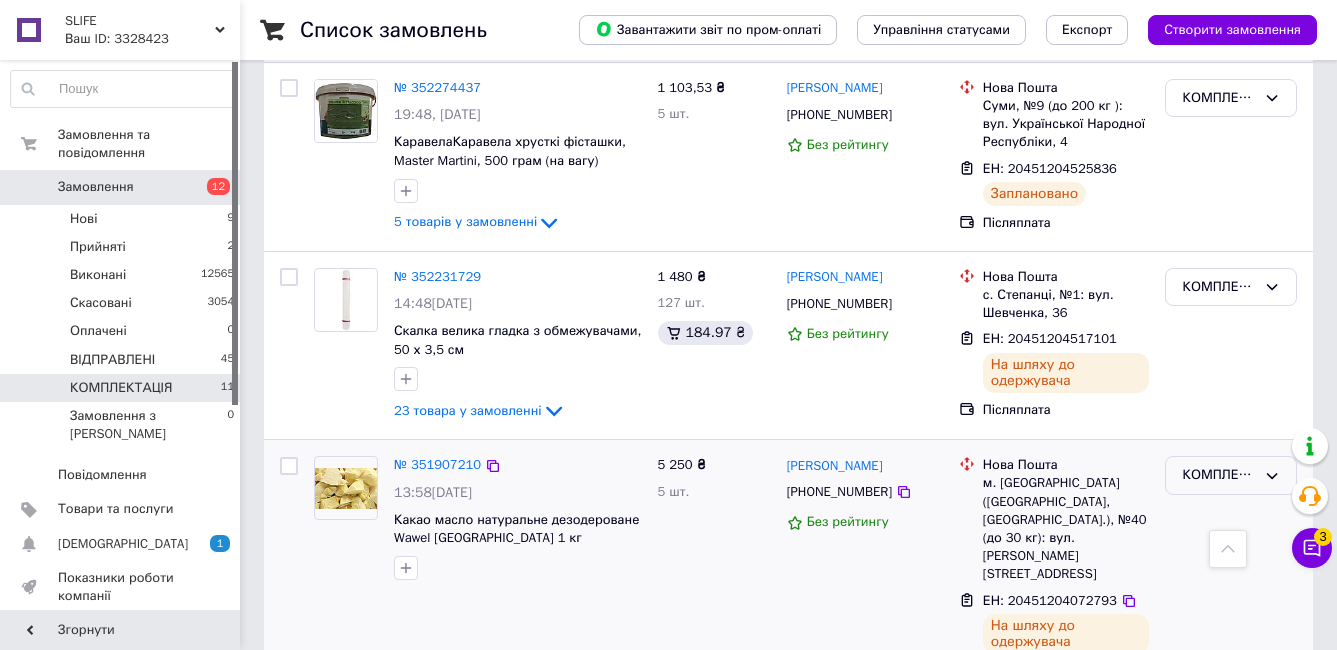 click on "КОМПЛЕКТАЦІЯ" at bounding box center [1231, 475] 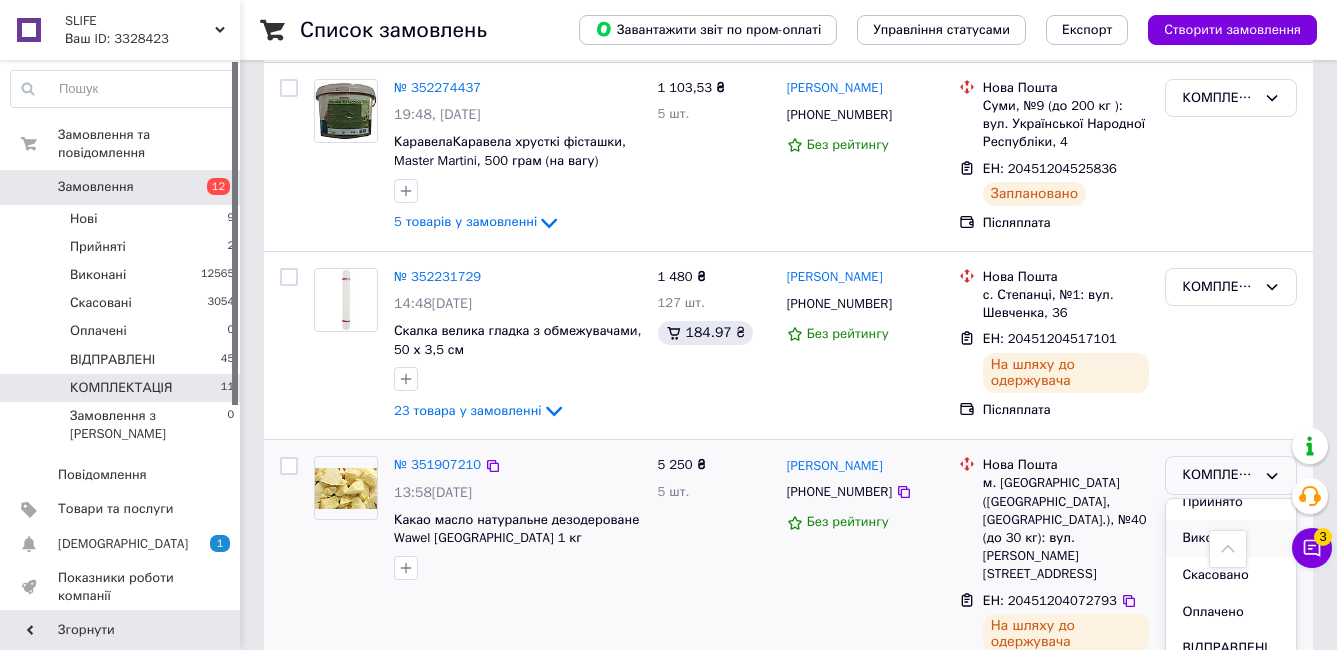 scroll, scrollTop: 17, scrollLeft: 0, axis: vertical 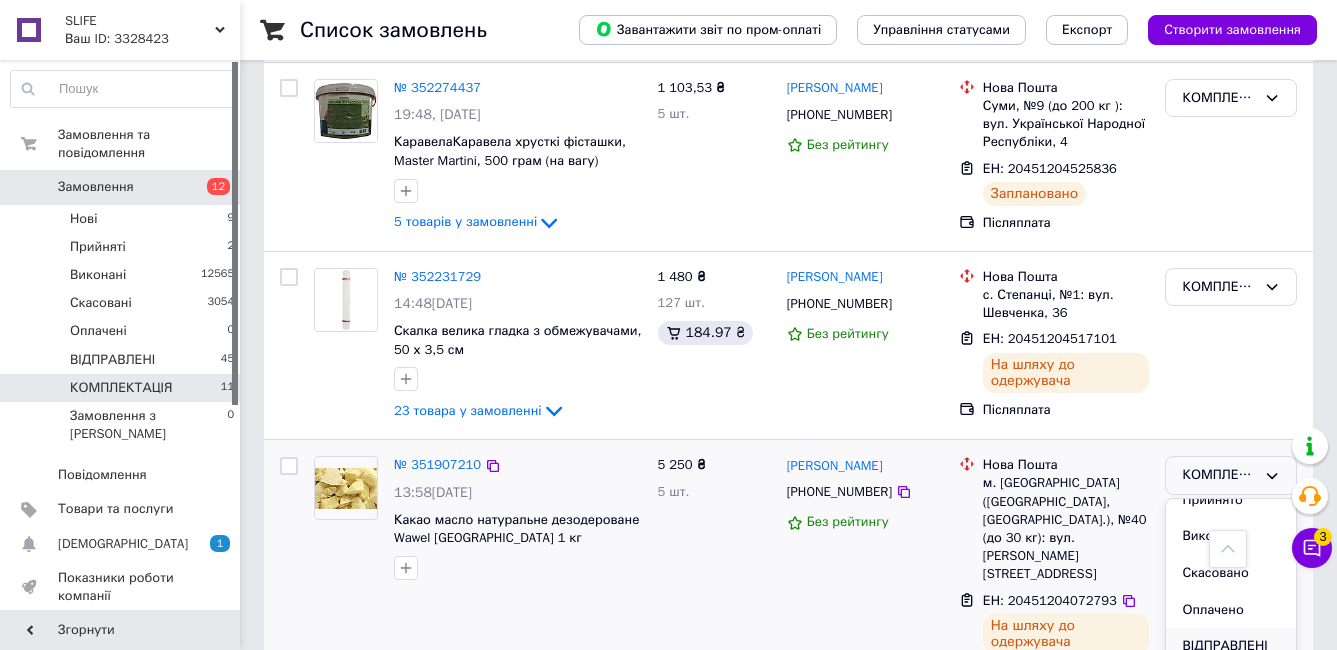 click on "ВІДПРАВЛЕНІ" at bounding box center (1231, 646) 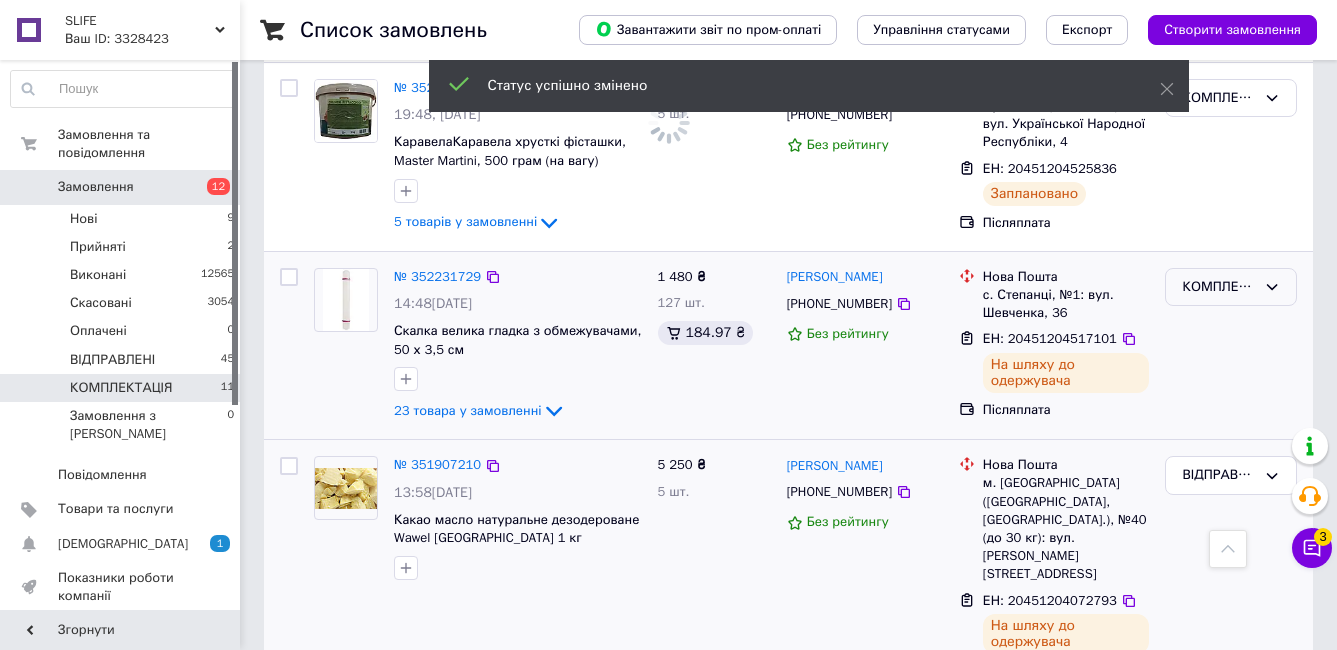click on "КОМПЛЕКТАЦІЯ" at bounding box center (1231, 287) 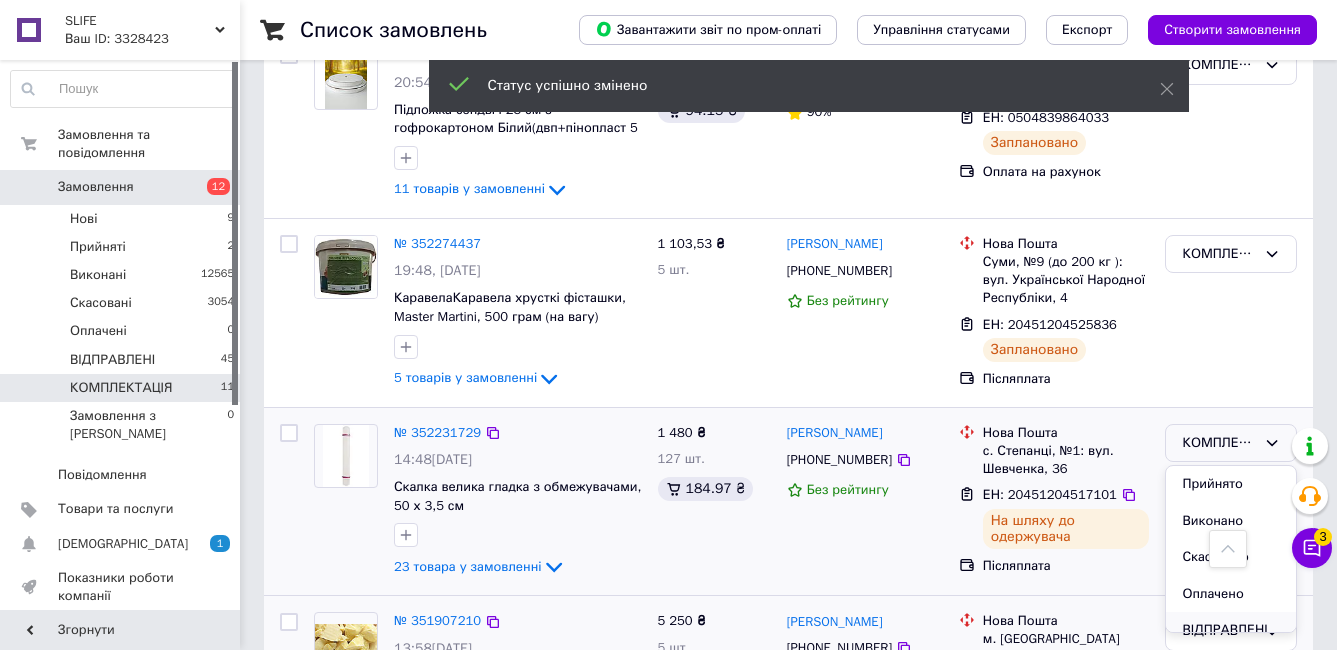 click on "ВІДПРАВЛЕНІ" at bounding box center [1231, 630] 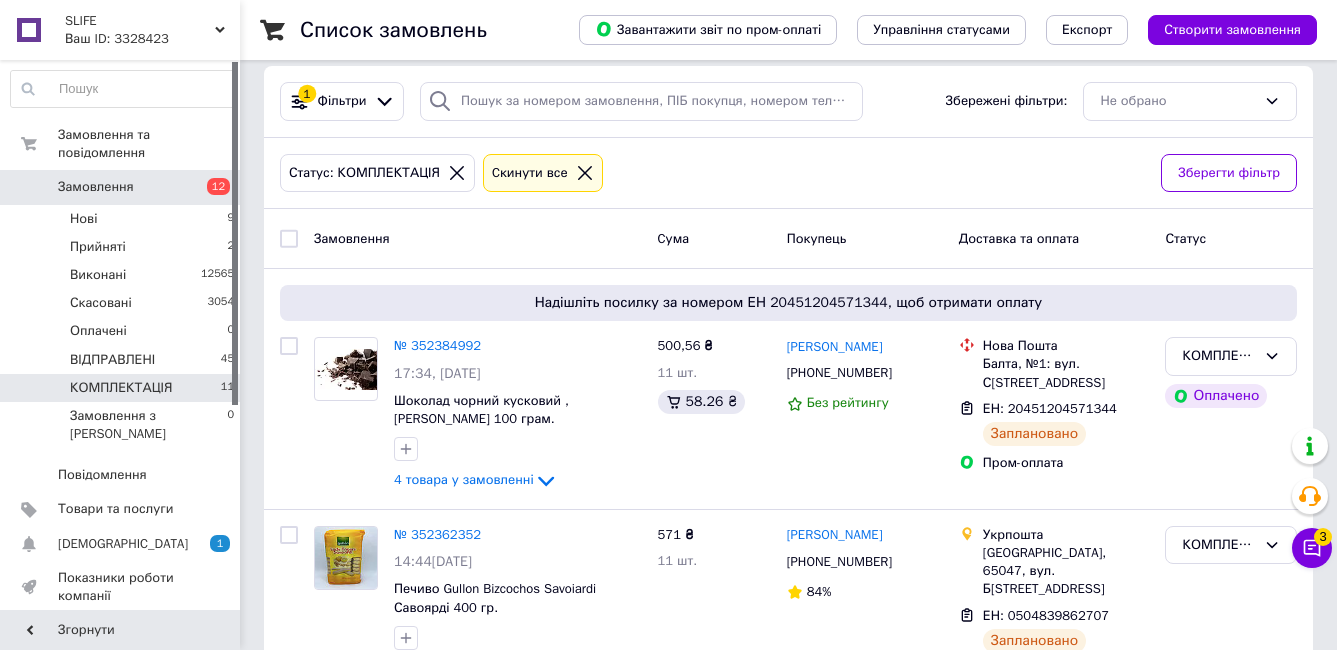 scroll, scrollTop: 0, scrollLeft: 0, axis: both 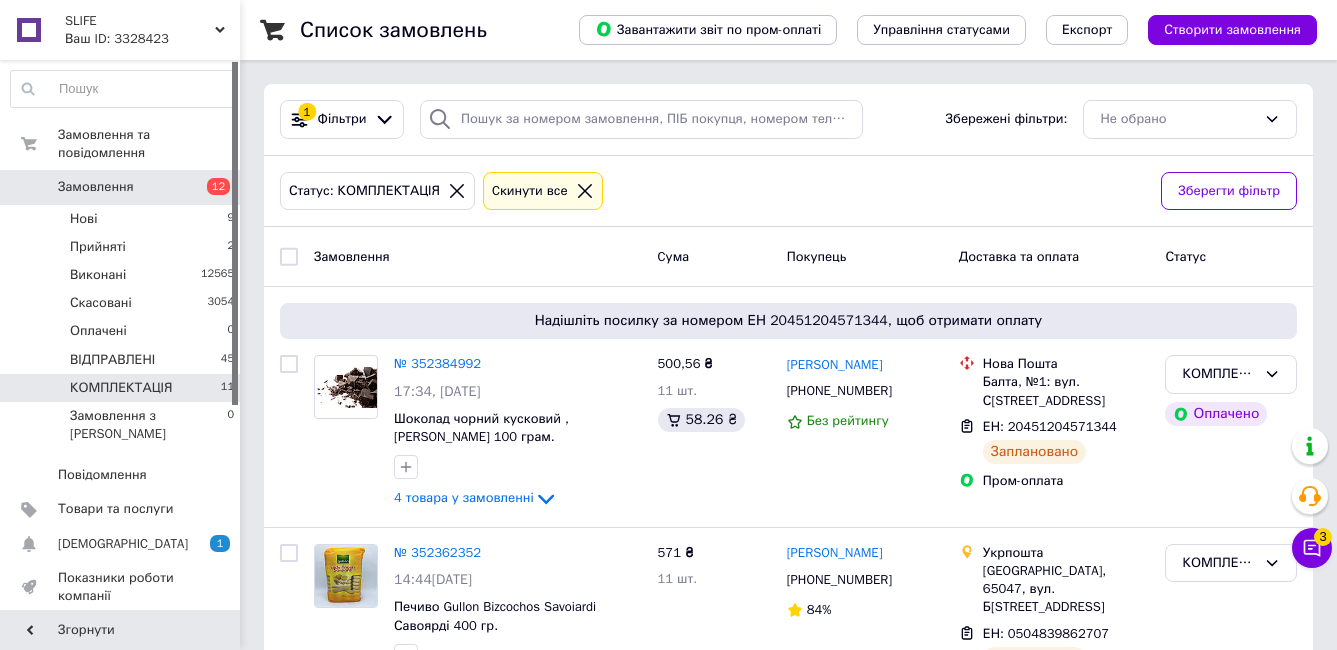click on "Замовлення" at bounding box center [121, 187] 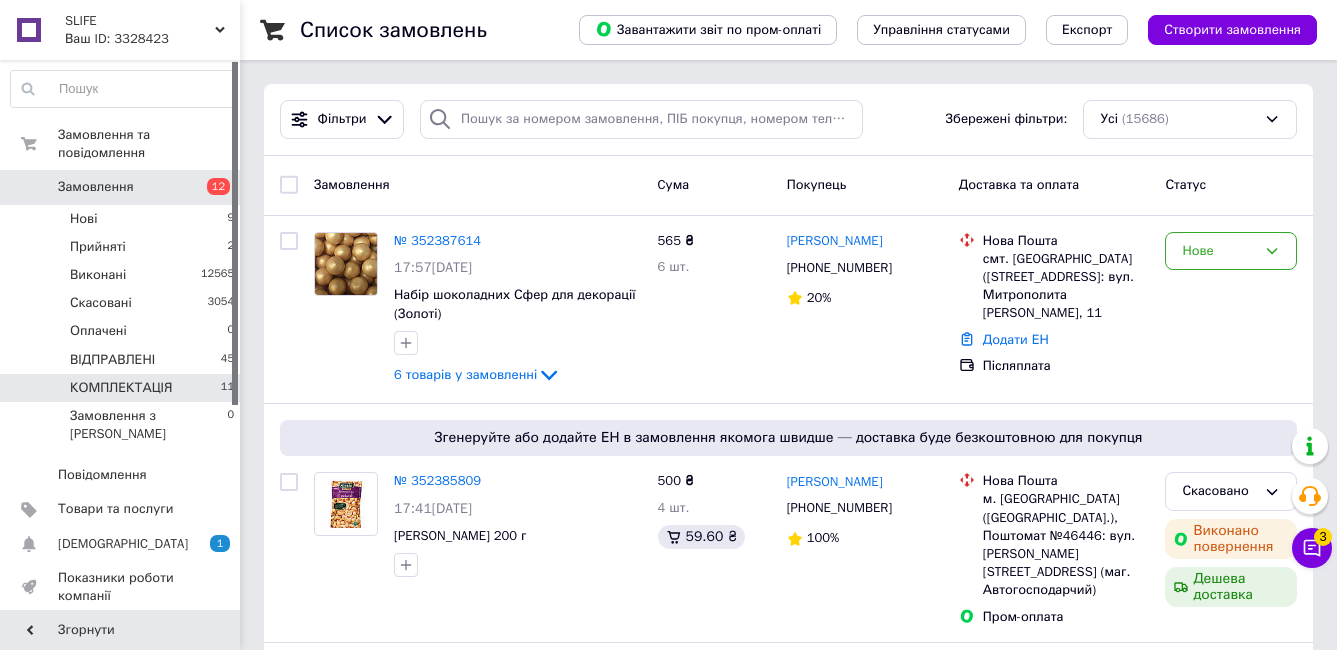 click on "КОМПЛЕКТАЦІЯ" at bounding box center (121, 388) 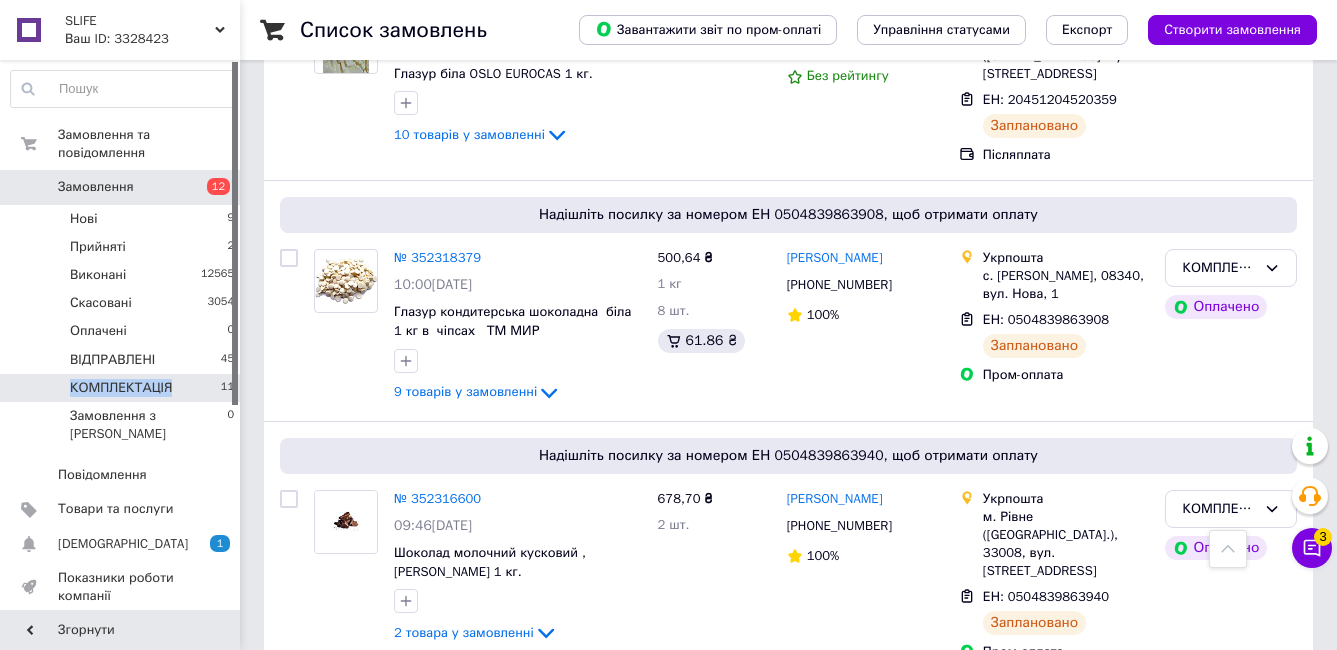 scroll, scrollTop: 828, scrollLeft: 0, axis: vertical 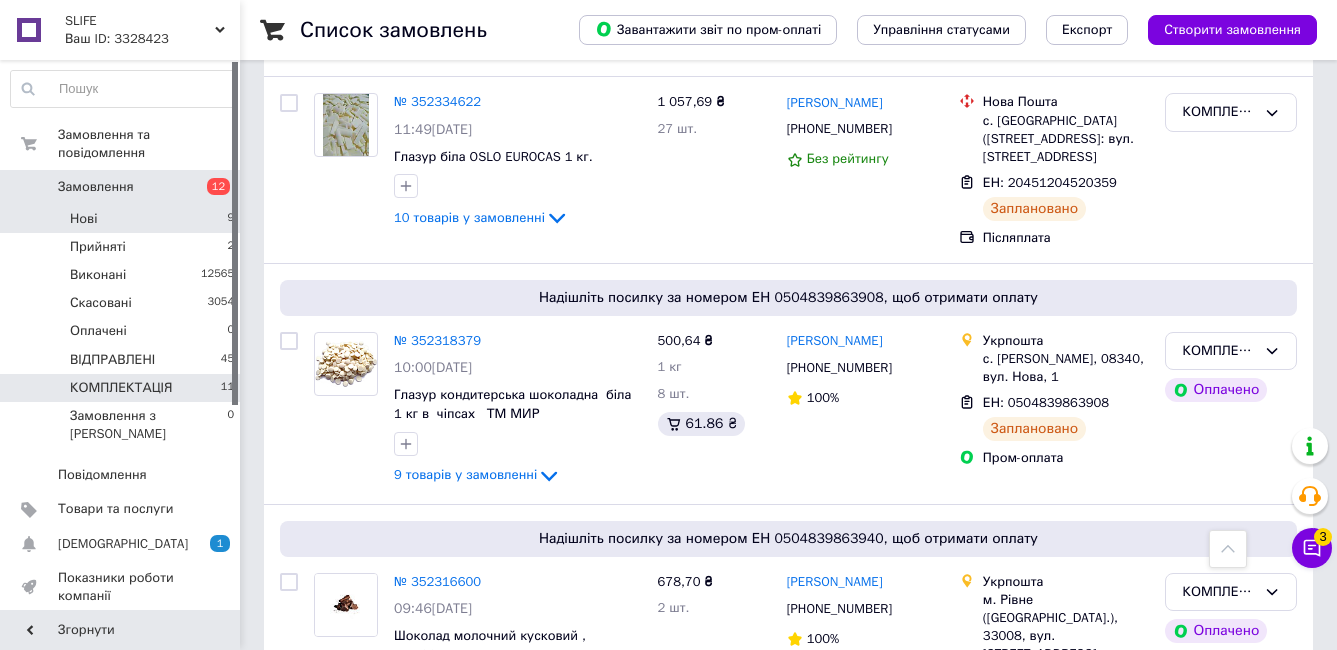 click on "Нові 9" at bounding box center [123, 219] 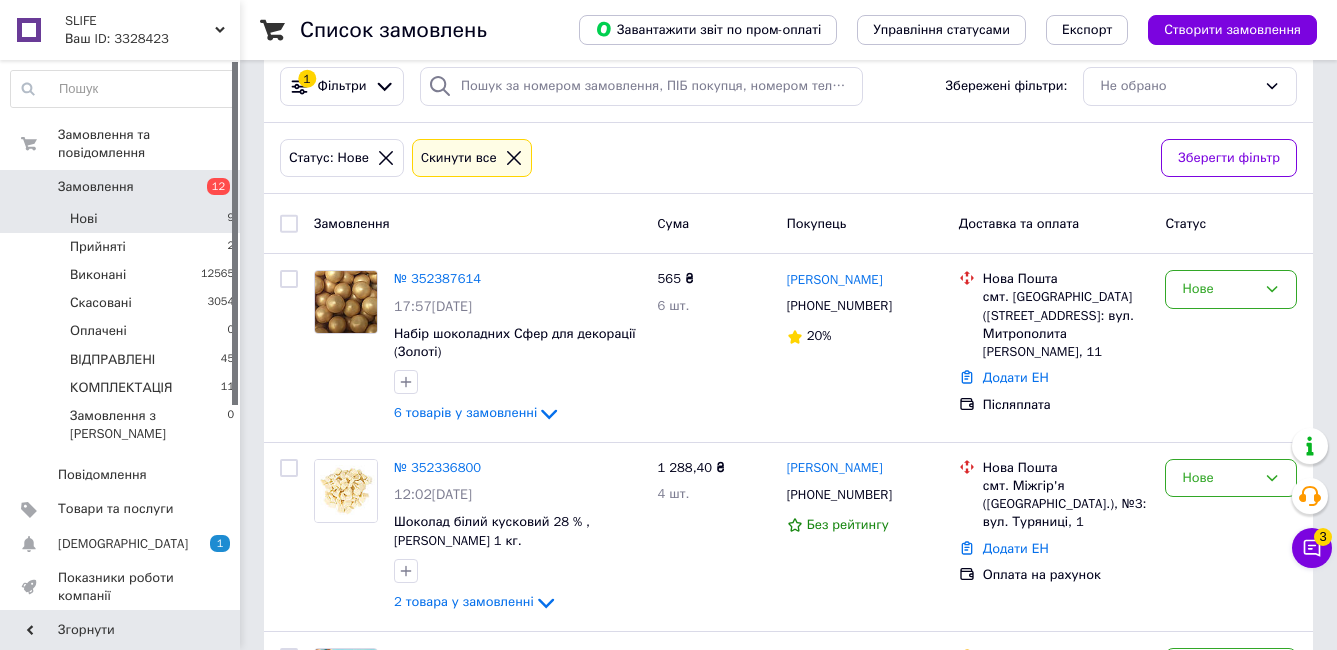 scroll, scrollTop: 0, scrollLeft: 0, axis: both 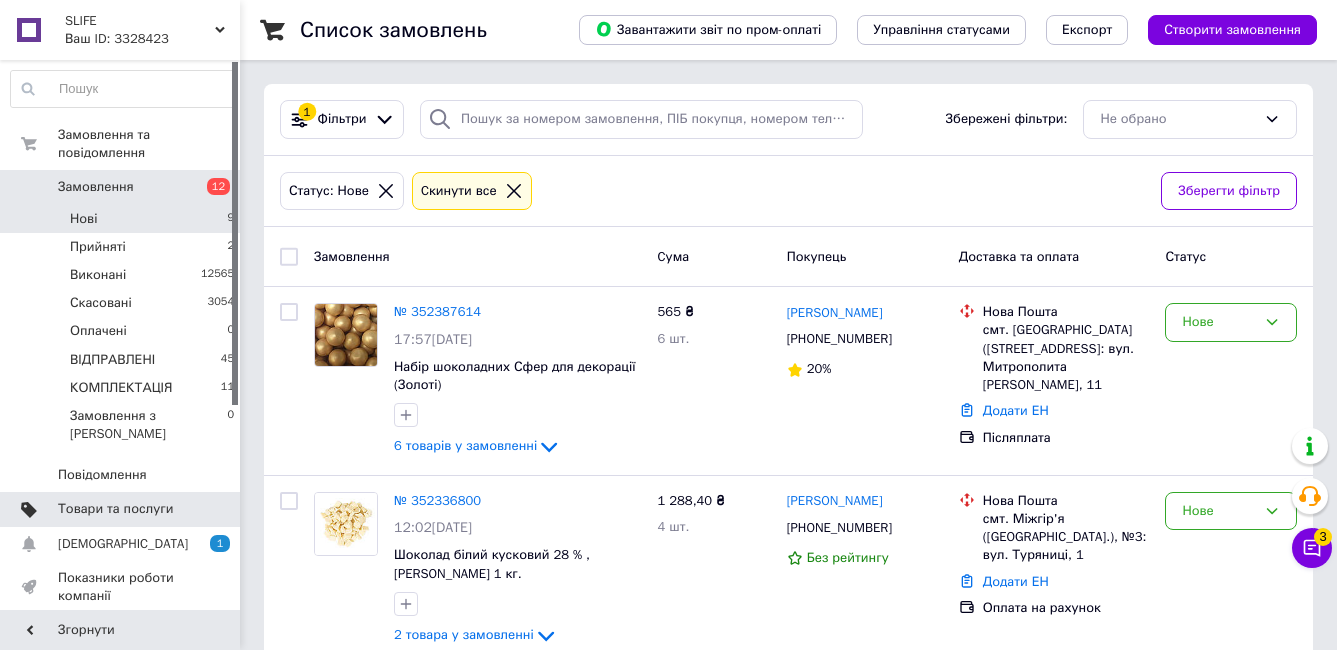 click on "Товари та послуги" at bounding box center [123, 509] 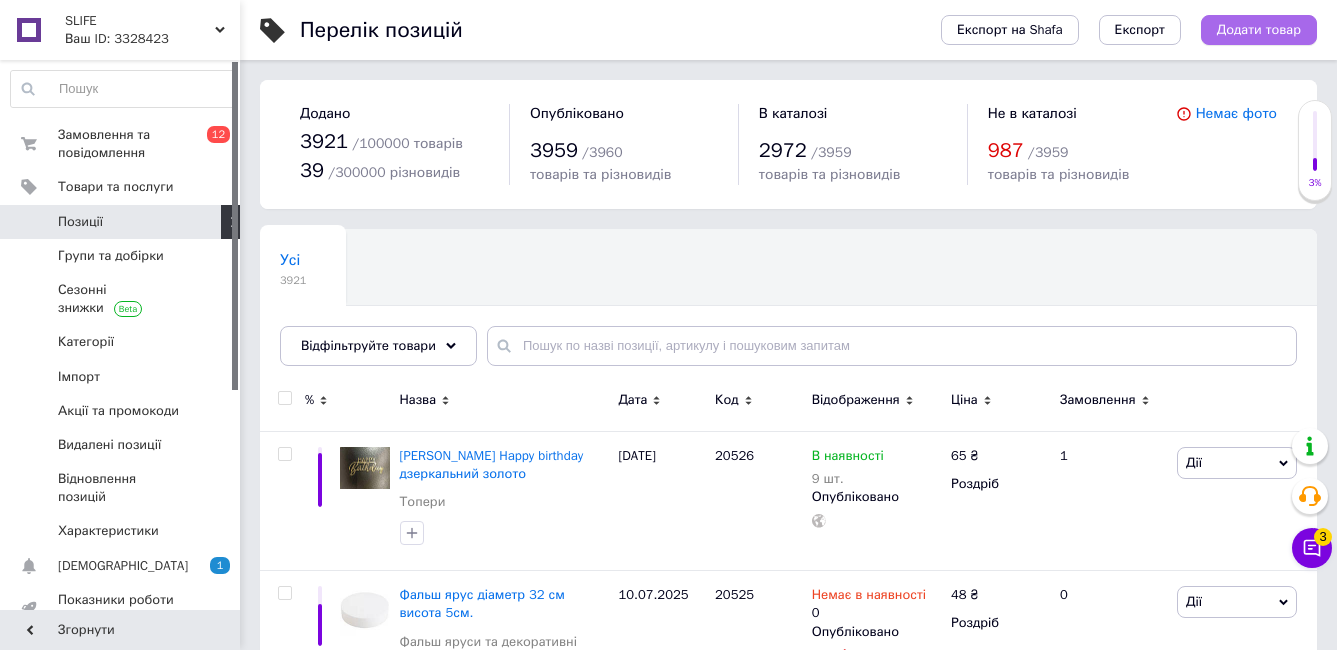 click on "Додати товар" at bounding box center (1259, 30) 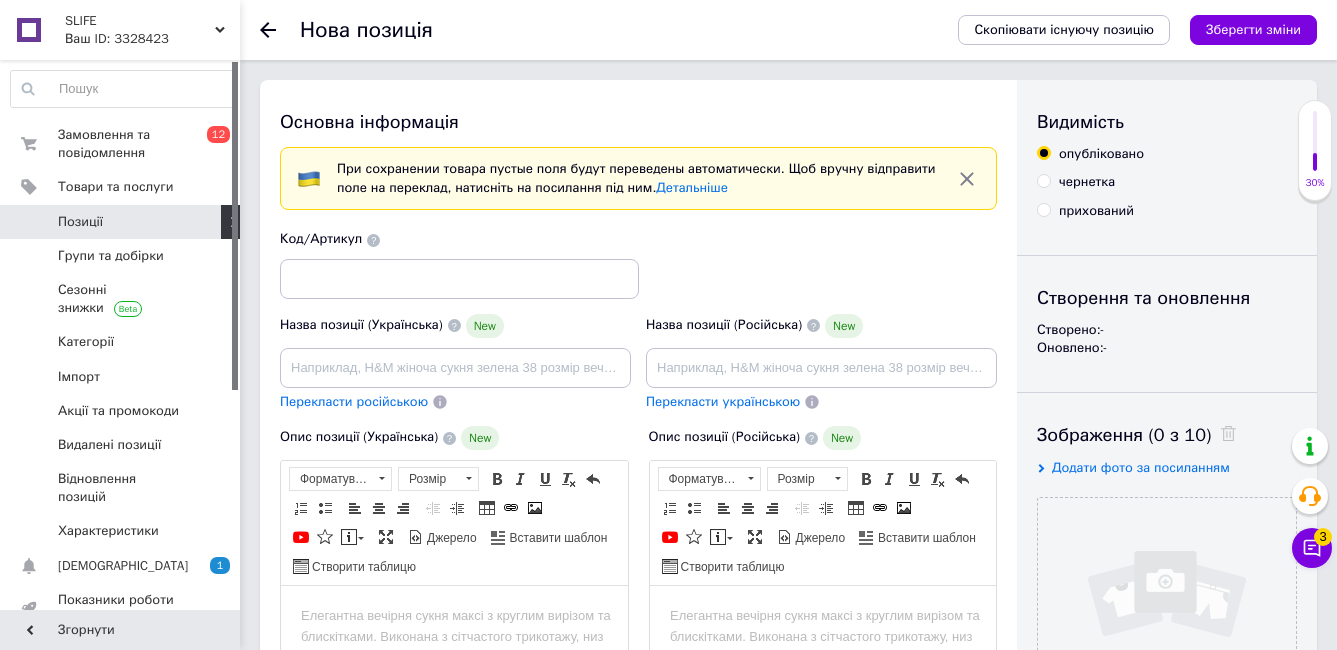 scroll, scrollTop: 0, scrollLeft: 0, axis: both 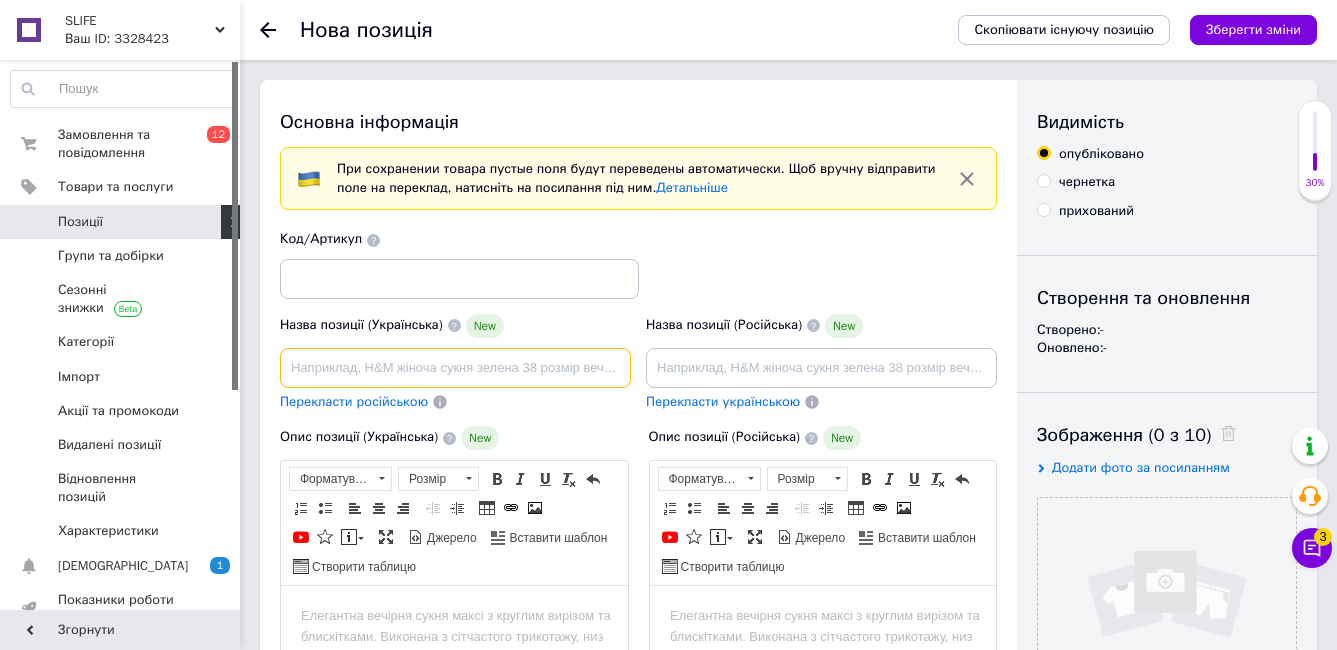 click at bounding box center [455, 368] 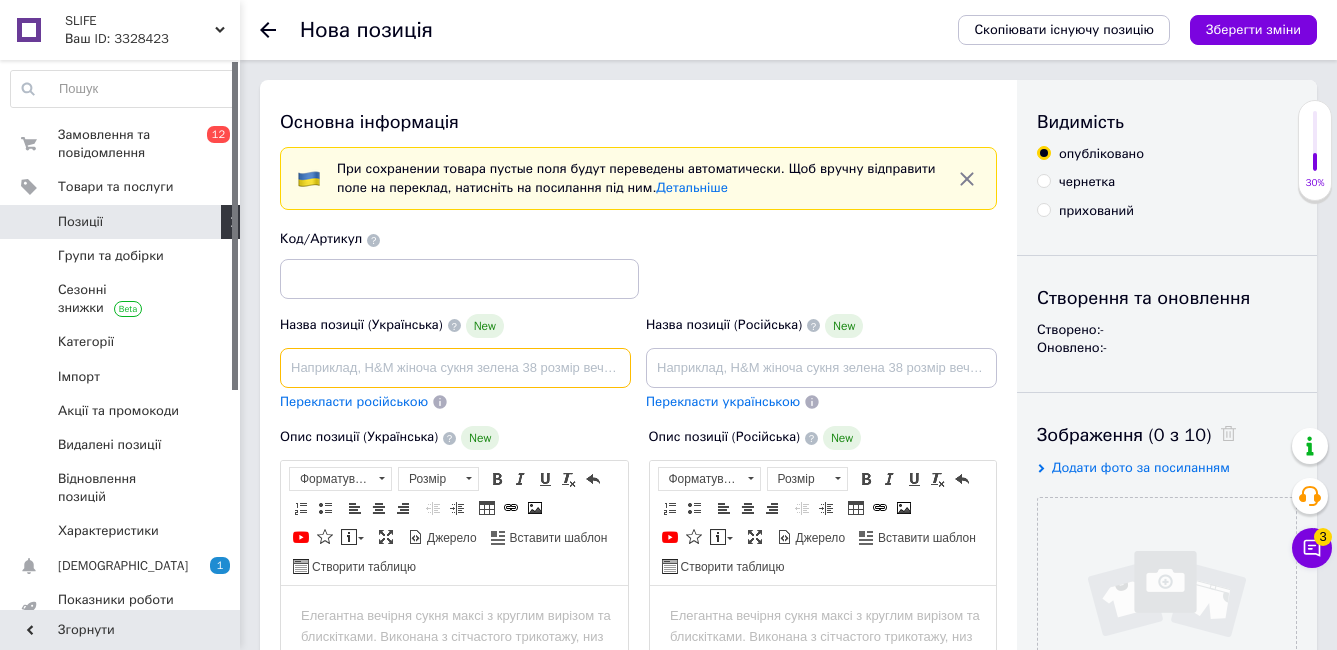 click at bounding box center (455, 368) 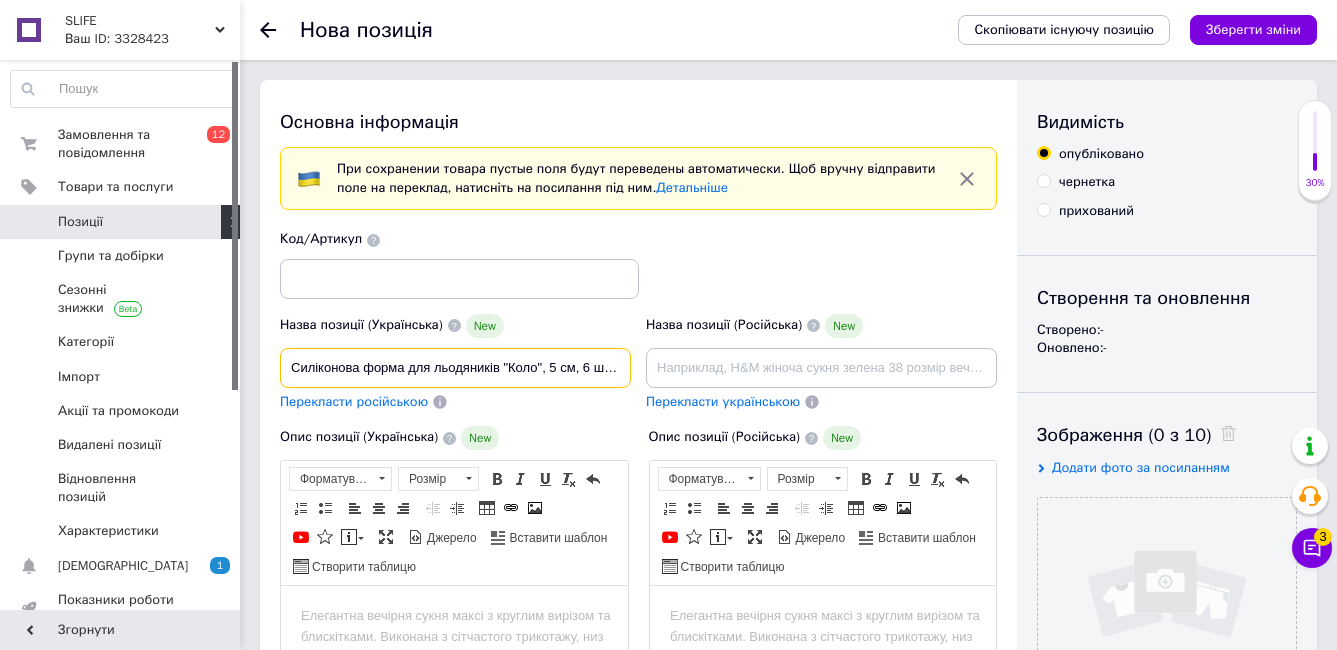 scroll, scrollTop: 0, scrollLeft: 68, axis: horizontal 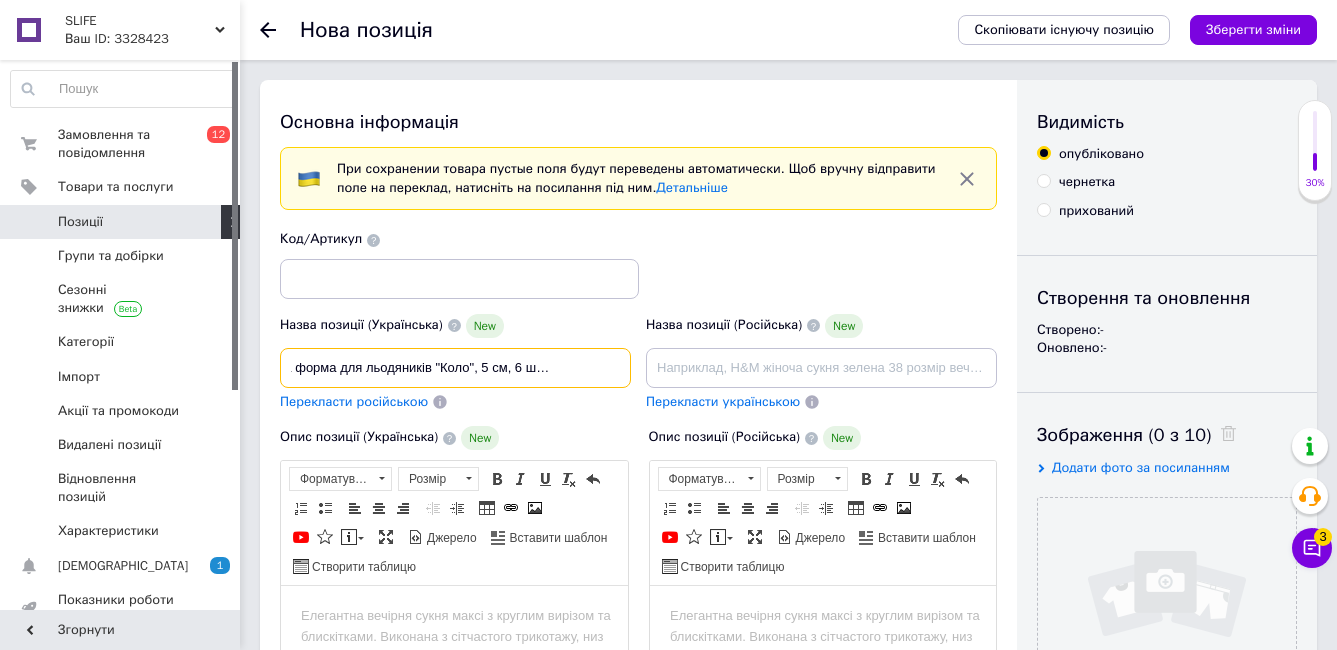 type on "Силіконова форма для льодяників "Коло", 5 см, 6 шт на планшеті" 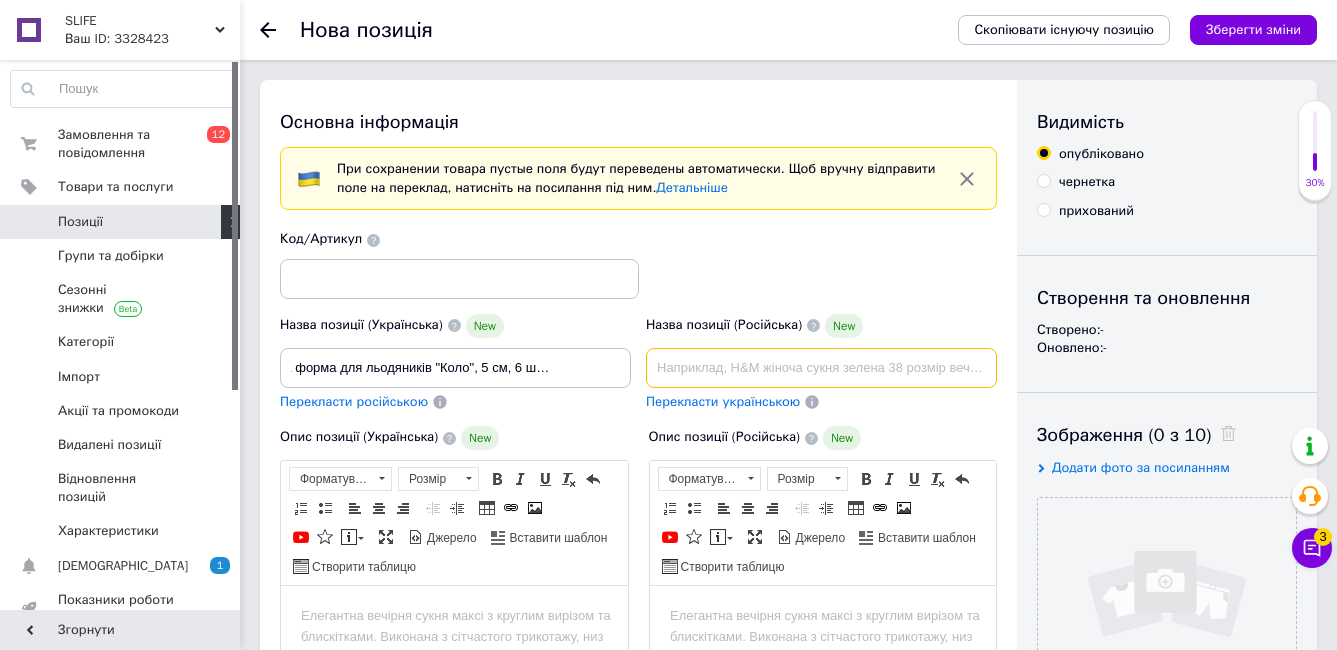 click at bounding box center (821, 368) 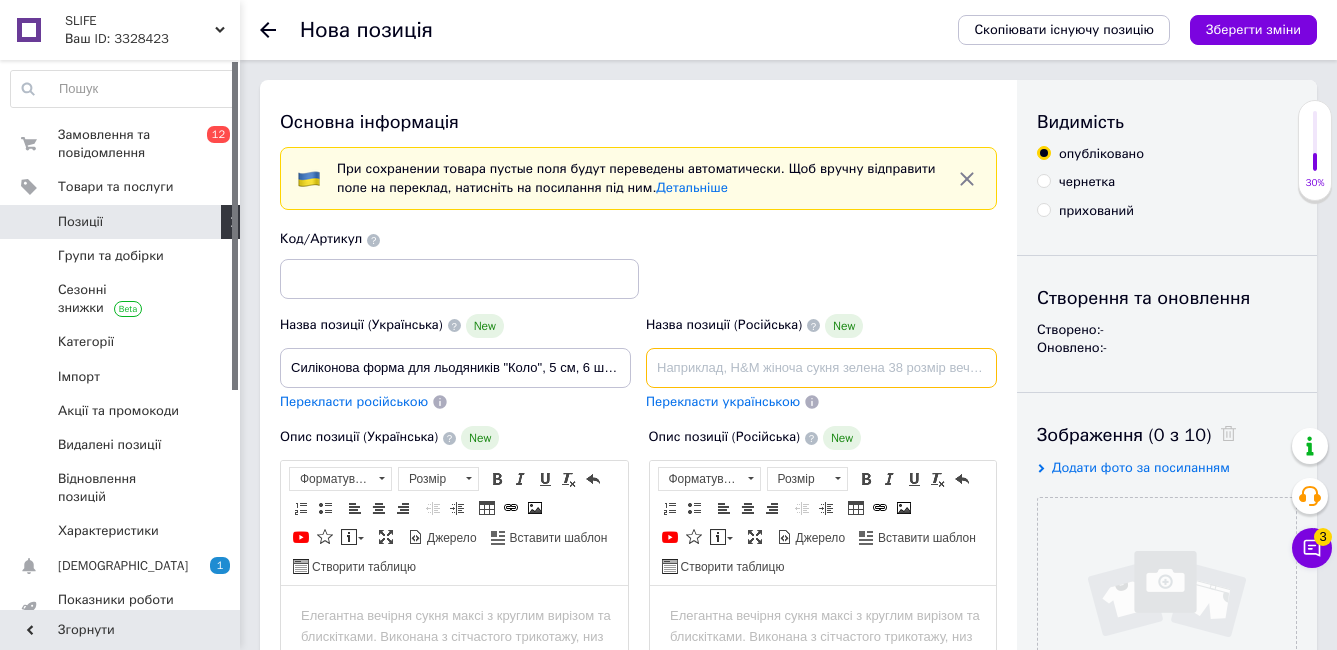 paste on "Силіконова форма для льодяників "Коло", 5 см, 6 шт на планшеті" 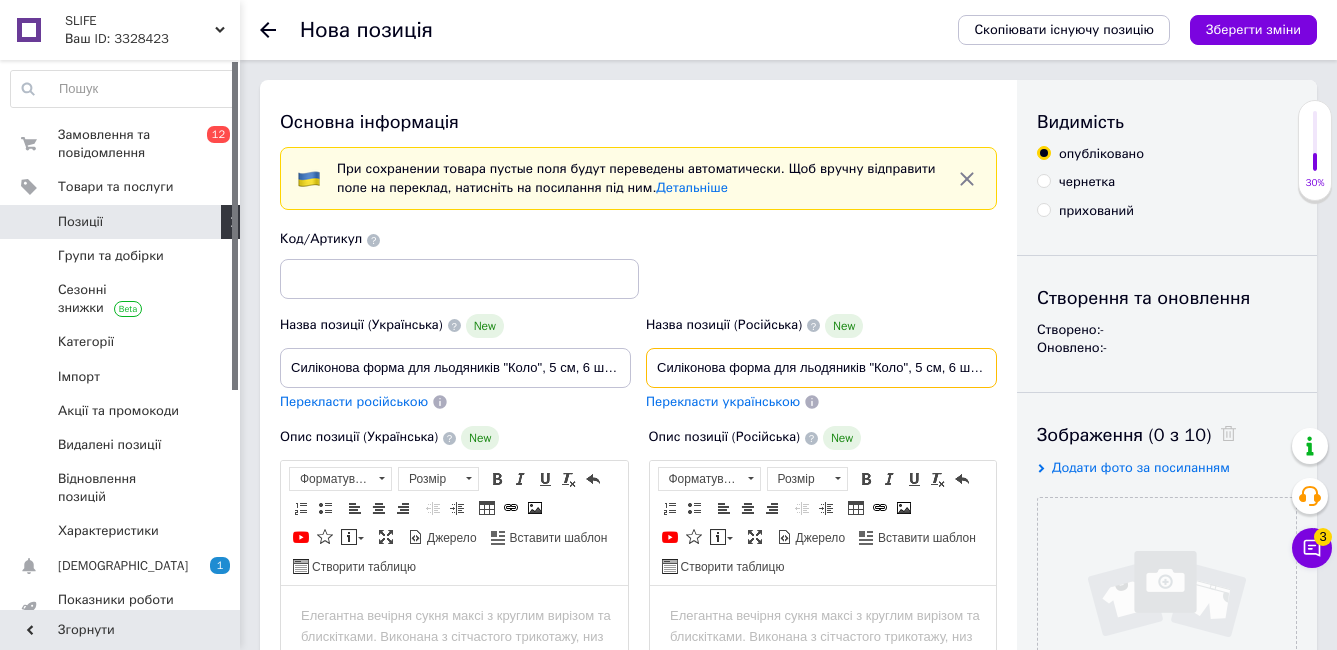 scroll, scrollTop: 0, scrollLeft: 68, axis: horizontal 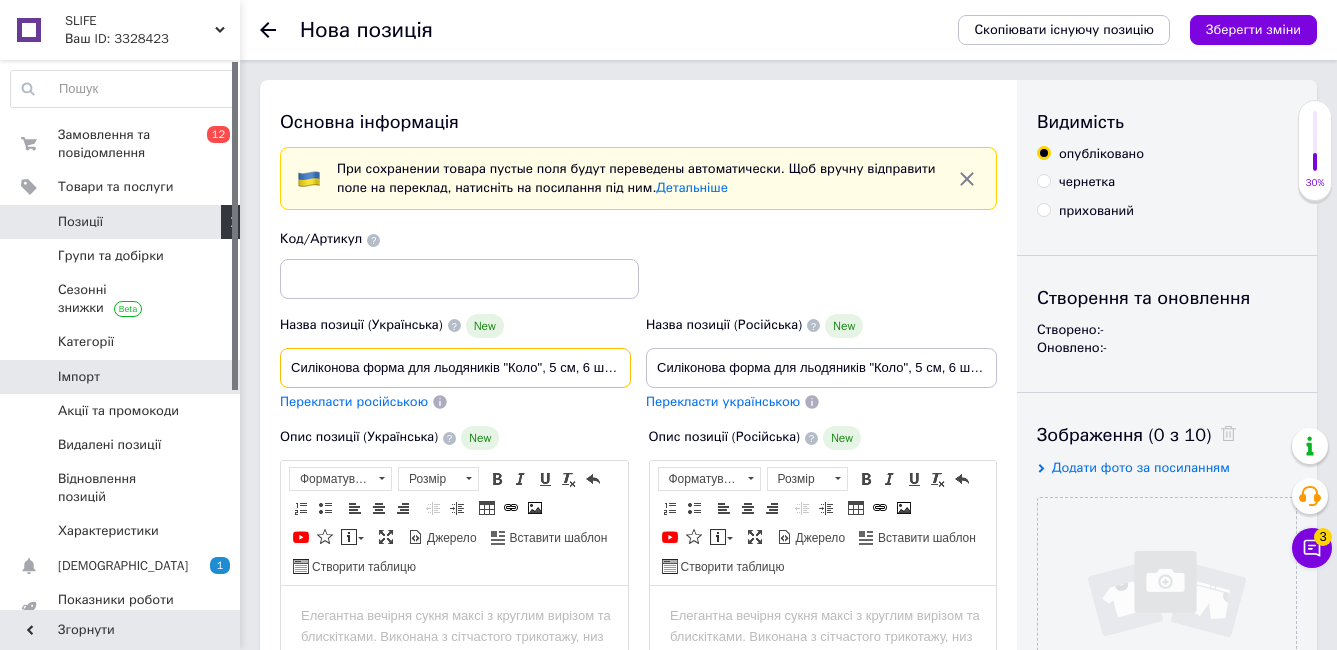 drag, startPoint x: 429, startPoint y: 373, endPoint x: 113, endPoint y: 379, distance: 316.05695 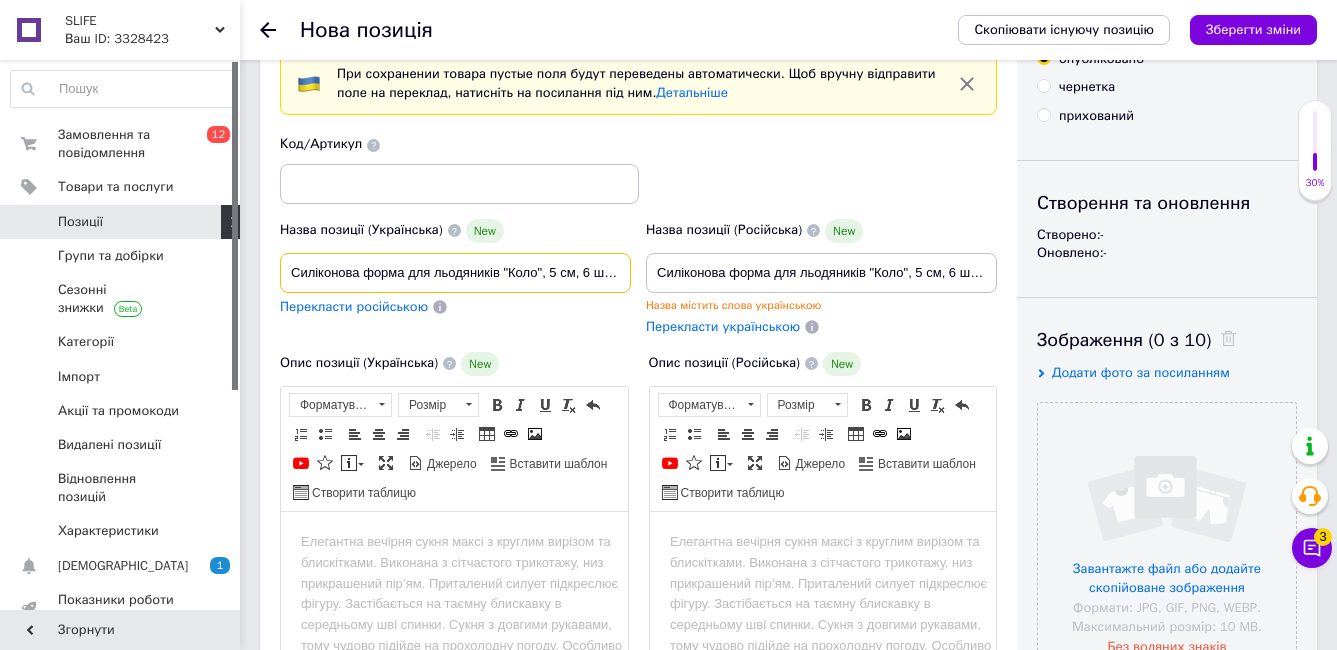 scroll, scrollTop: 0, scrollLeft: 0, axis: both 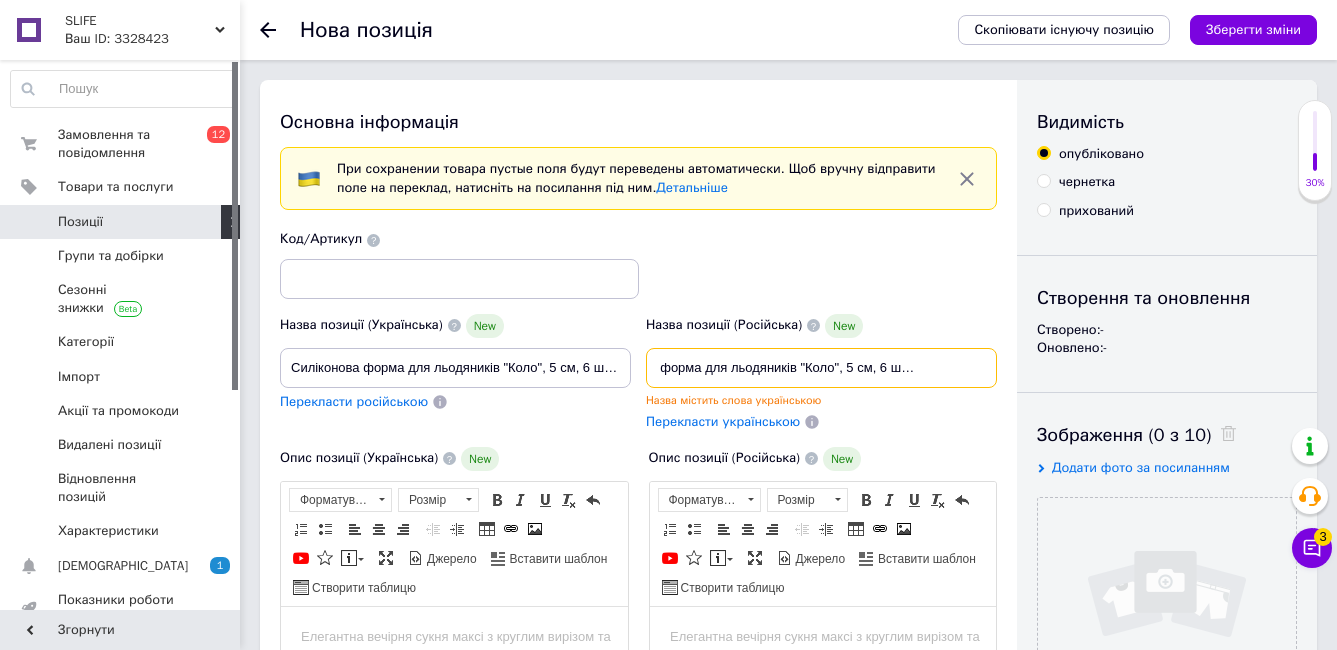 drag, startPoint x: 953, startPoint y: 364, endPoint x: 1122, endPoint y: 365, distance: 169.00296 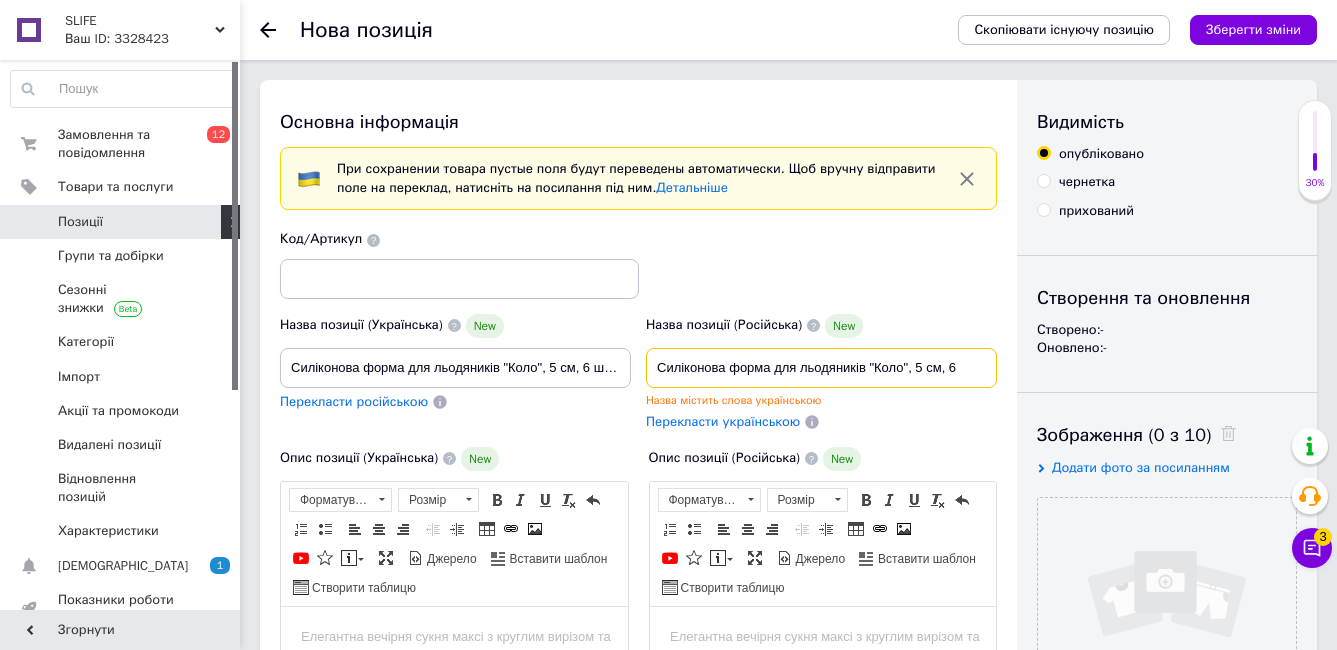 scroll, scrollTop: 0, scrollLeft: 0, axis: both 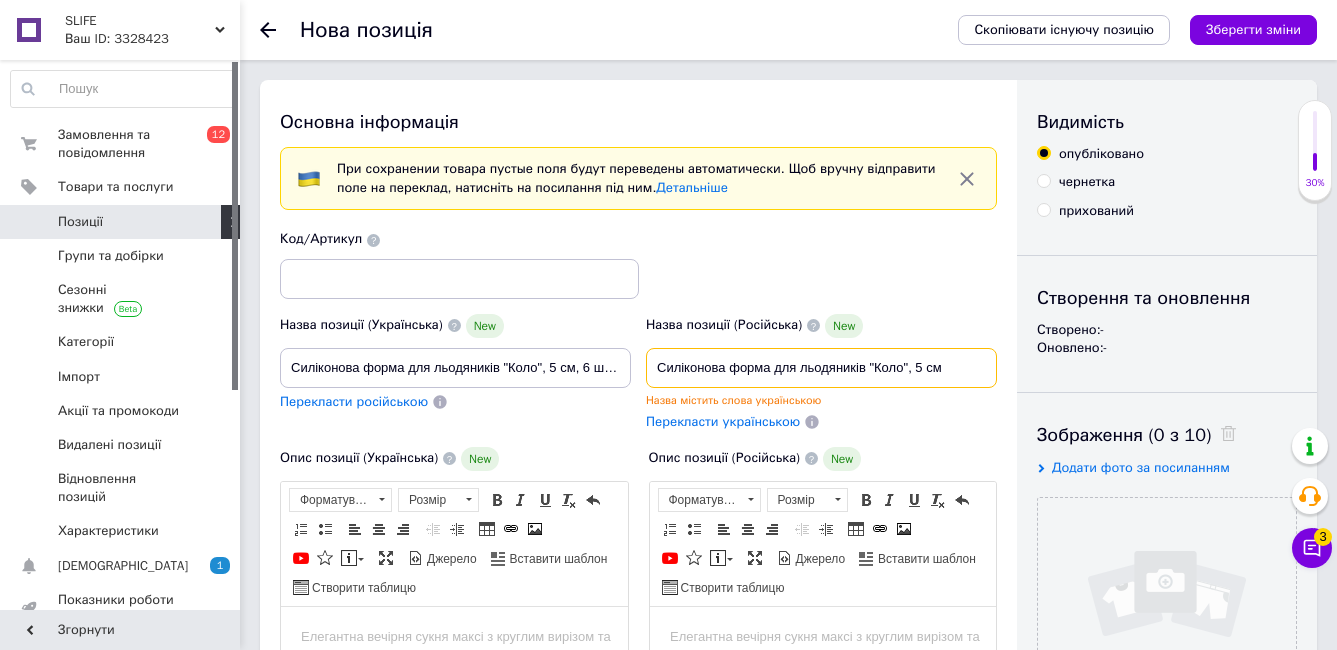 type on "Силіконова форма для льодяників "Коло", 5 см" 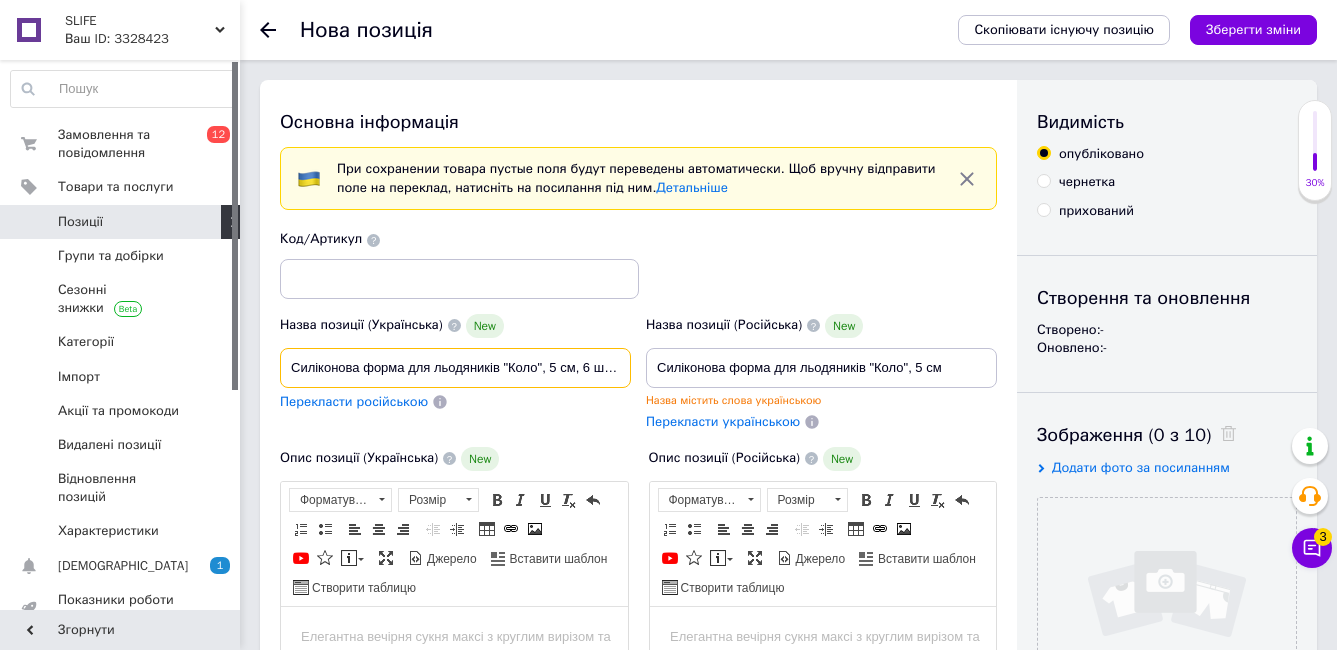 scroll, scrollTop: 0, scrollLeft: 69, axis: horizontal 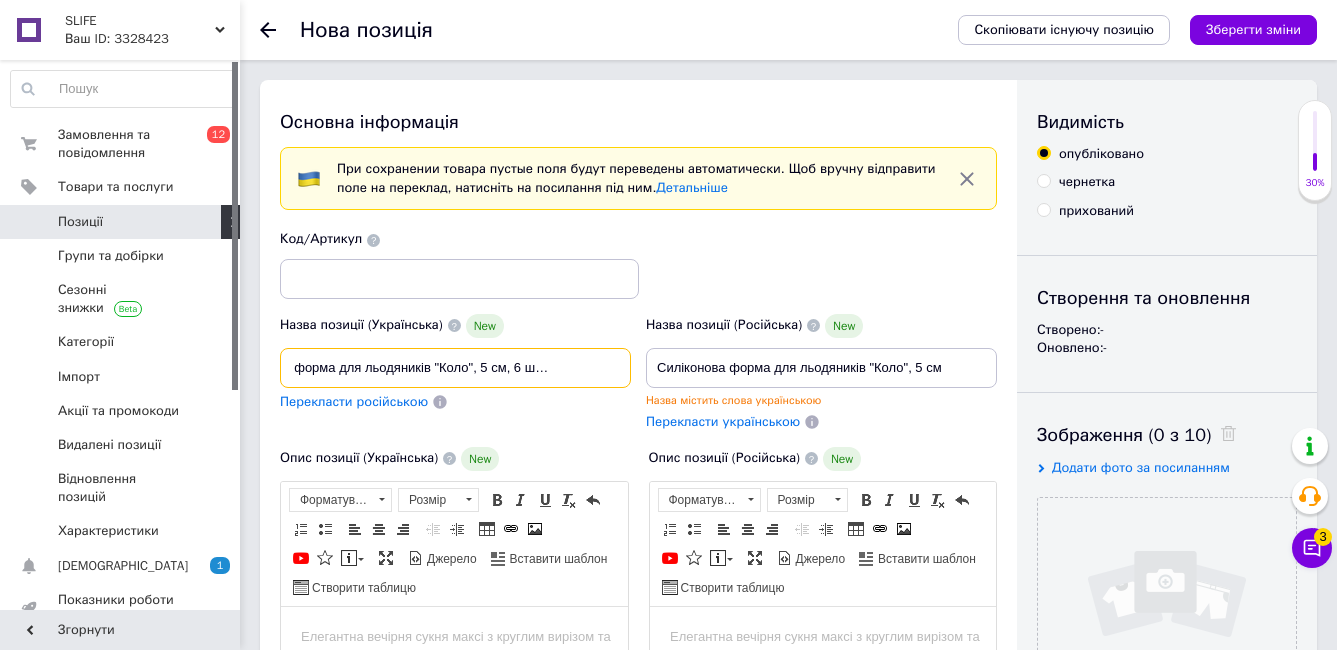 drag, startPoint x: 574, startPoint y: 370, endPoint x: 851, endPoint y: 385, distance: 277.40585 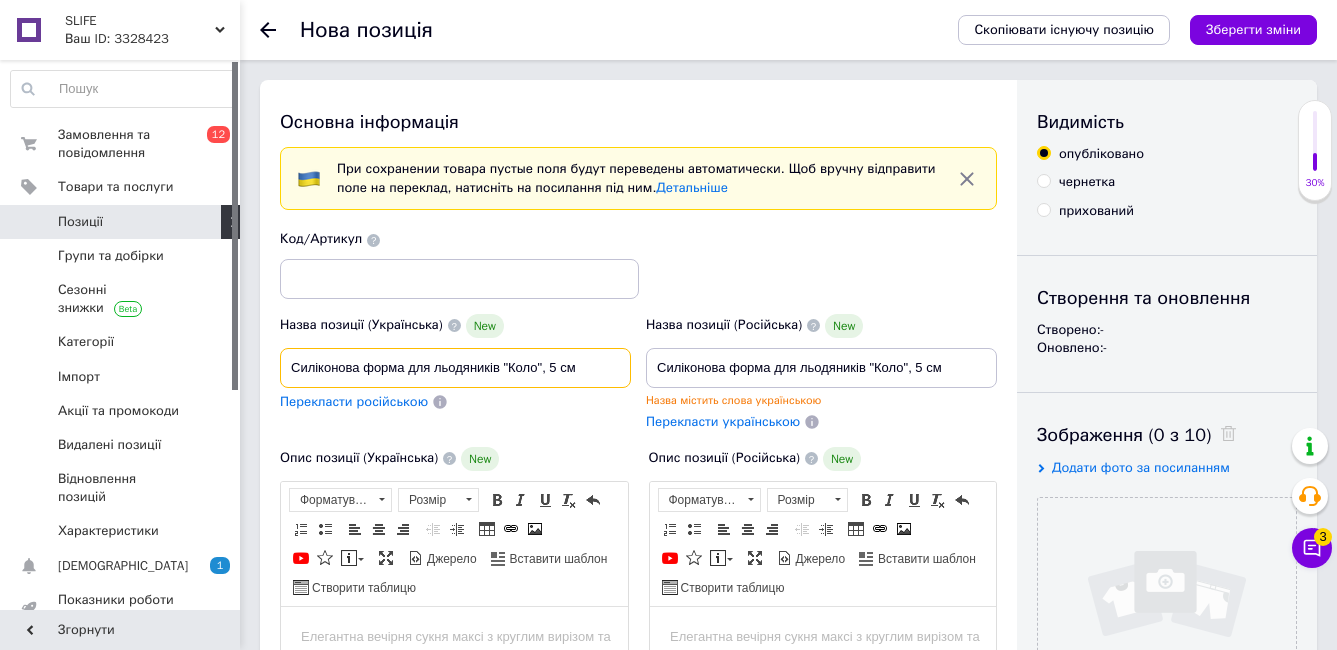 scroll, scrollTop: 0, scrollLeft: 0, axis: both 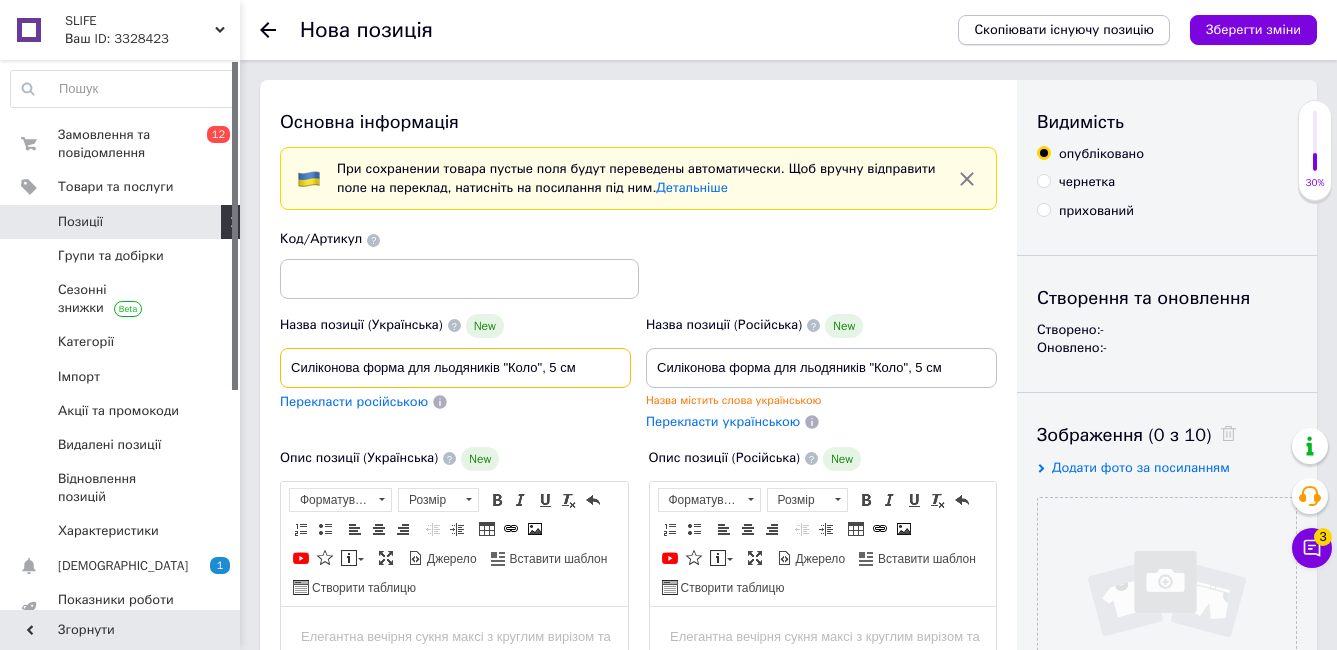 type on "Силіконова форма для льодяників "Коло", 5 см" 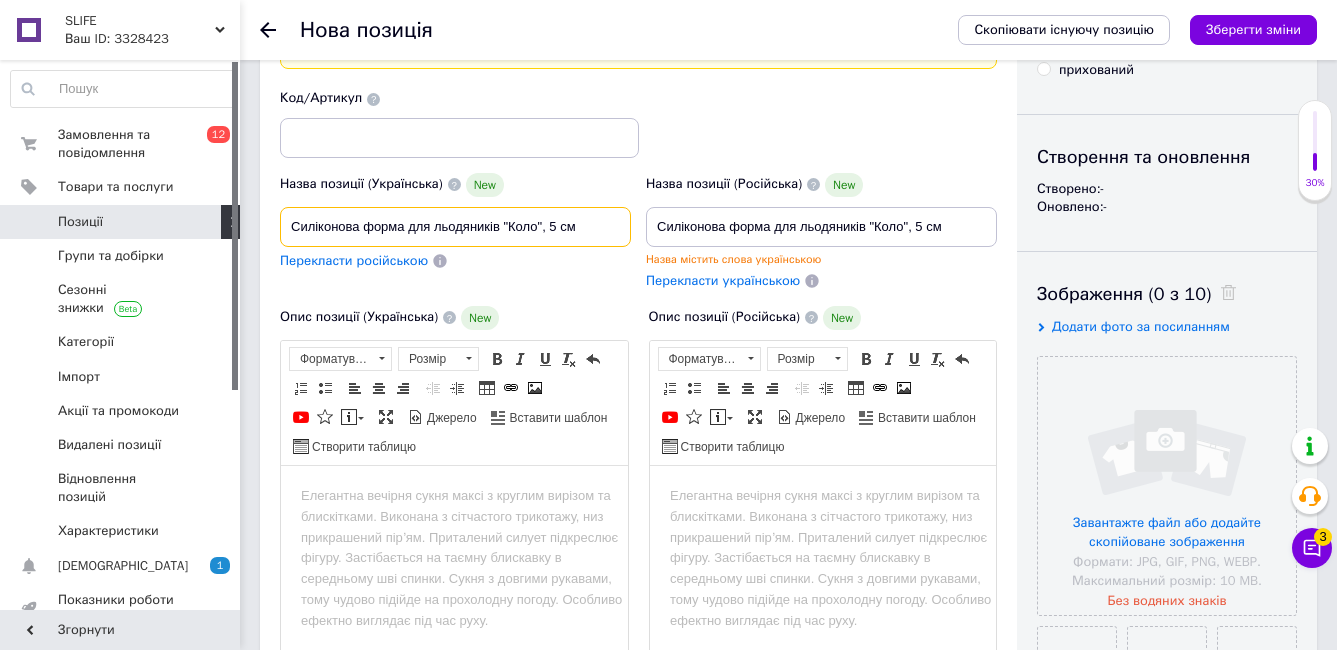 scroll, scrollTop: 300, scrollLeft: 0, axis: vertical 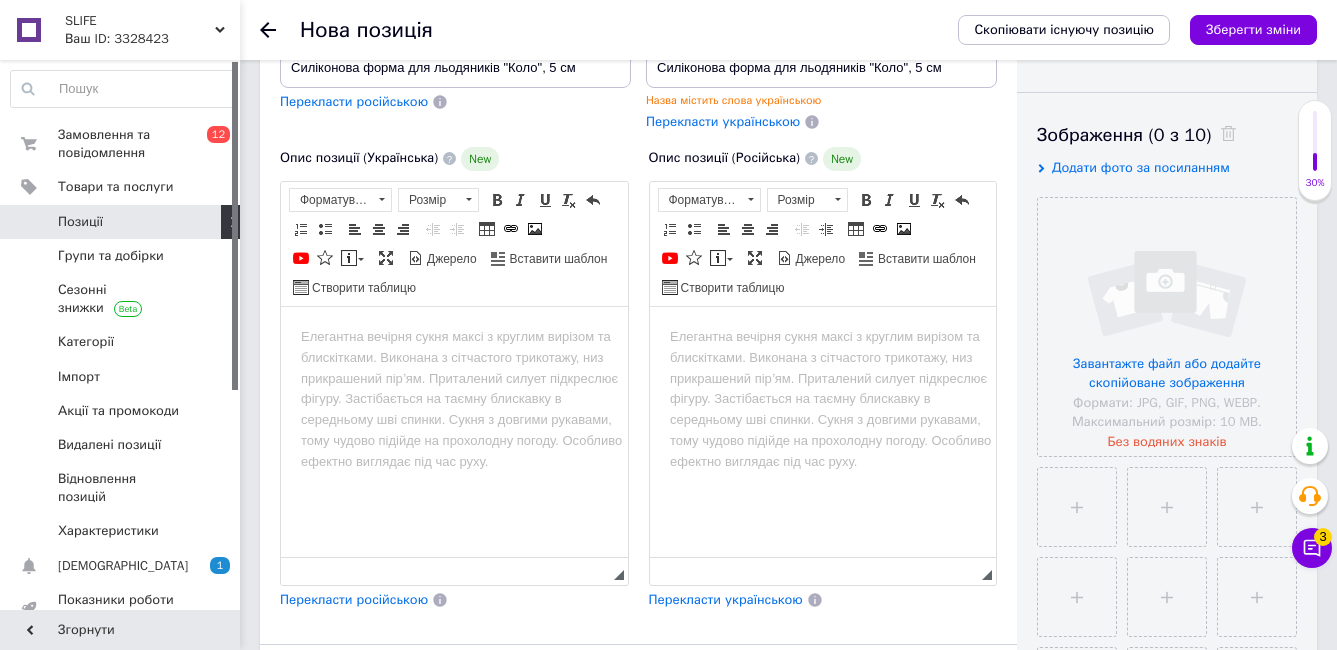 drag, startPoint x: 432, startPoint y: 386, endPoint x: 571, endPoint y: 384, distance: 139.01439 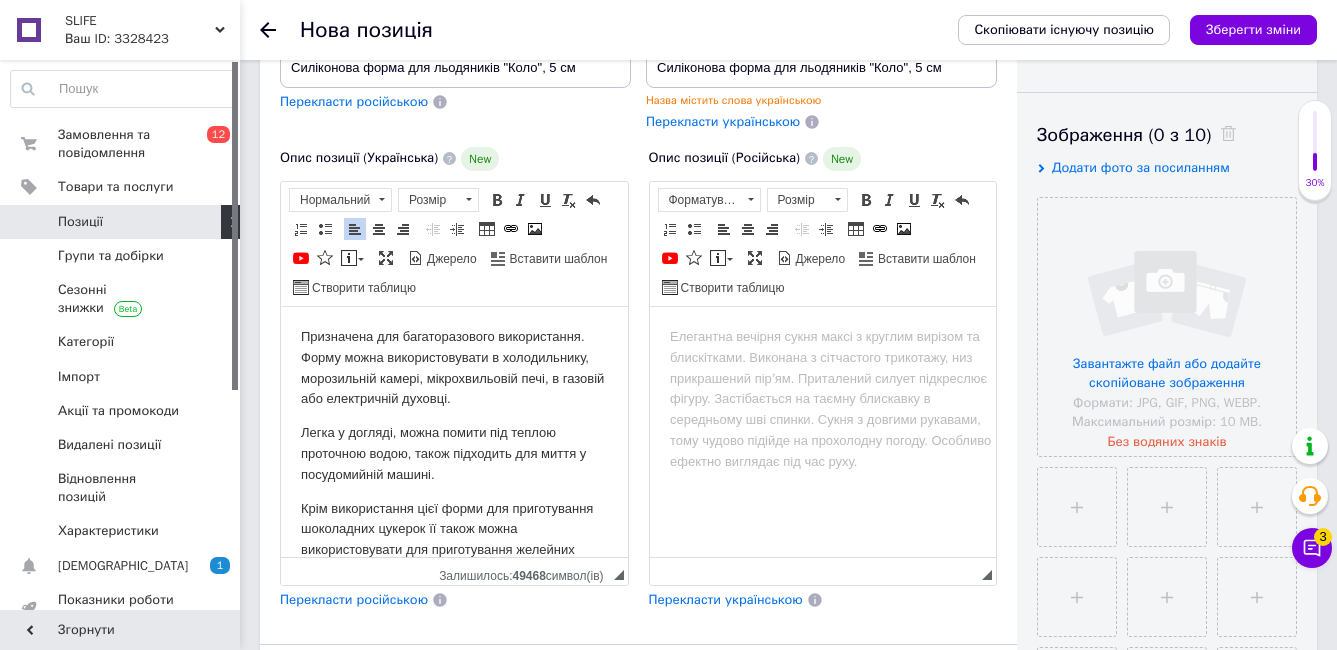 scroll, scrollTop: 151, scrollLeft: 0, axis: vertical 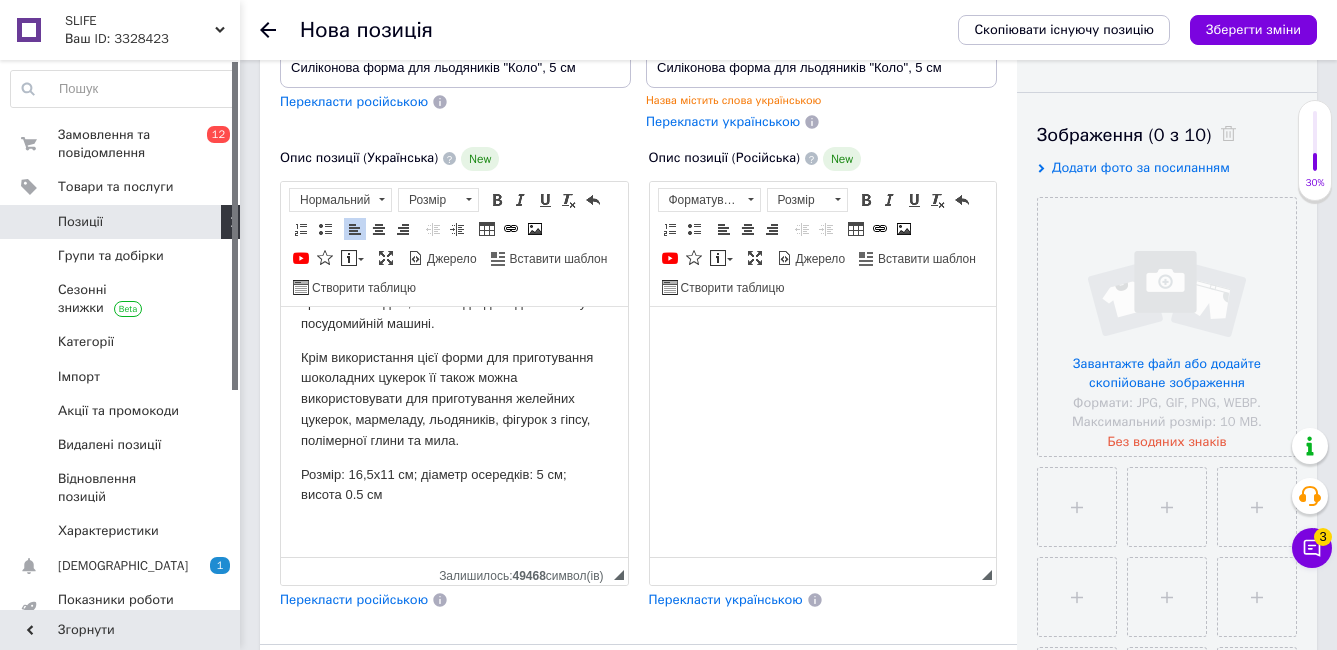 click at bounding box center [822, 336] 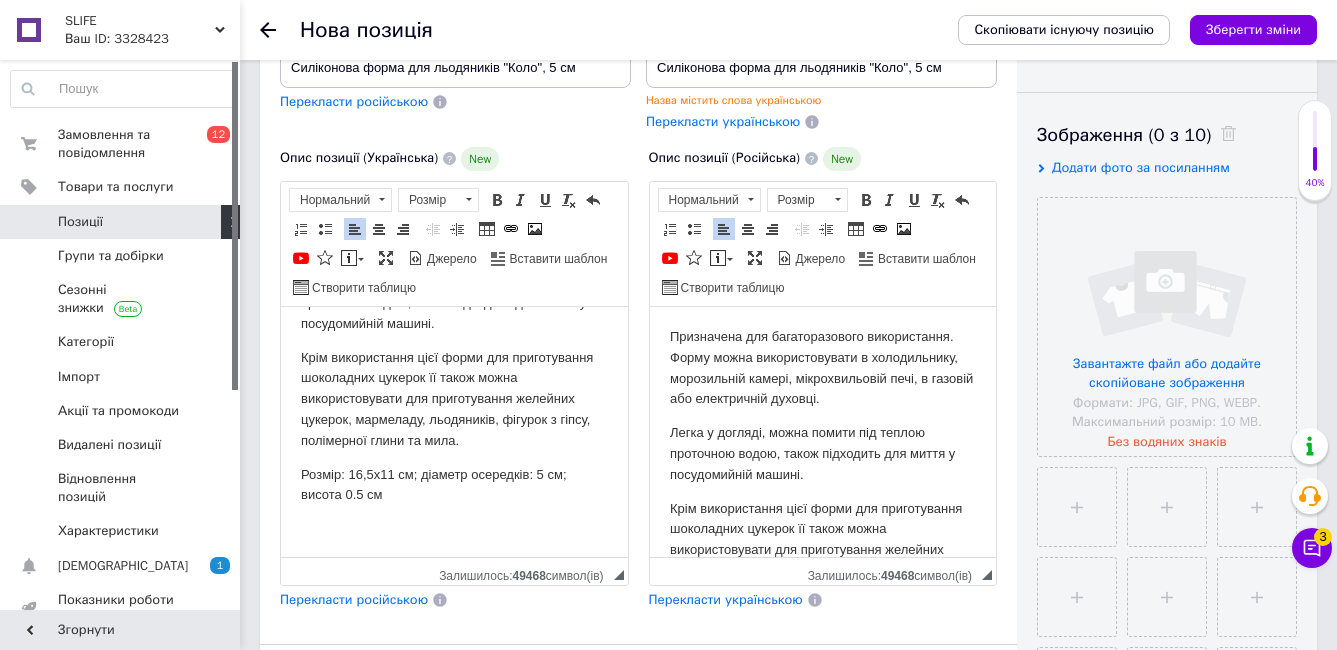 scroll, scrollTop: 151, scrollLeft: 0, axis: vertical 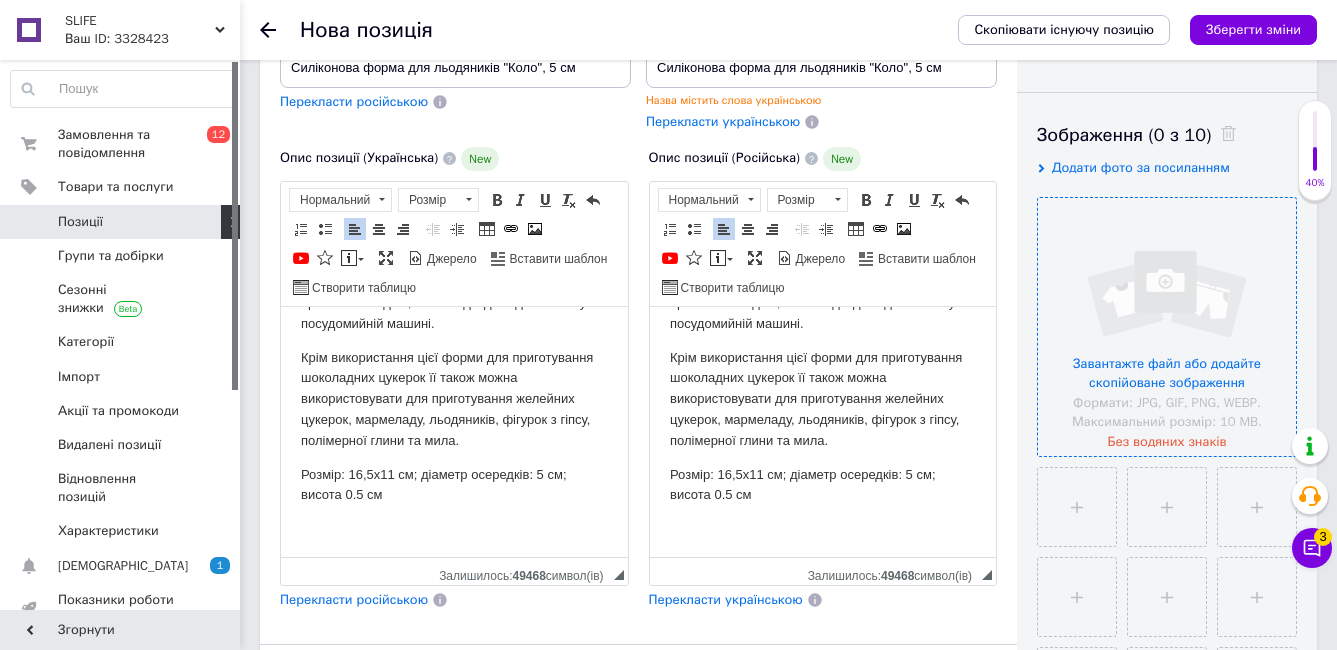 click at bounding box center (1167, 327) 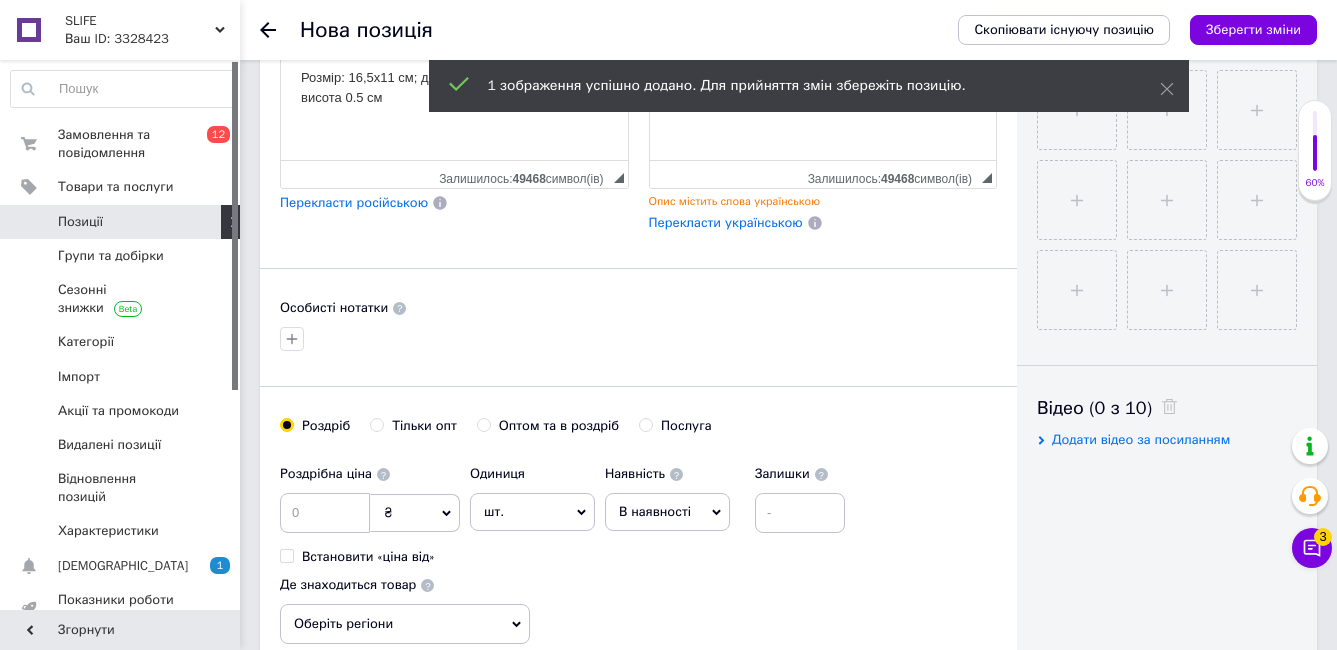 scroll, scrollTop: 700, scrollLeft: 0, axis: vertical 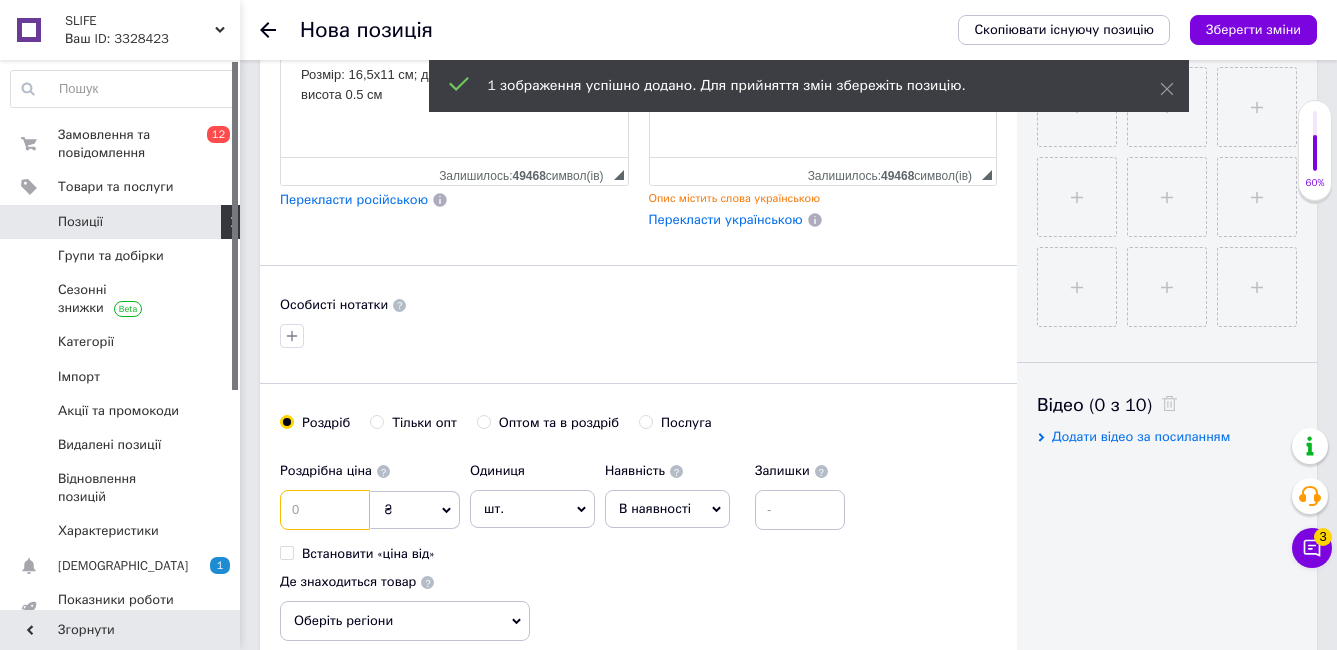click at bounding box center [325, 510] 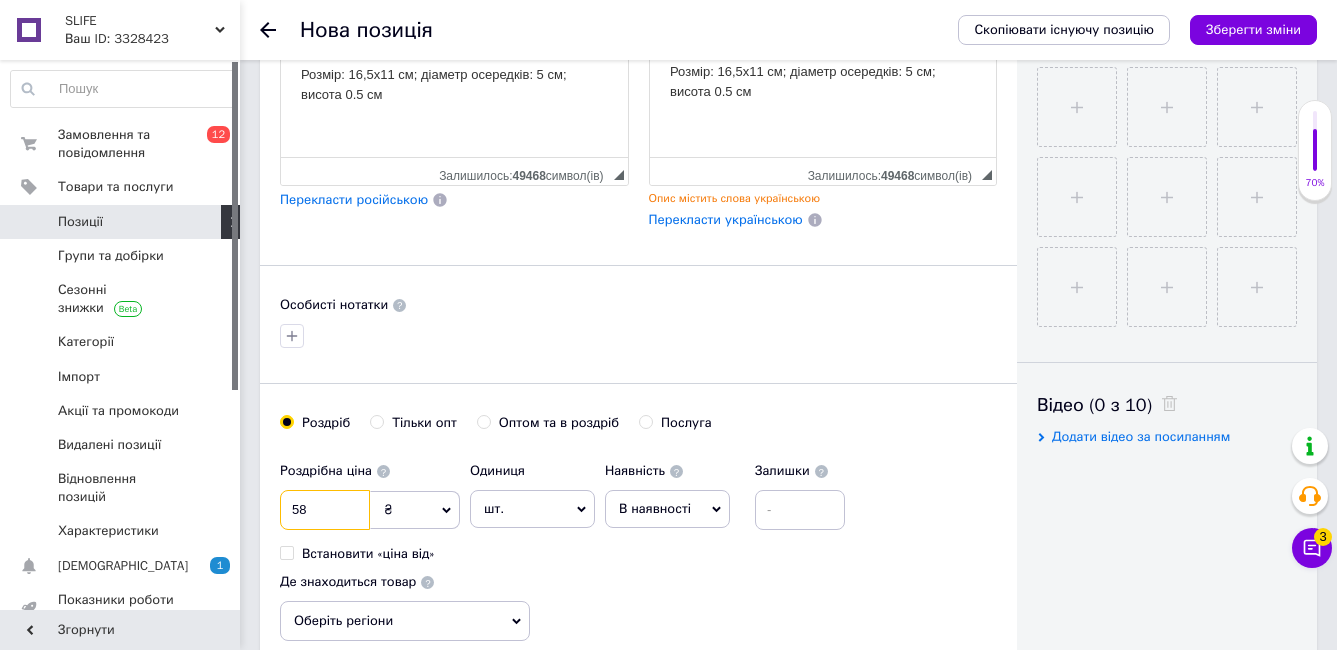 type on "58" 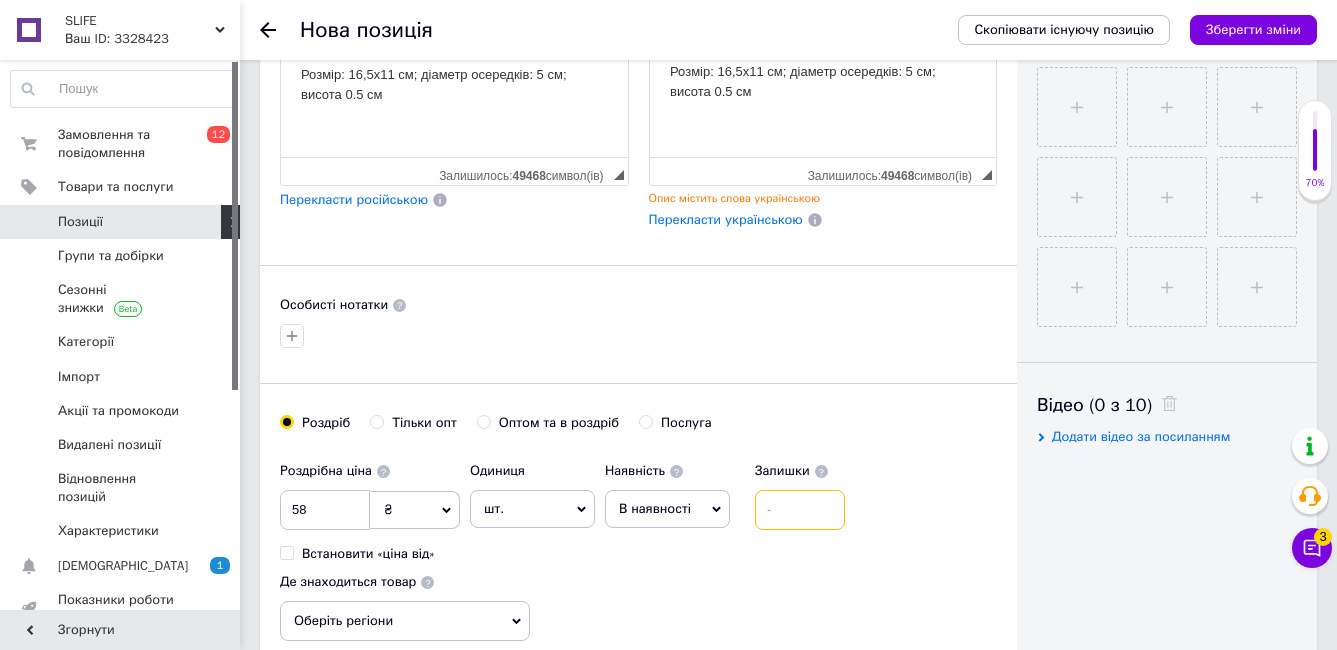 click at bounding box center (800, 510) 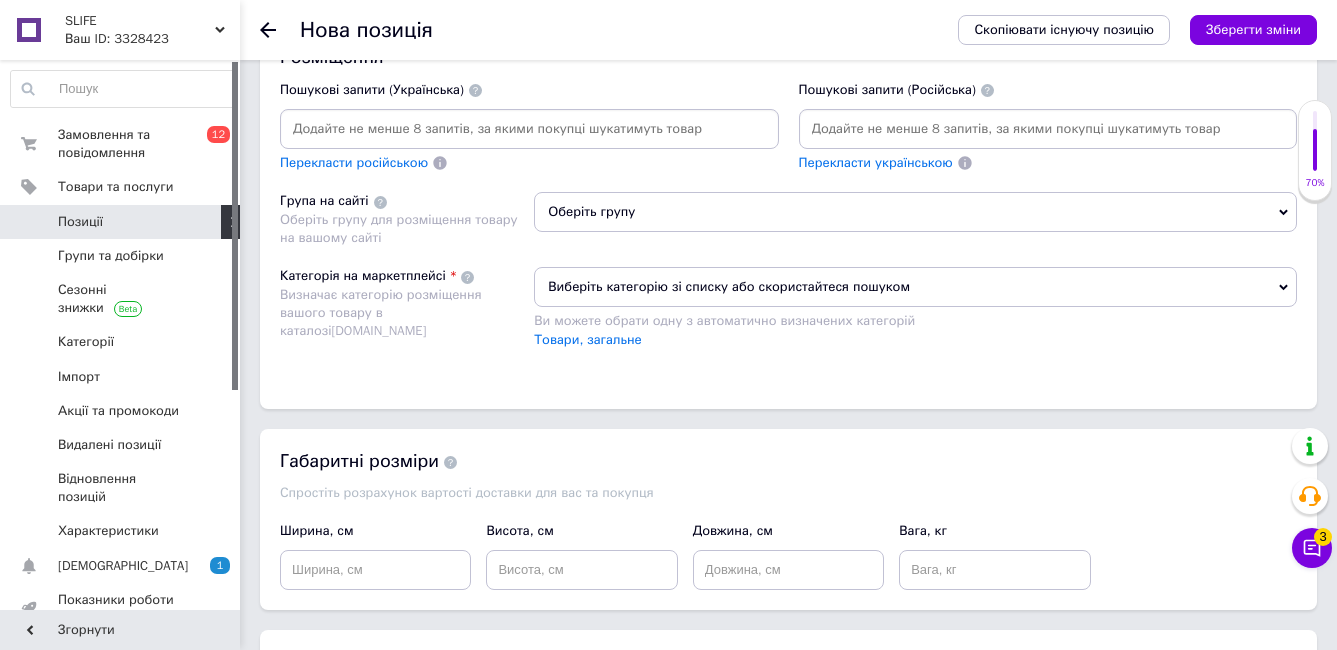 scroll, scrollTop: 1500, scrollLeft: 0, axis: vertical 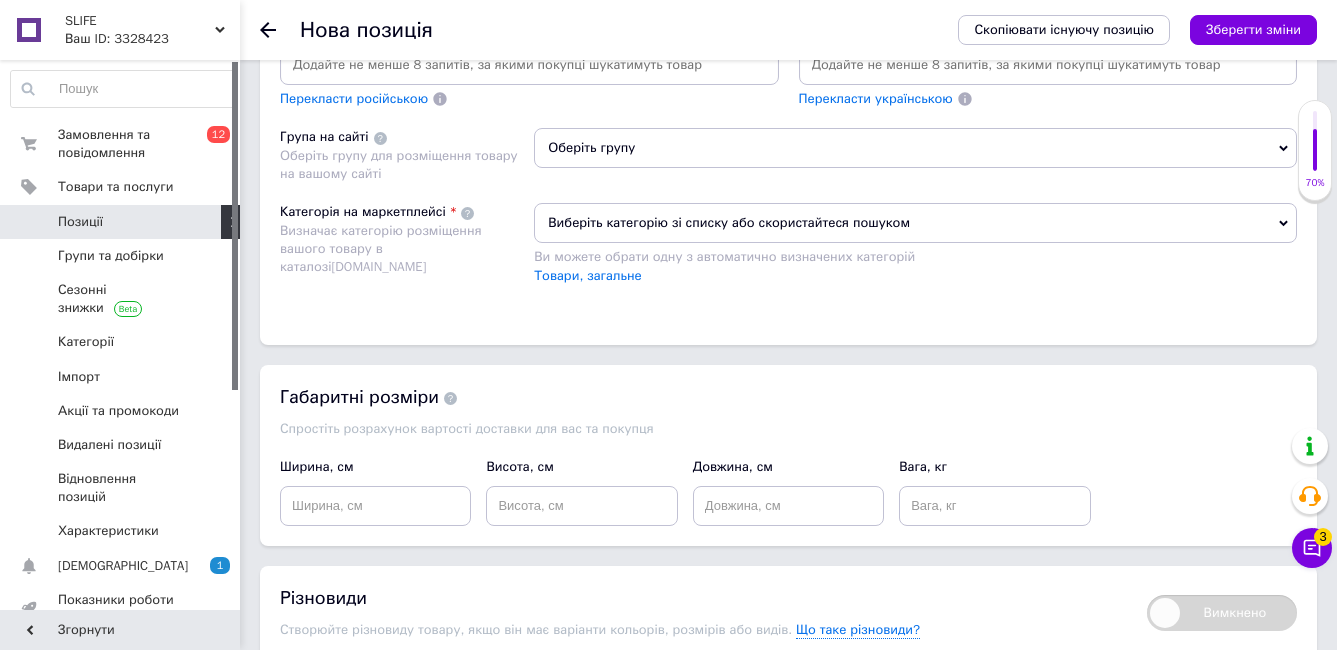 type on "20" 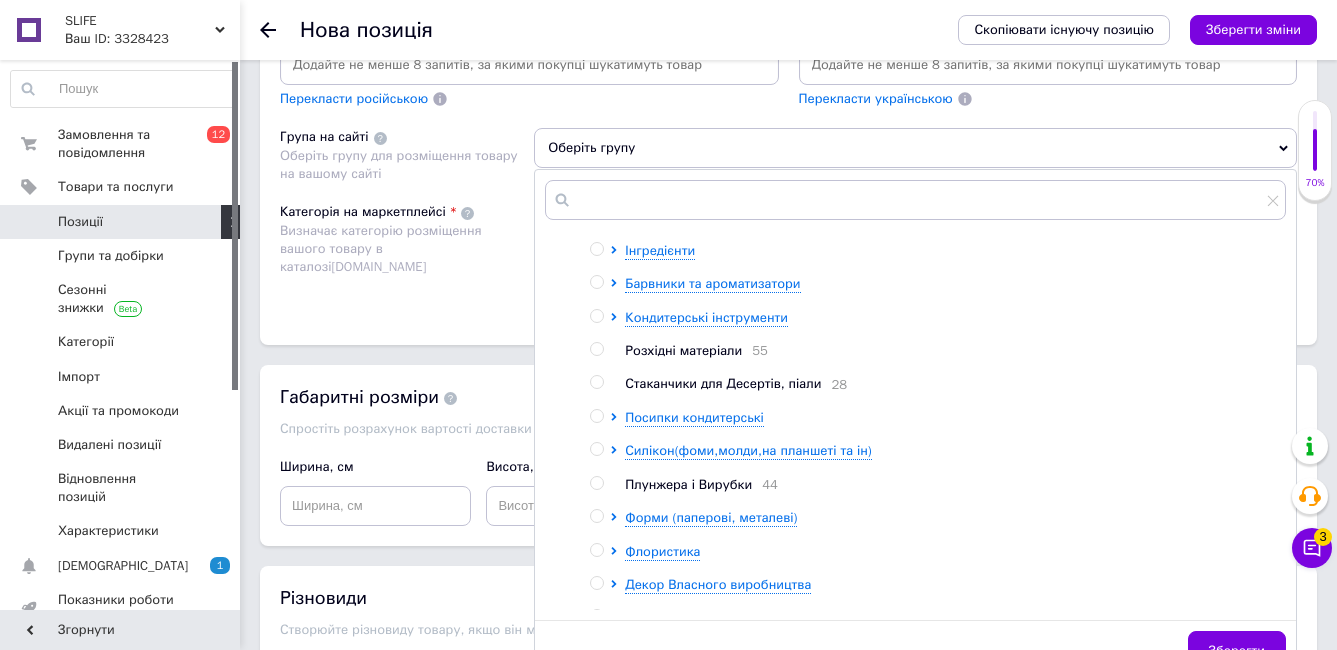 scroll, scrollTop: 200, scrollLeft: 0, axis: vertical 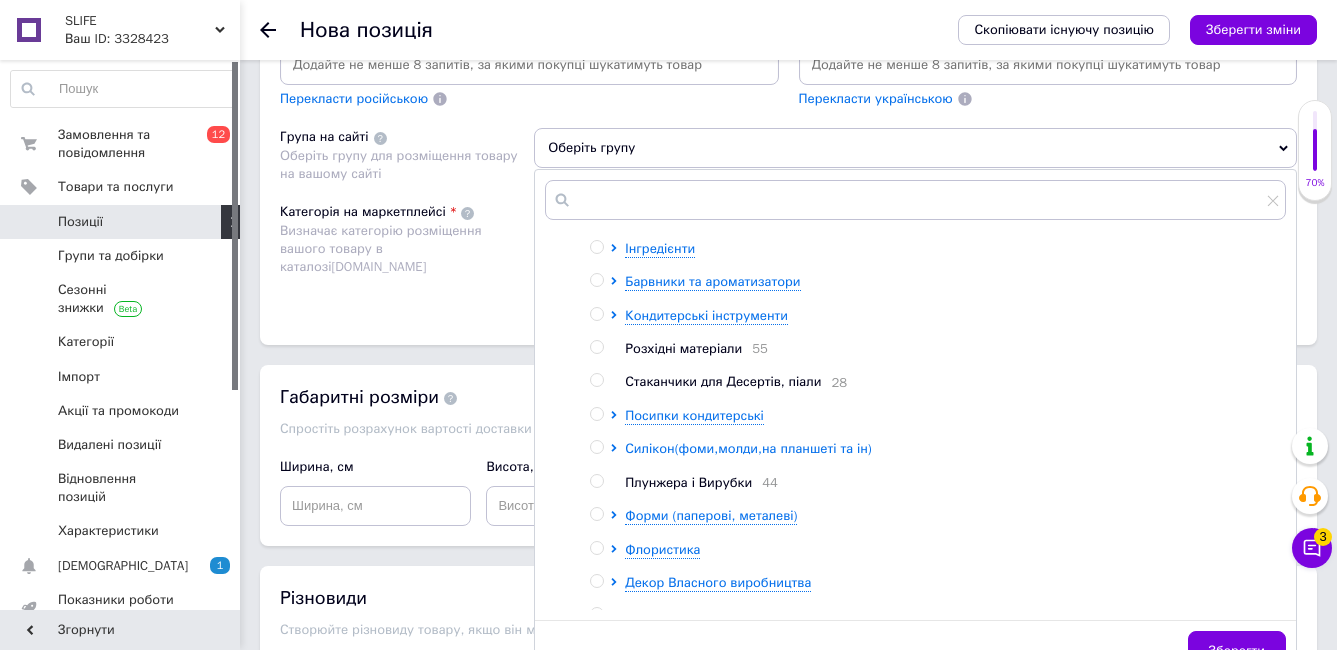 click 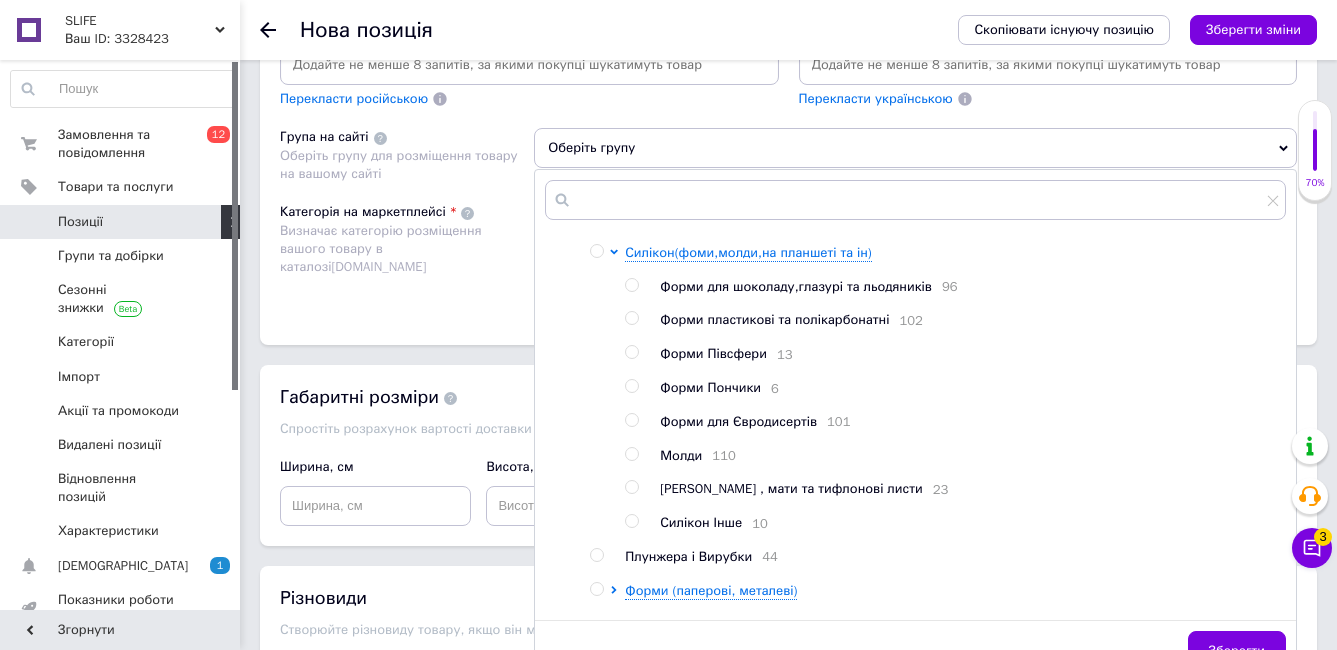 scroll, scrollTop: 400, scrollLeft: 0, axis: vertical 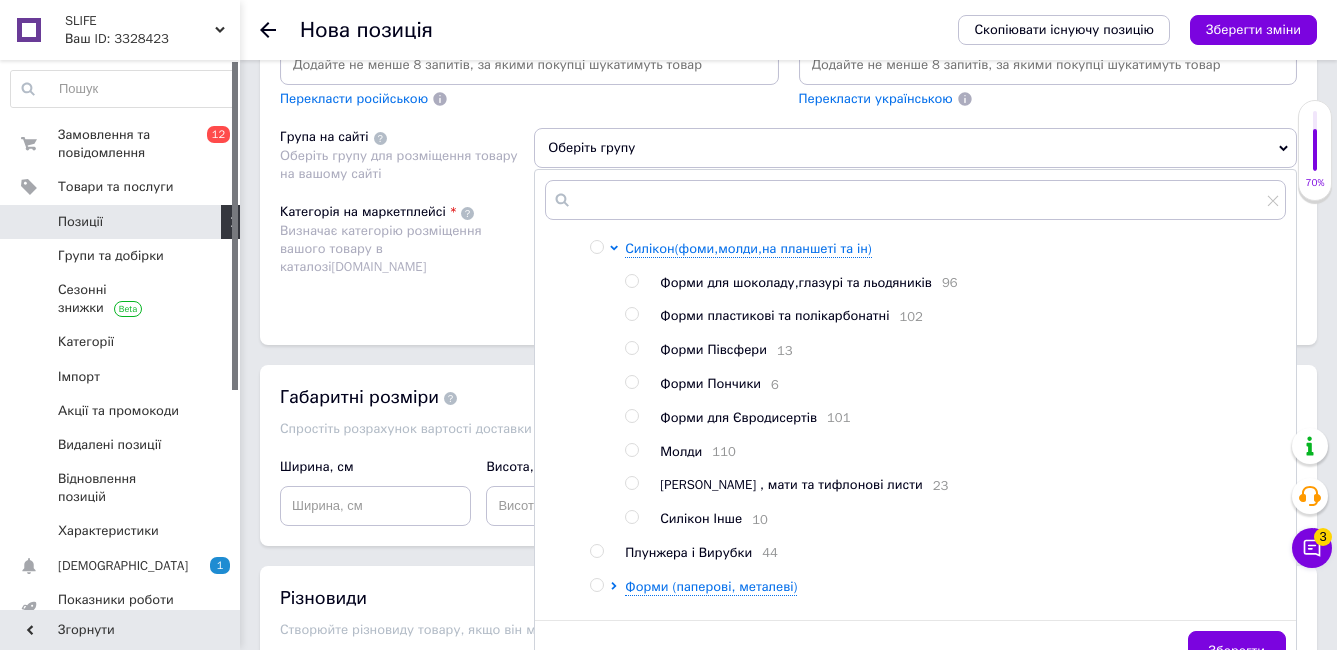 click at bounding box center (631, 281) 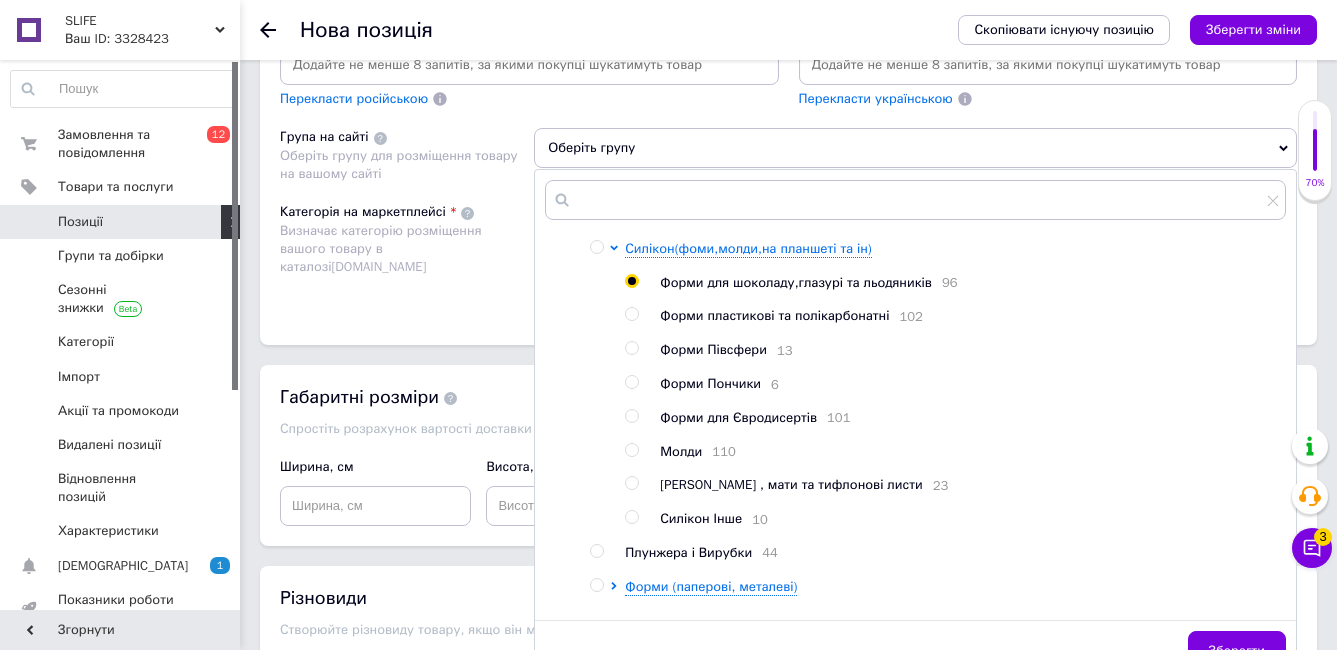 radio on "true" 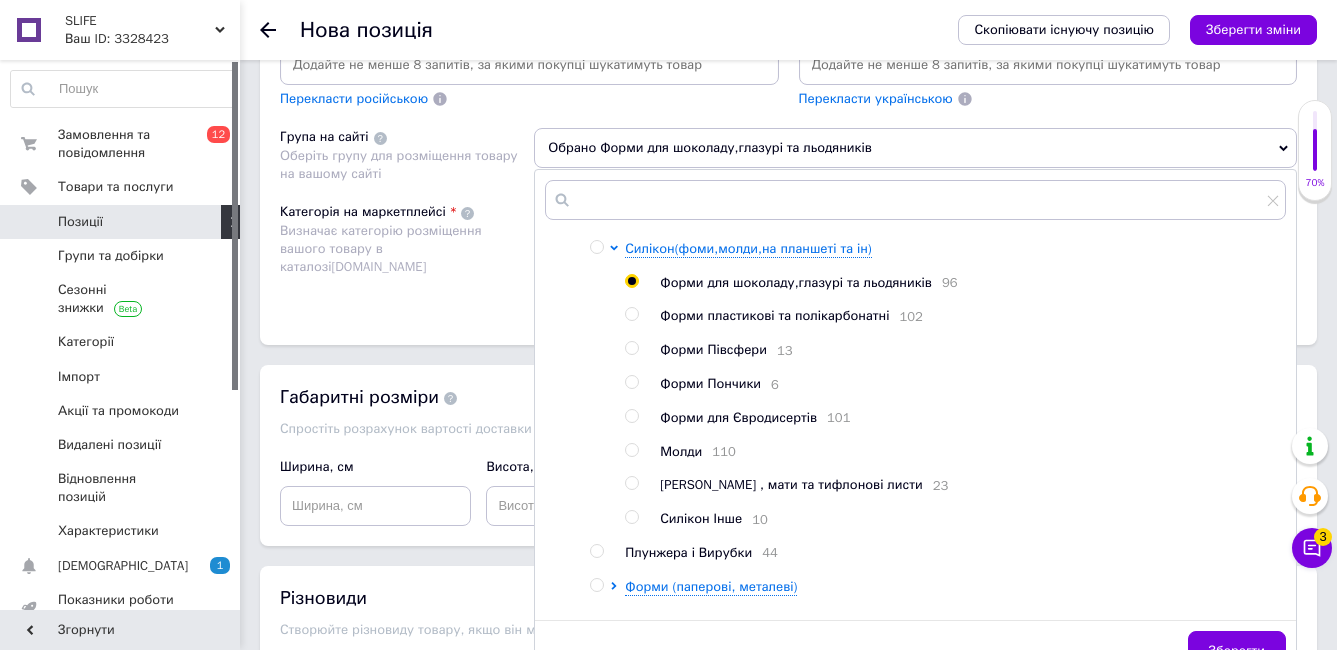 click on "Зберегти" at bounding box center (915, 650) 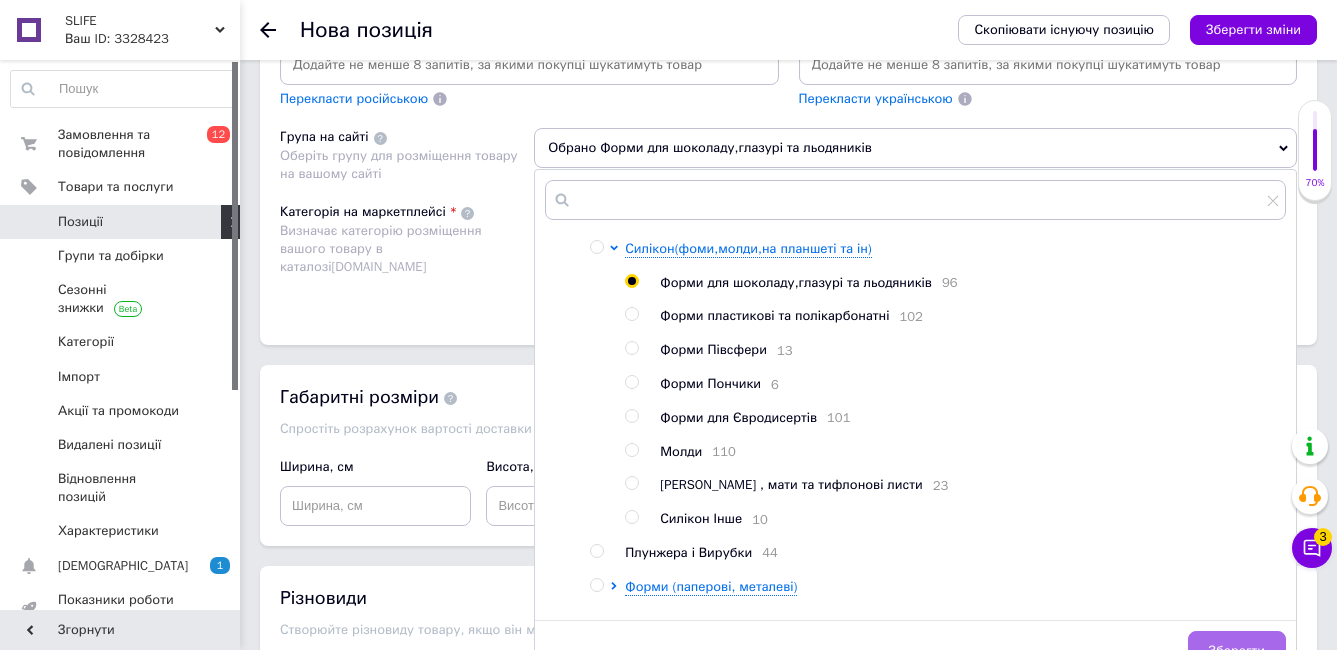 click on "Зберегти" at bounding box center [1237, 651] 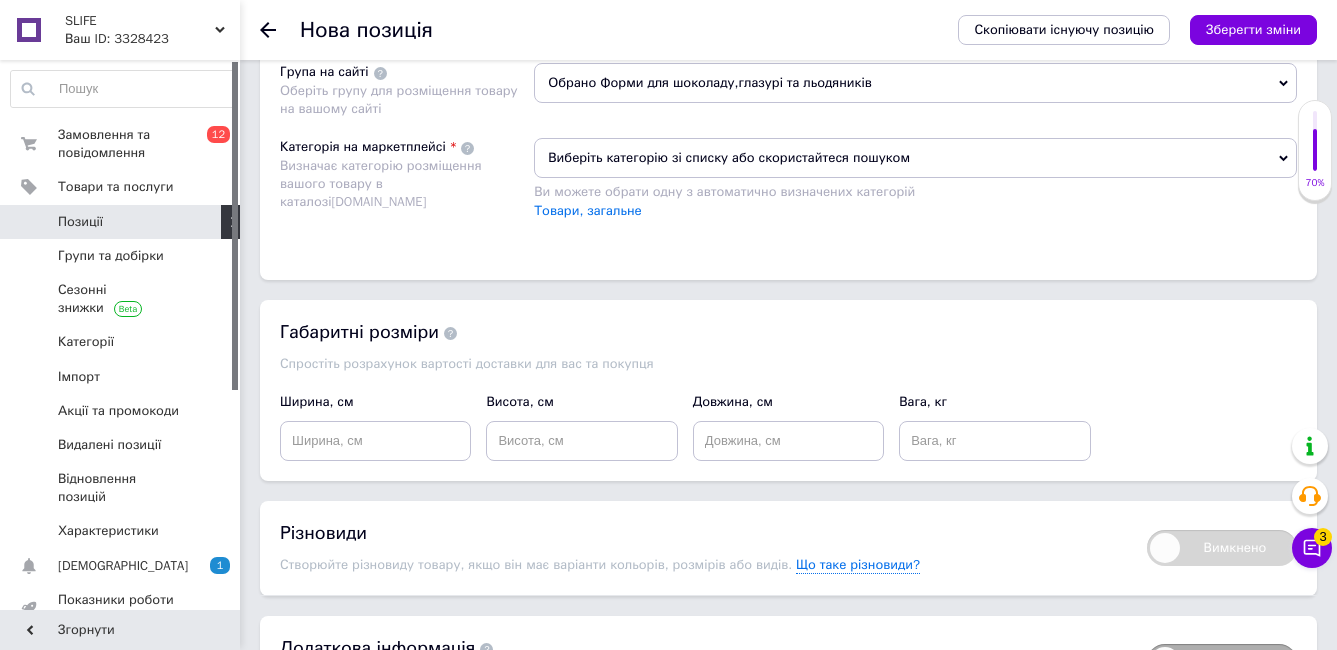 scroll, scrollTop: 1600, scrollLeft: 0, axis: vertical 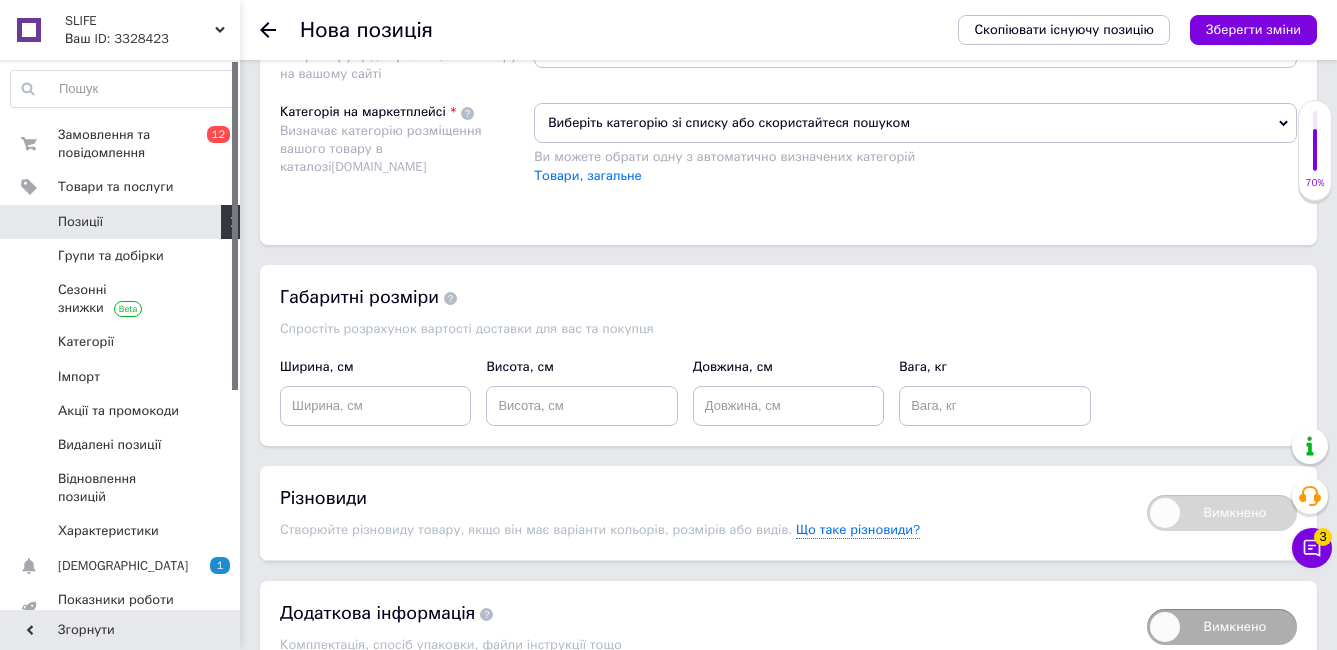 click on "Виберіть категорію зі списку або скористайтеся пошуком" at bounding box center (915, 123) 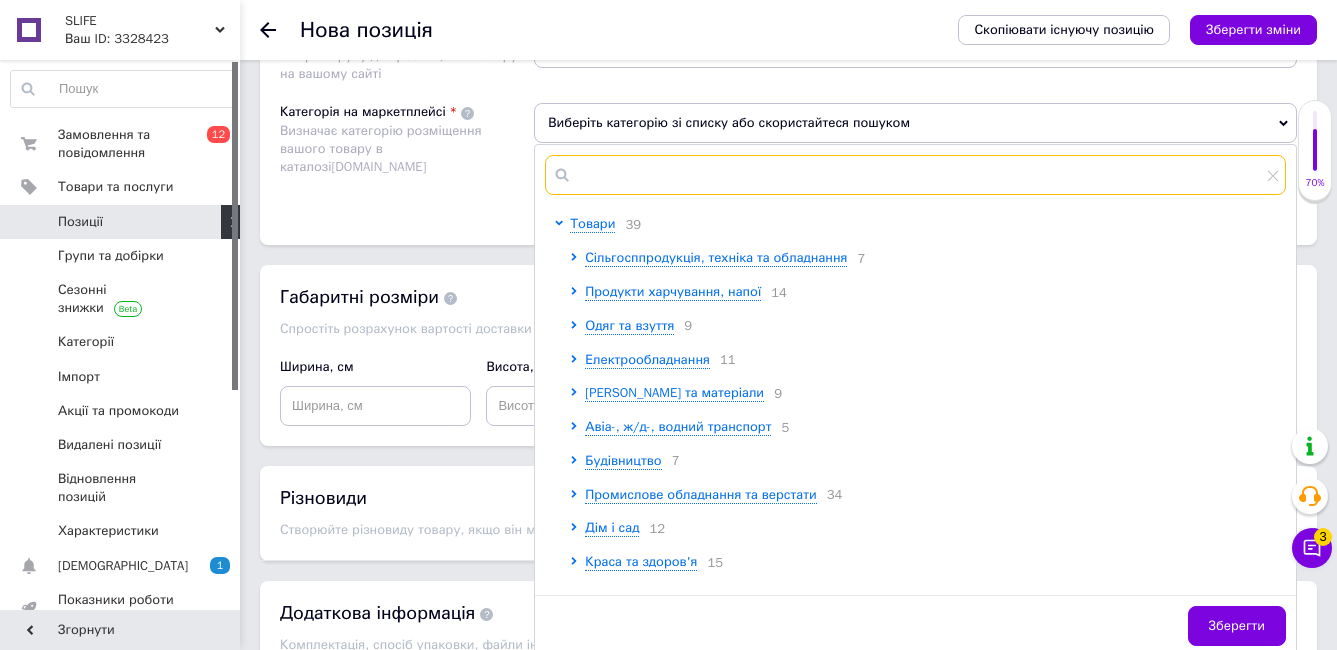 click at bounding box center [915, 175] 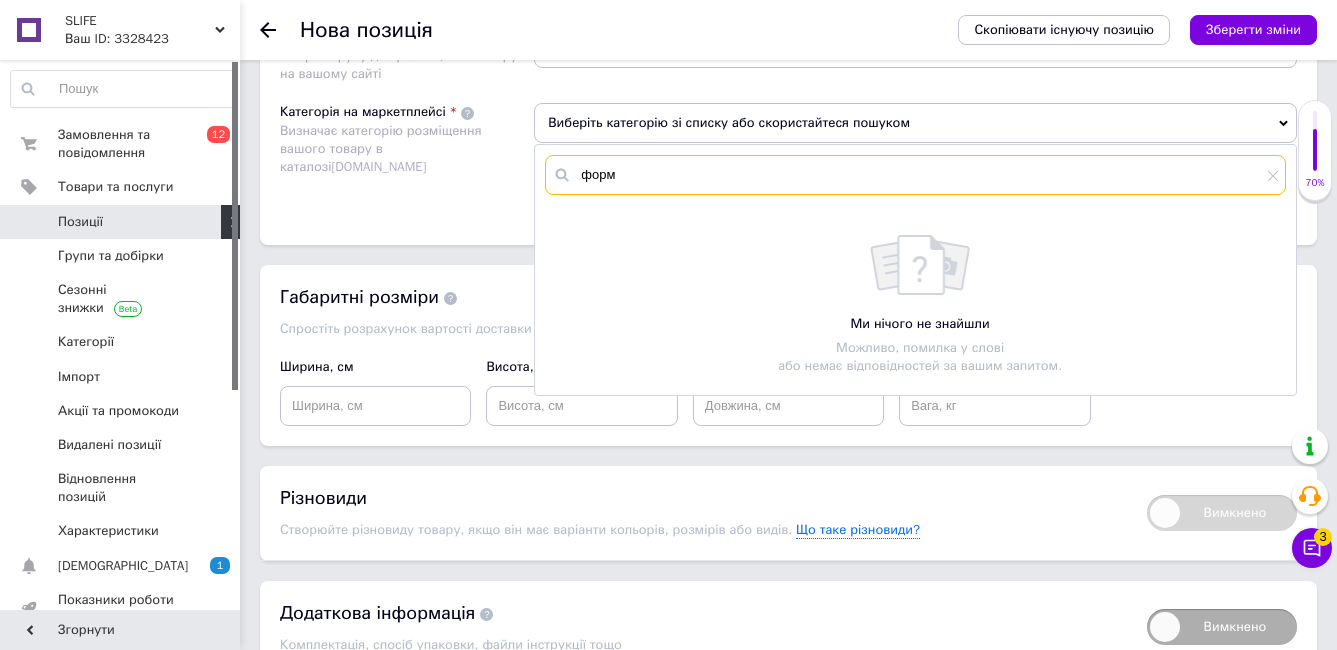 type on "форма" 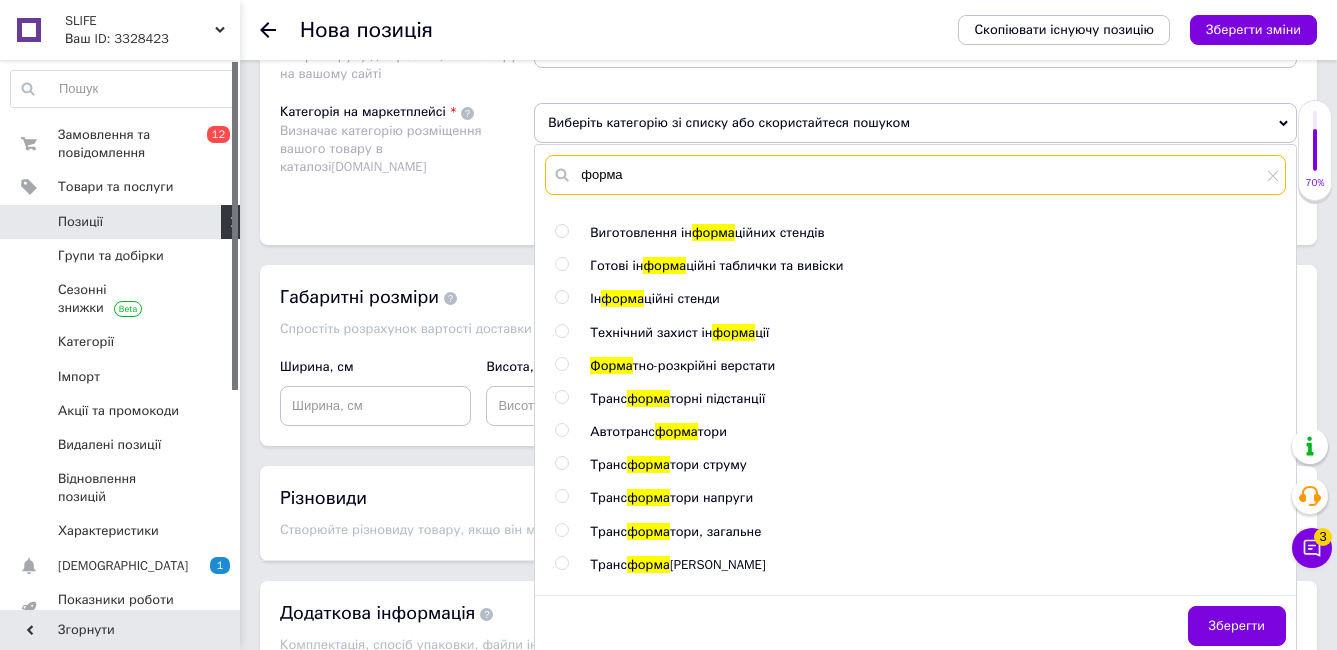 scroll, scrollTop: 100, scrollLeft: 0, axis: vertical 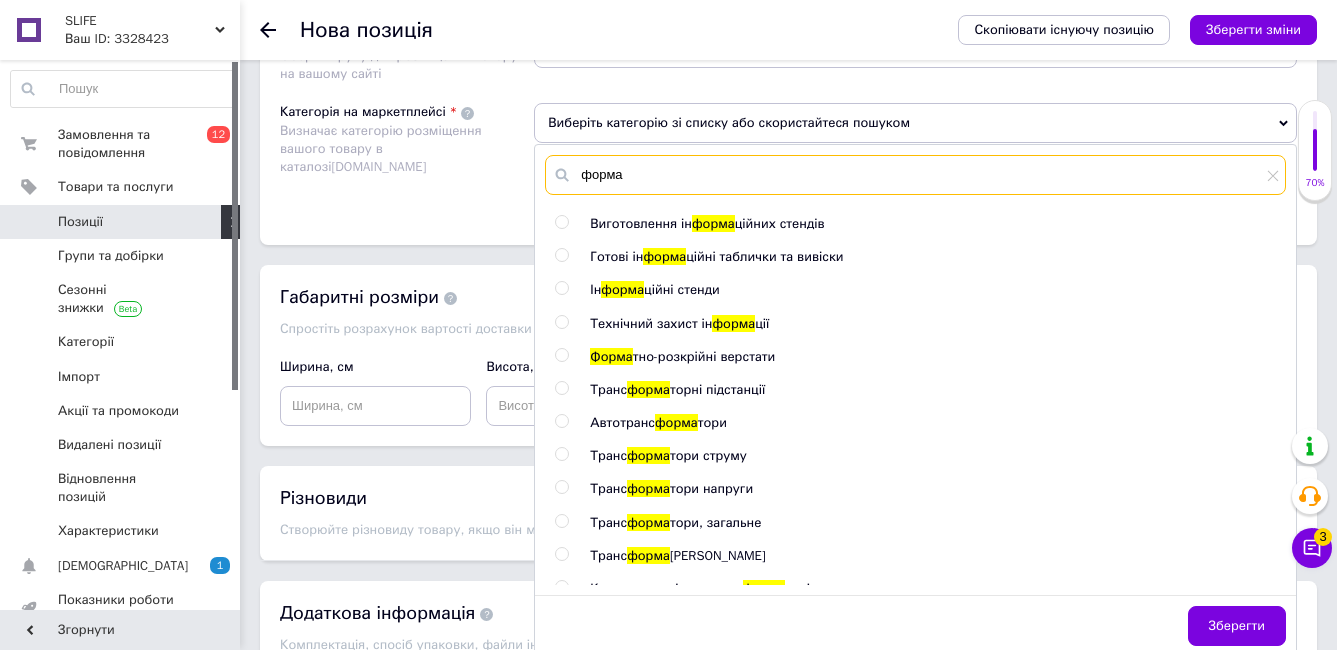drag, startPoint x: 637, startPoint y: 169, endPoint x: 485, endPoint y: 149, distance: 153.31015 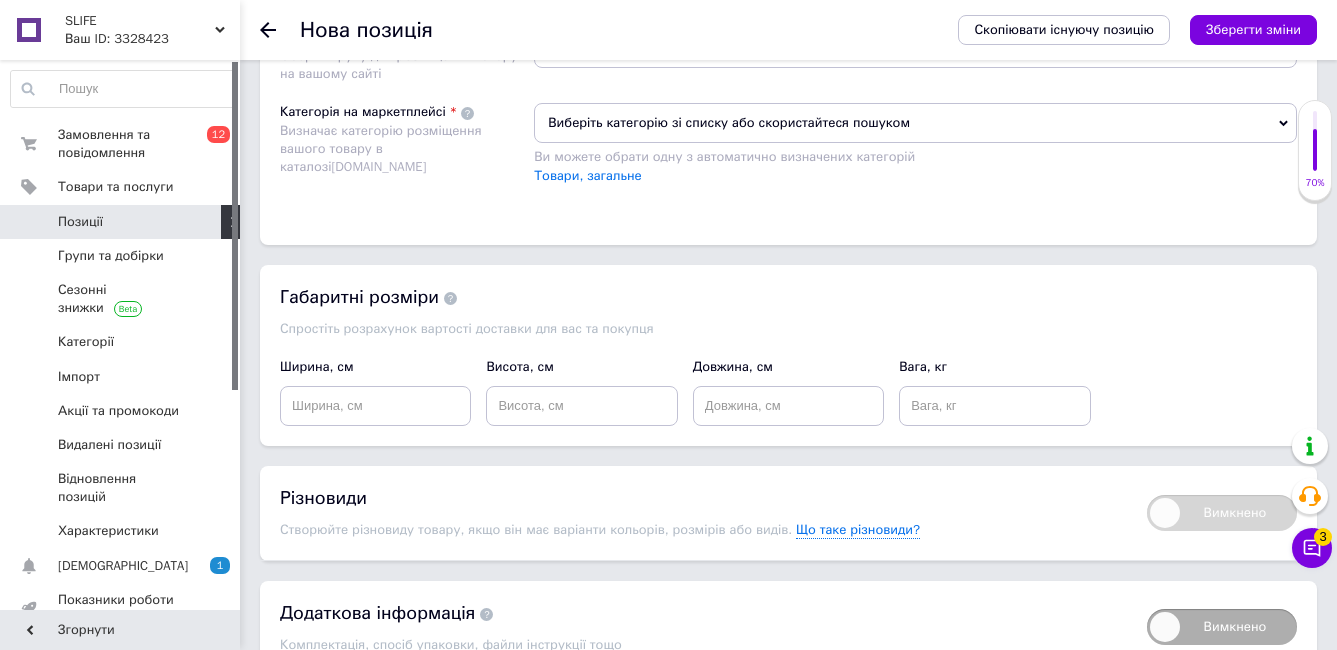 click on "Виберіть категорію зі списку або скористайтеся пошуком" at bounding box center (915, 123) 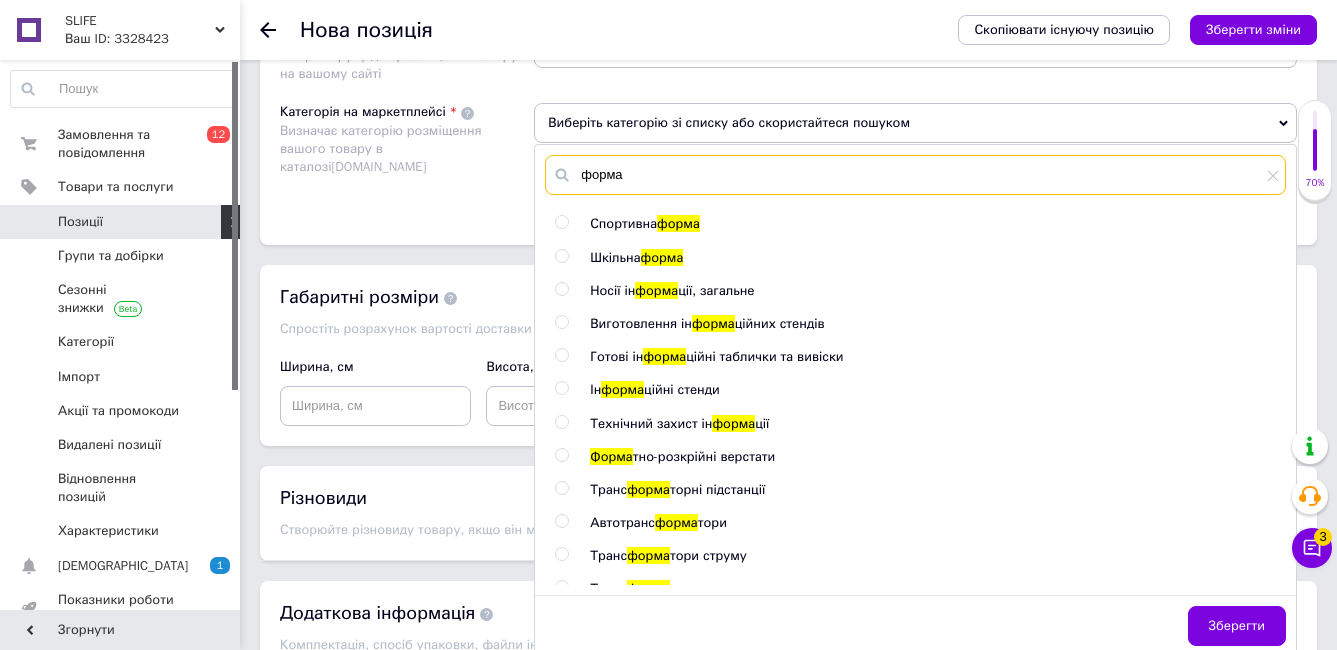 click on "форма" at bounding box center [915, 175] 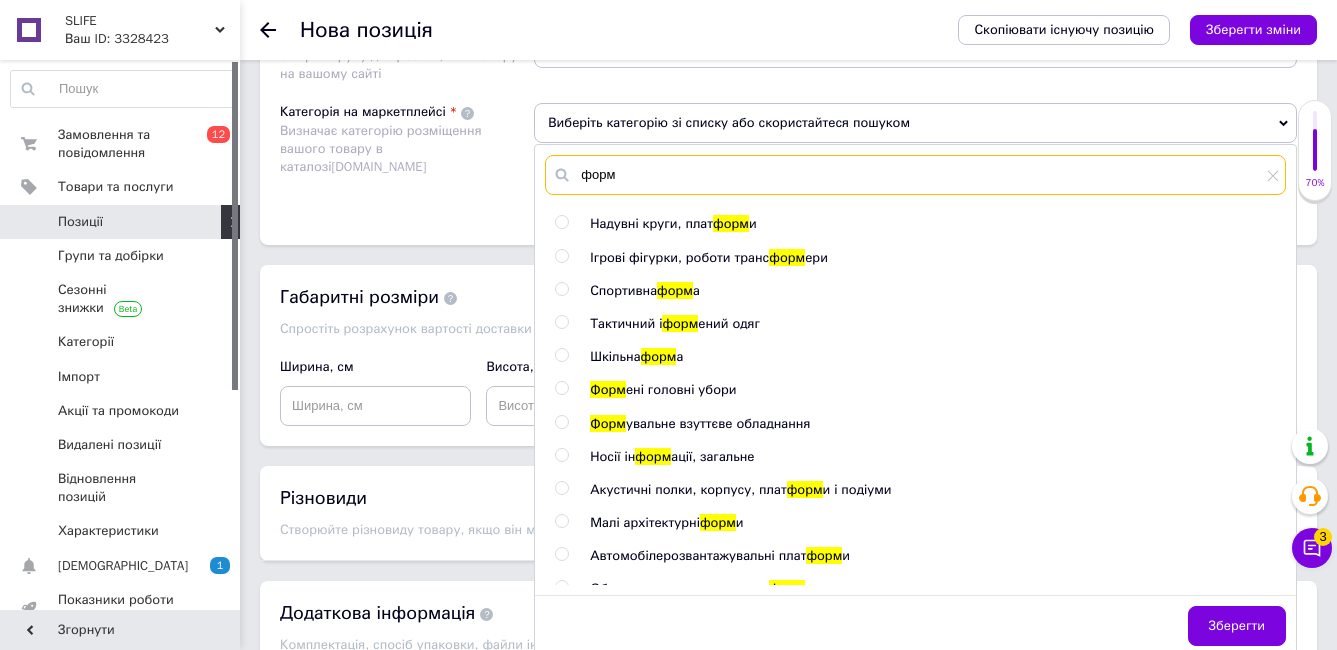 click on "форм" at bounding box center [915, 175] 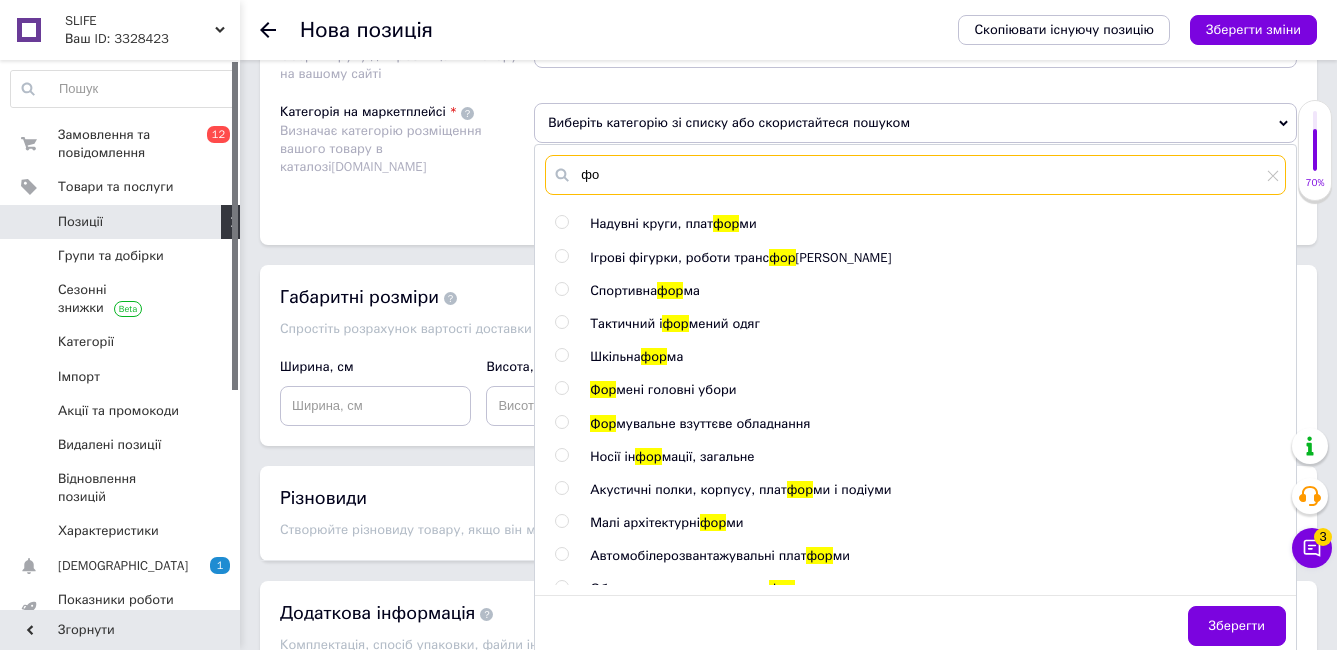 type on "ф" 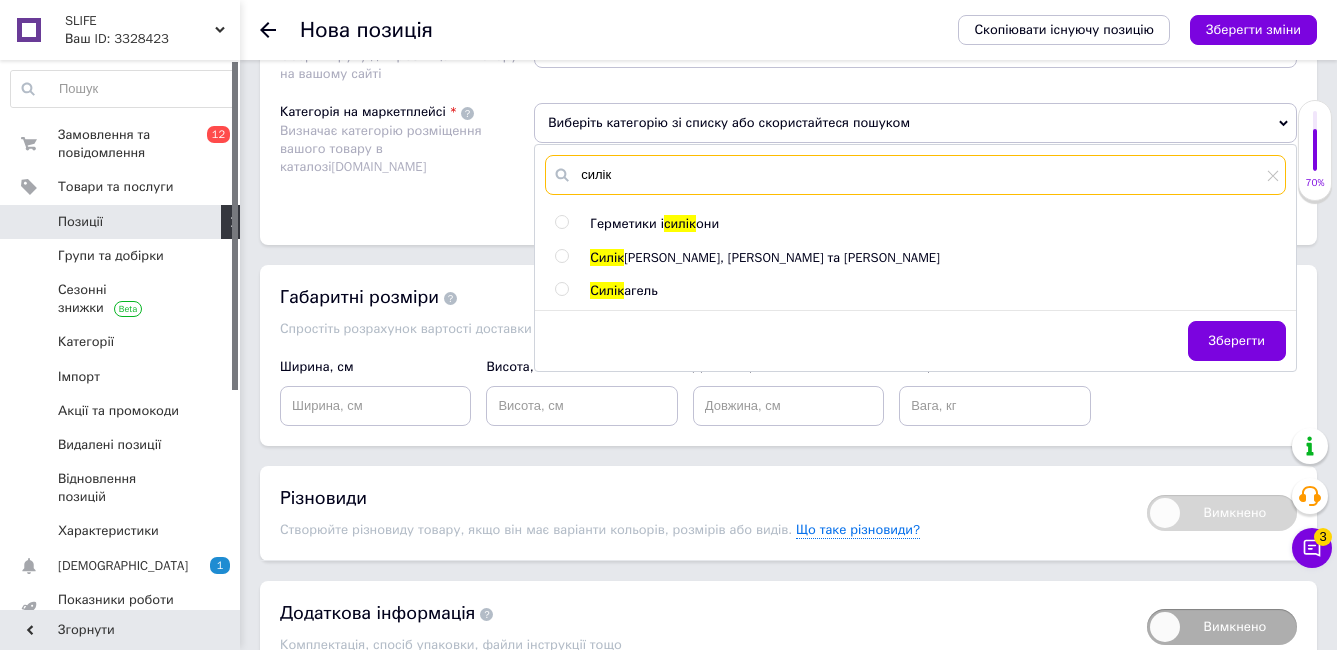 type on "силік" 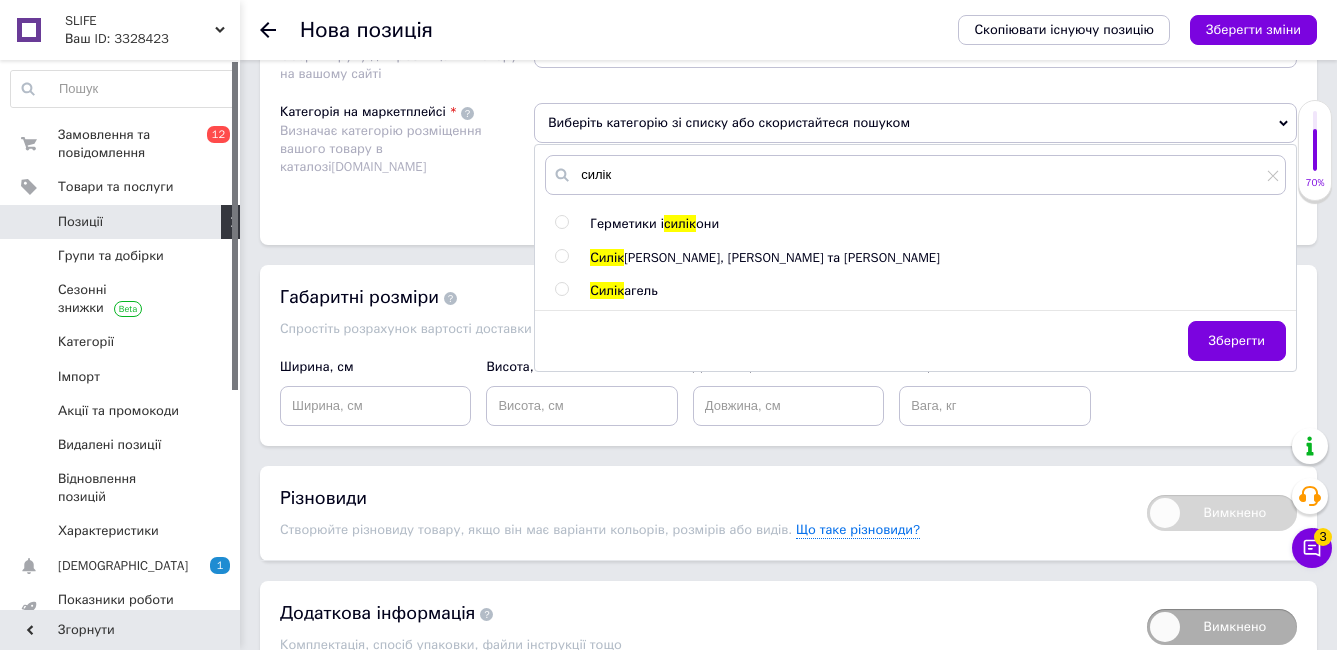 click at bounding box center [561, 222] 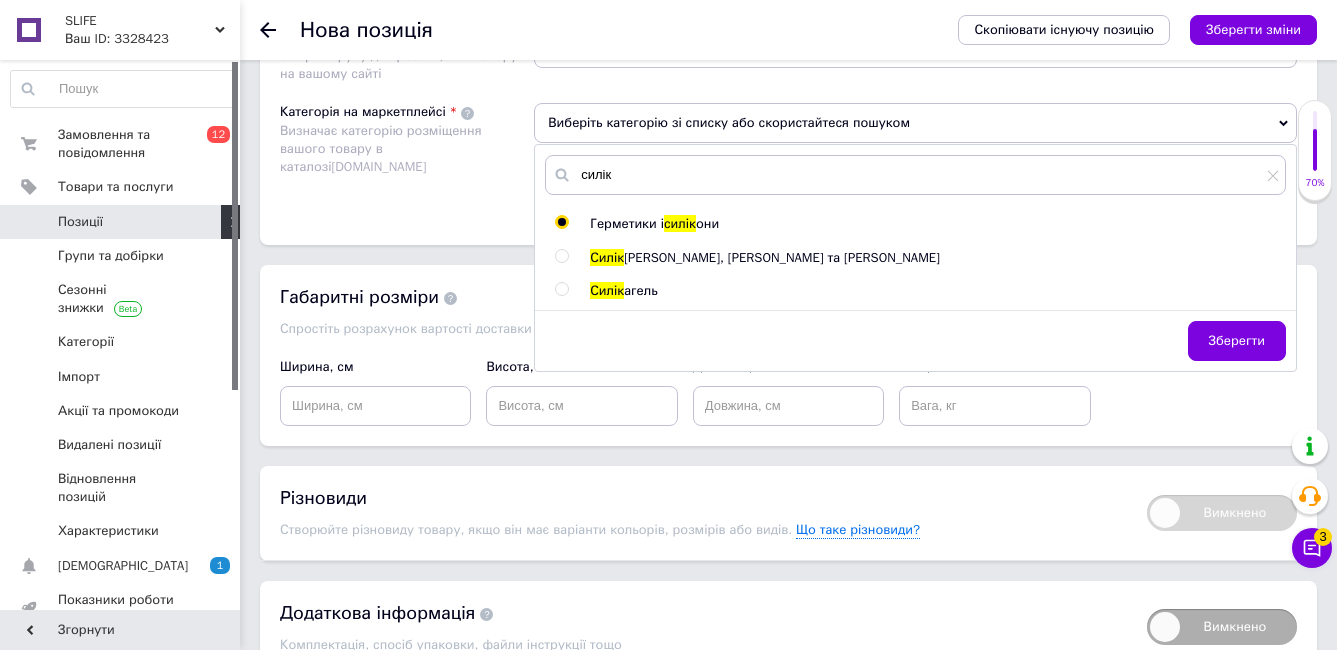 radio on "true" 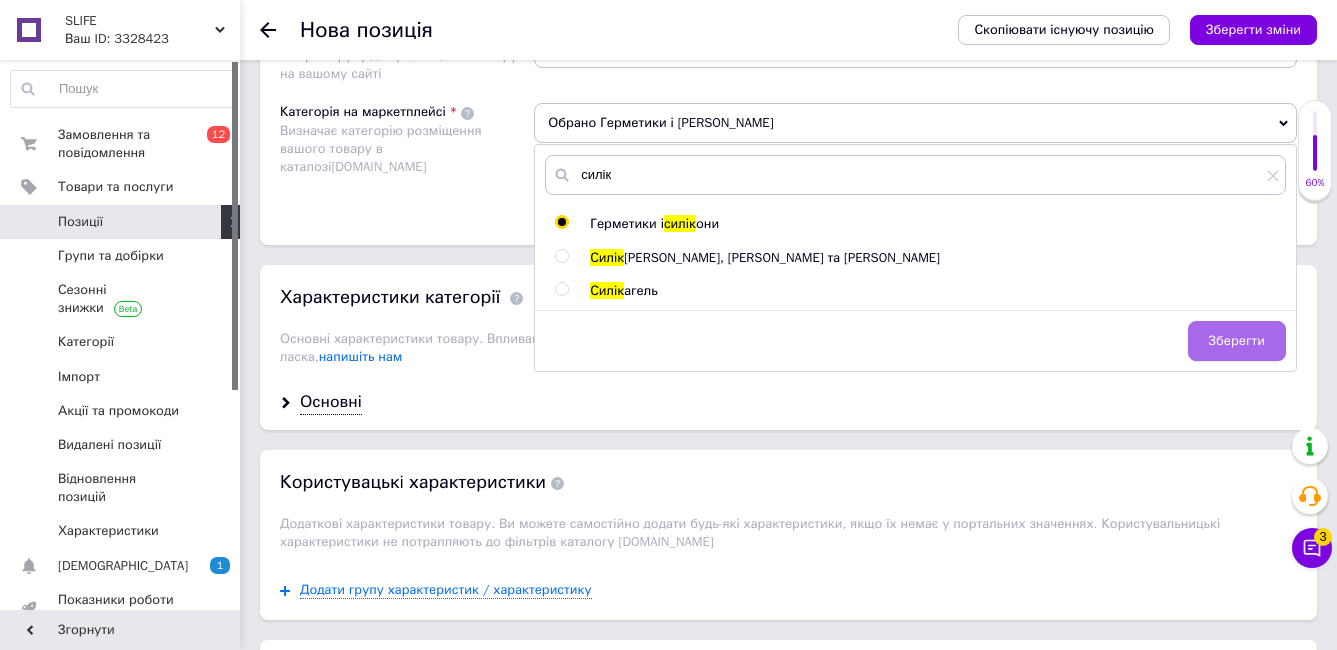 click on "Зберегти" at bounding box center (1237, 341) 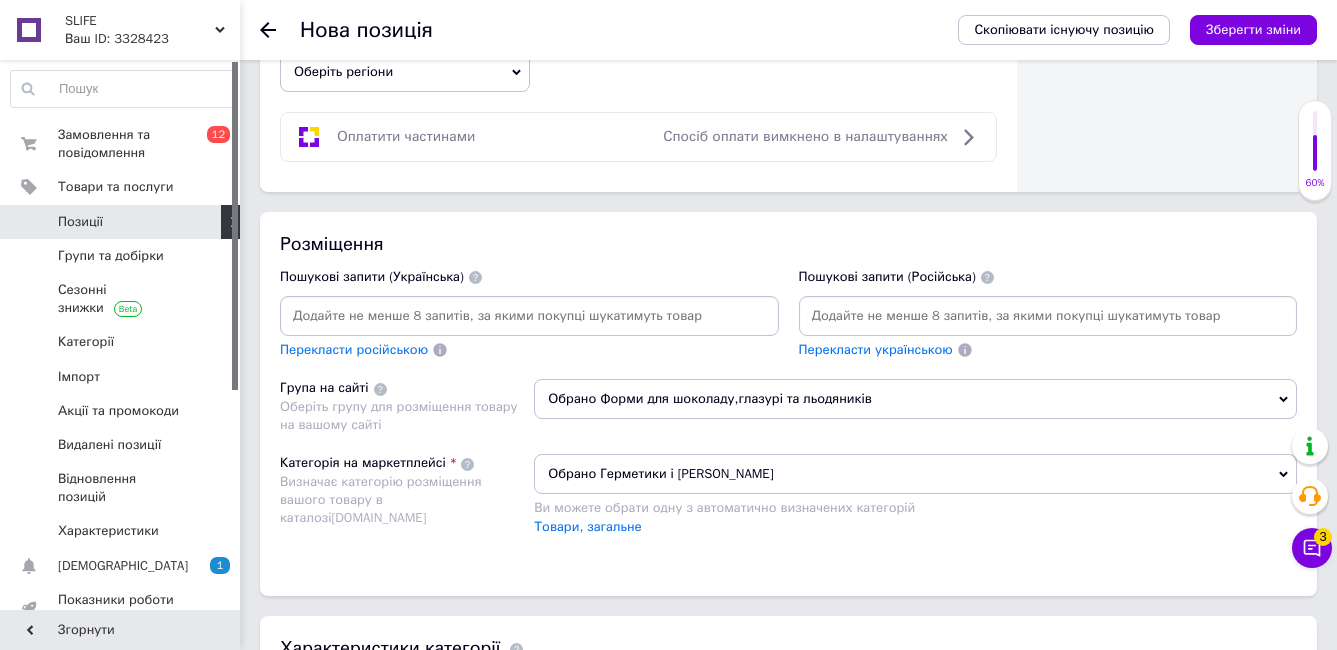 scroll, scrollTop: 1258, scrollLeft: 0, axis: vertical 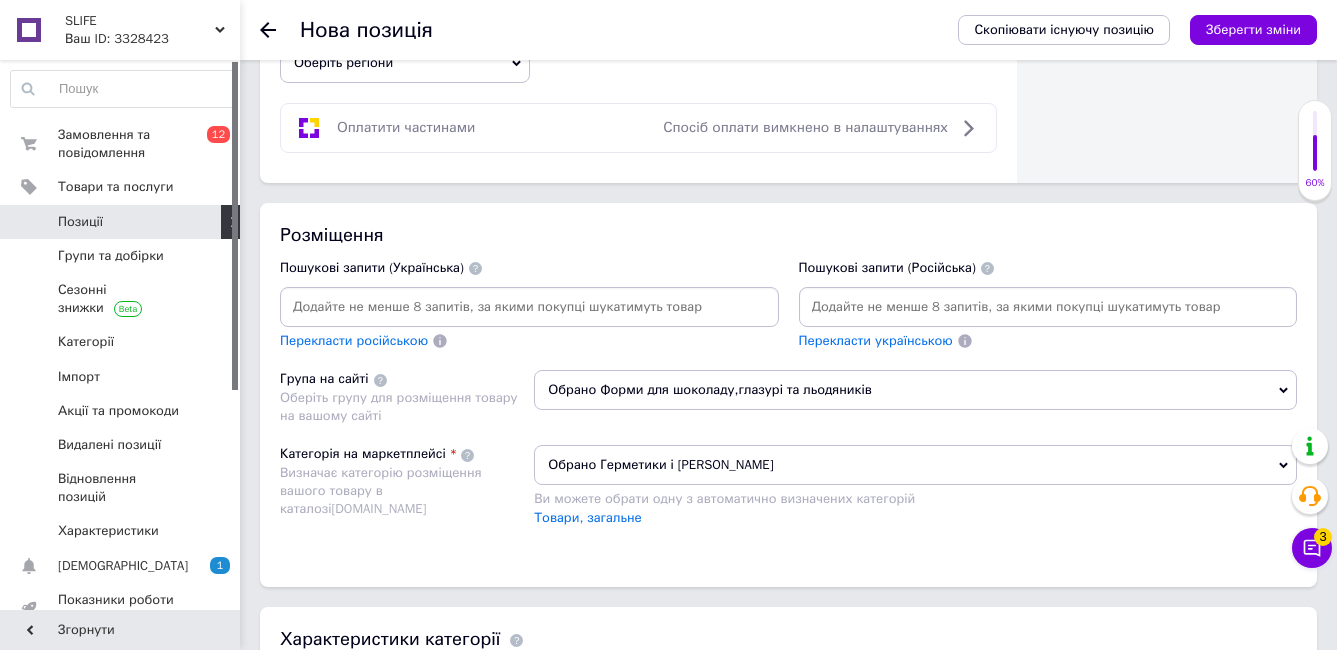 click at bounding box center (529, 307) 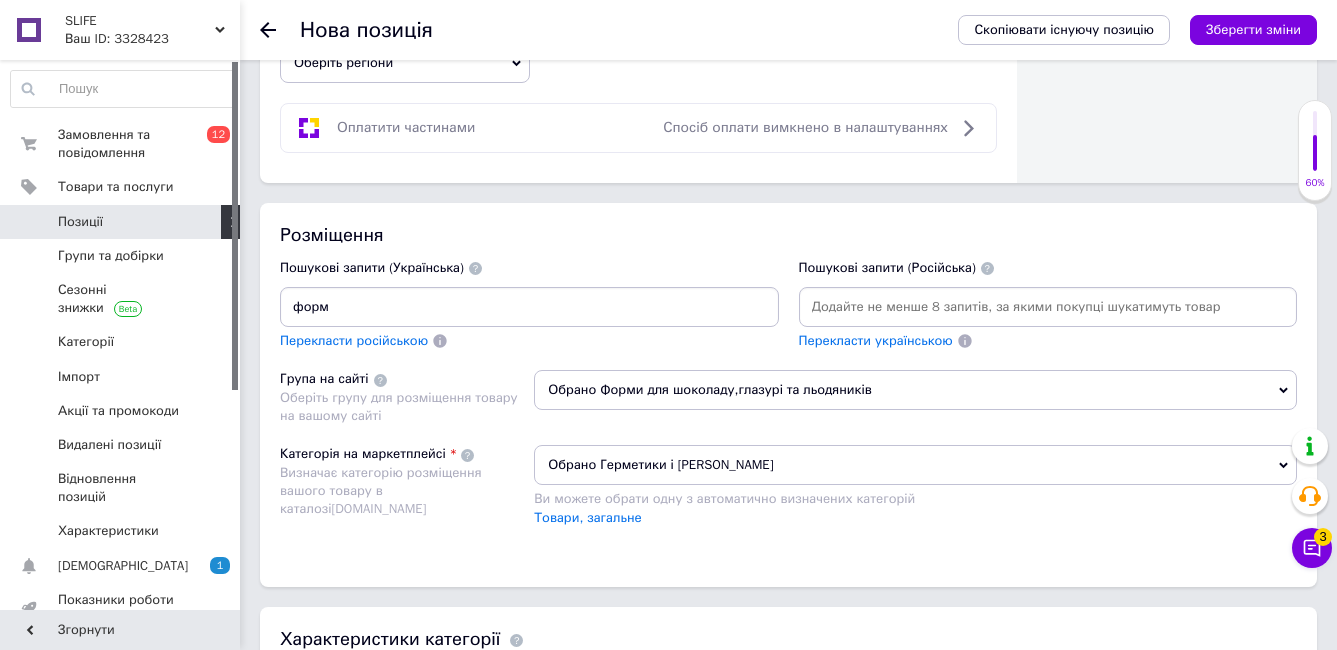 type on "форма" 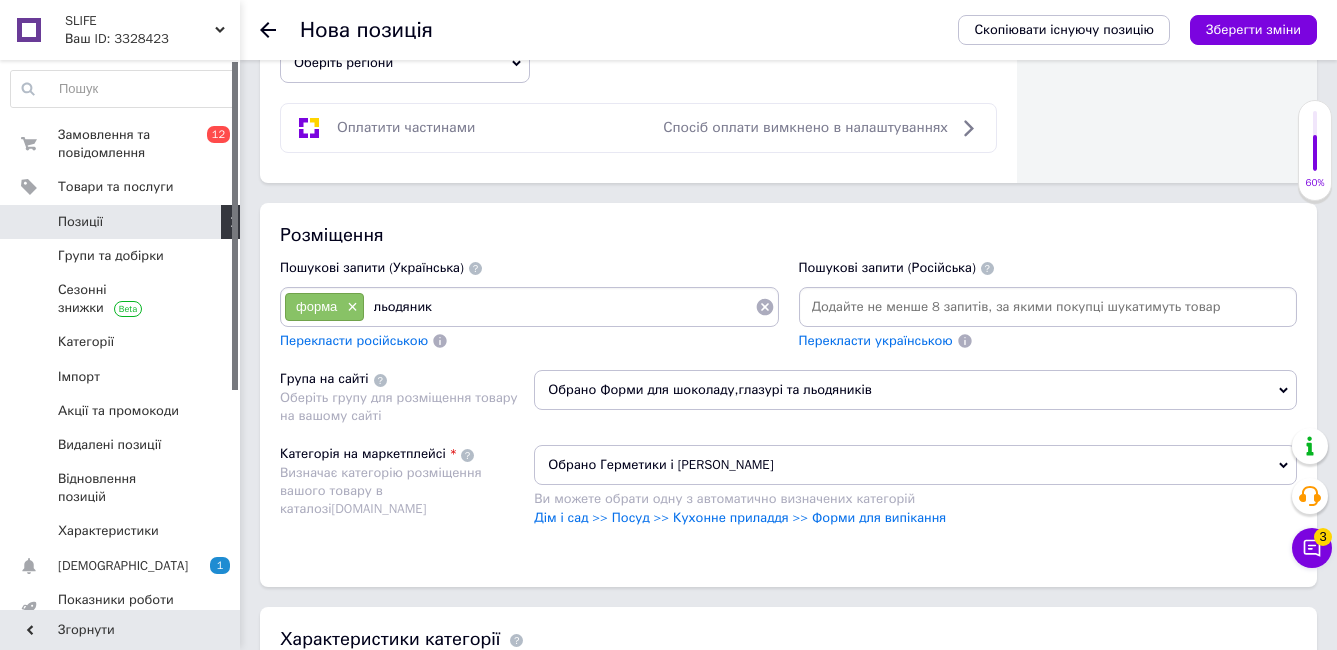 type on "льодяники" 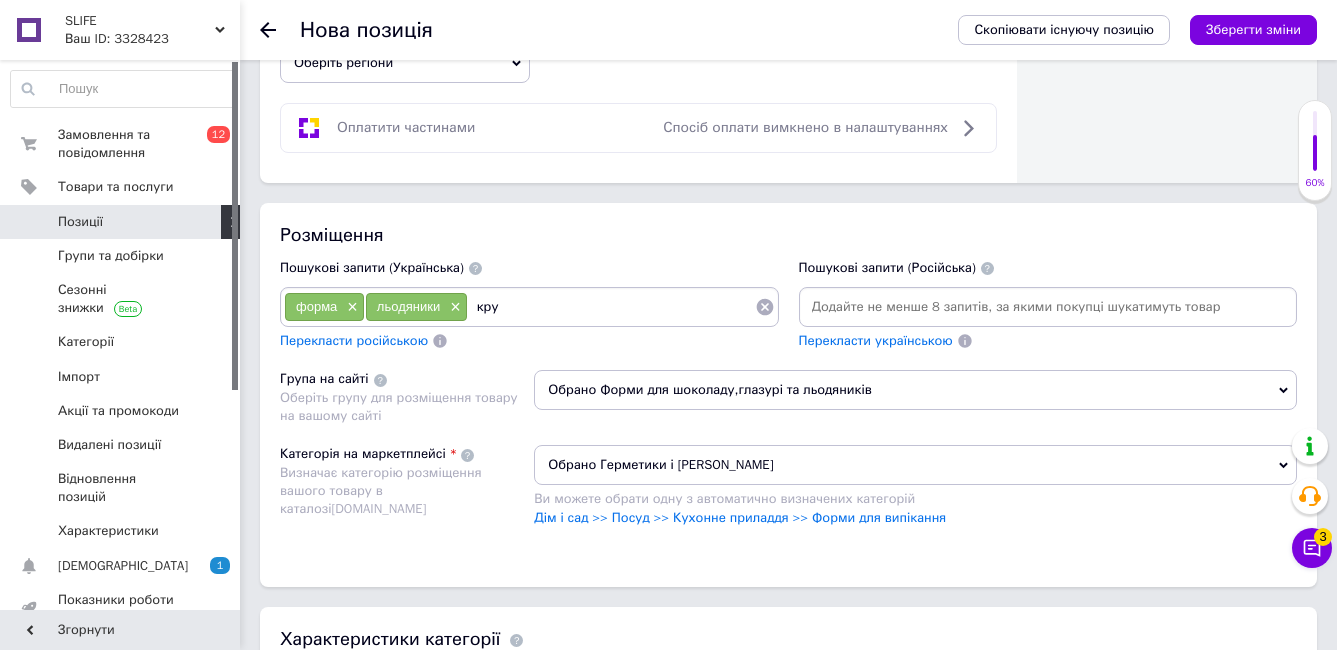 type on "круг" 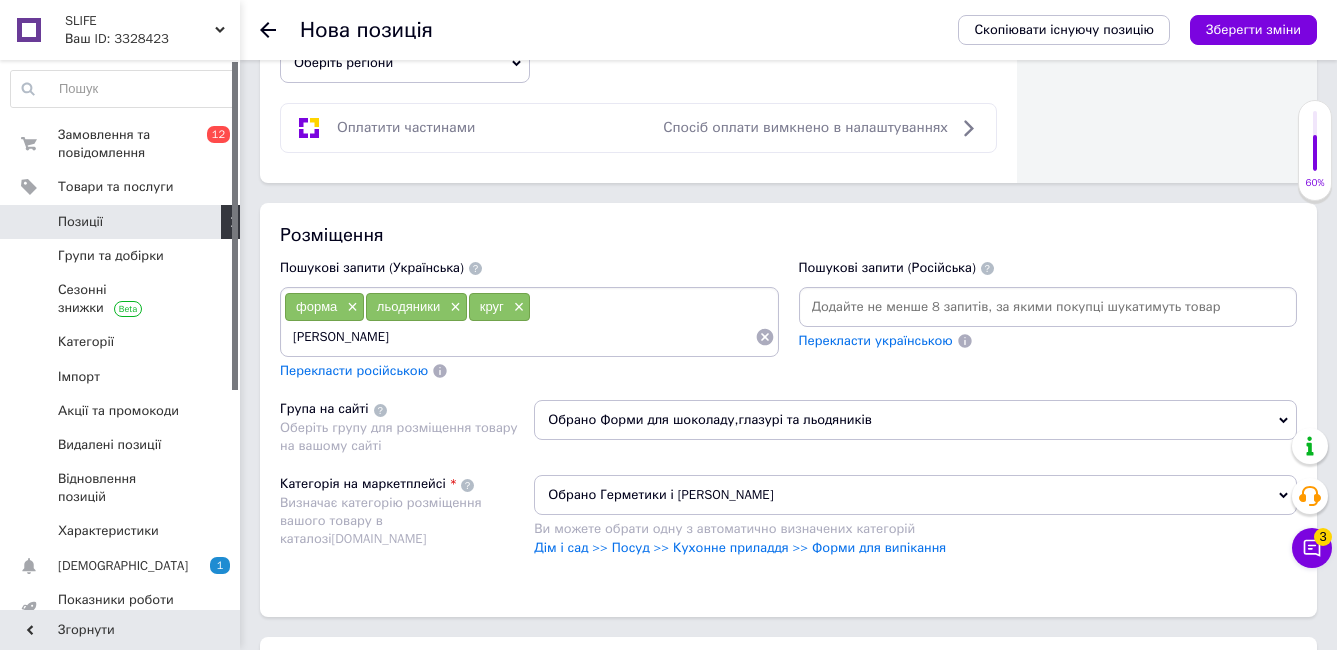 type on "[PERSON_NAME]" 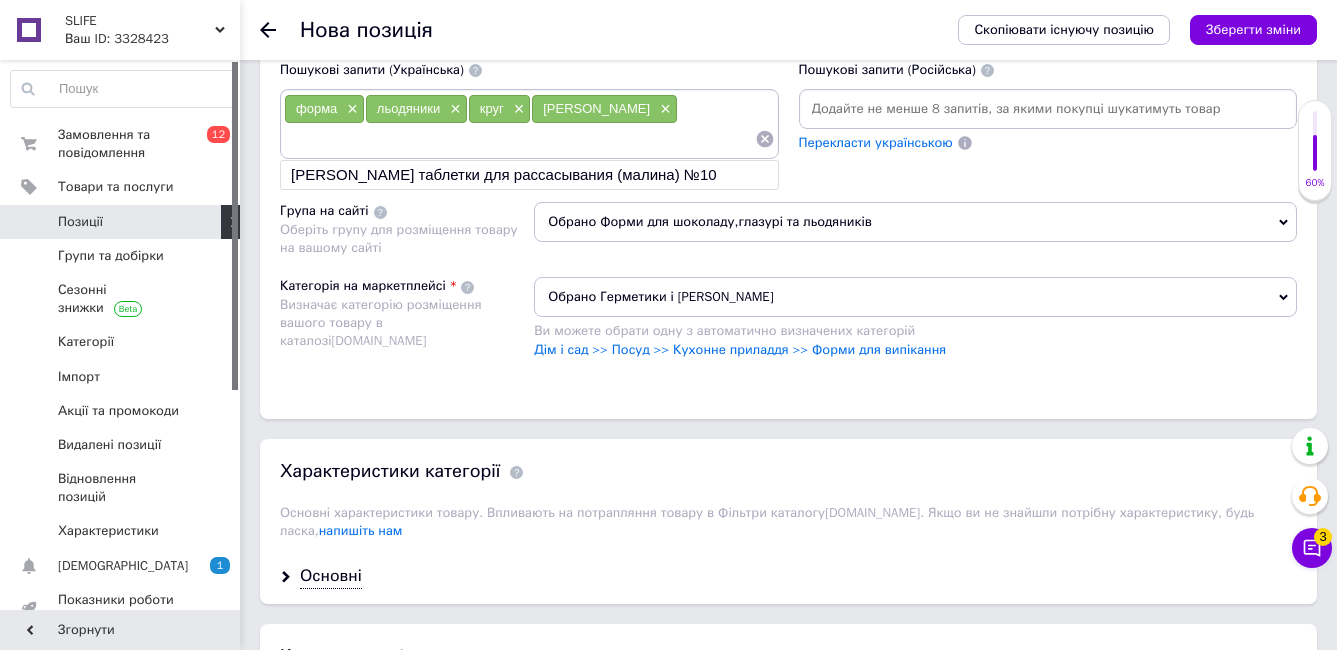 scroll, scrollTop: 1458, scrollLeft: 0, axis: vertical 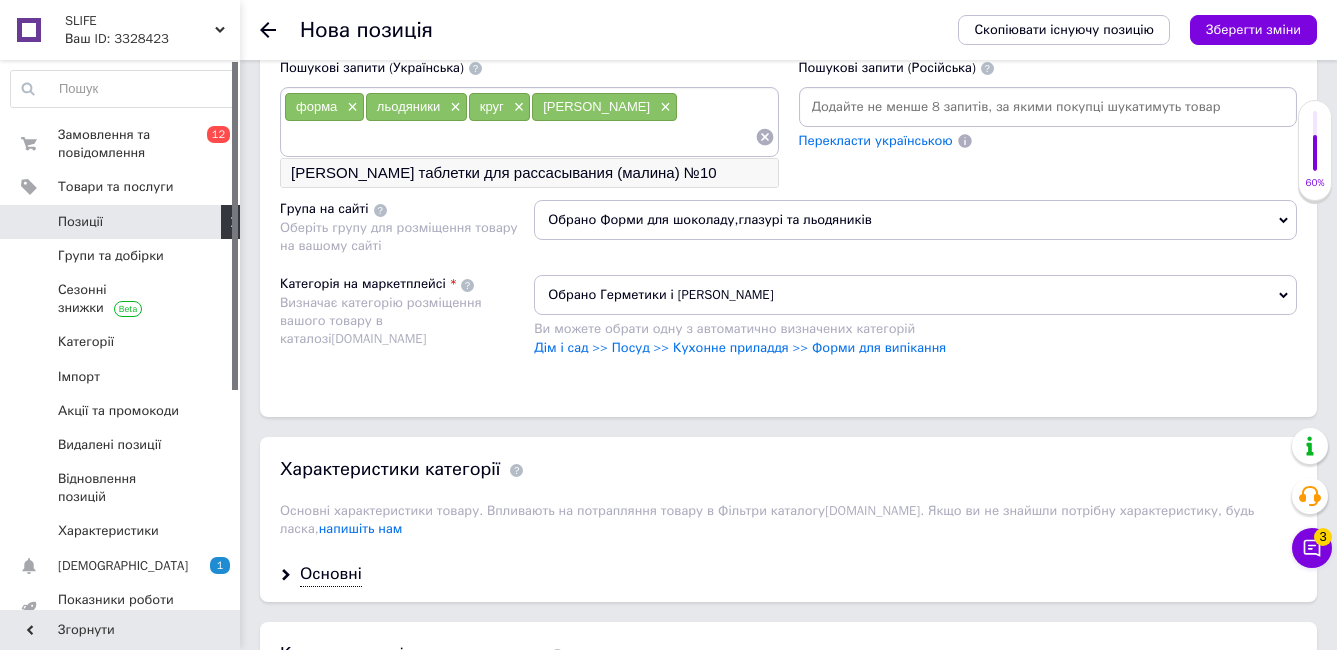 click on "[PERSON_NAME] таблетки для рассасывания (малина) №10" at bounding box center [529, 173] 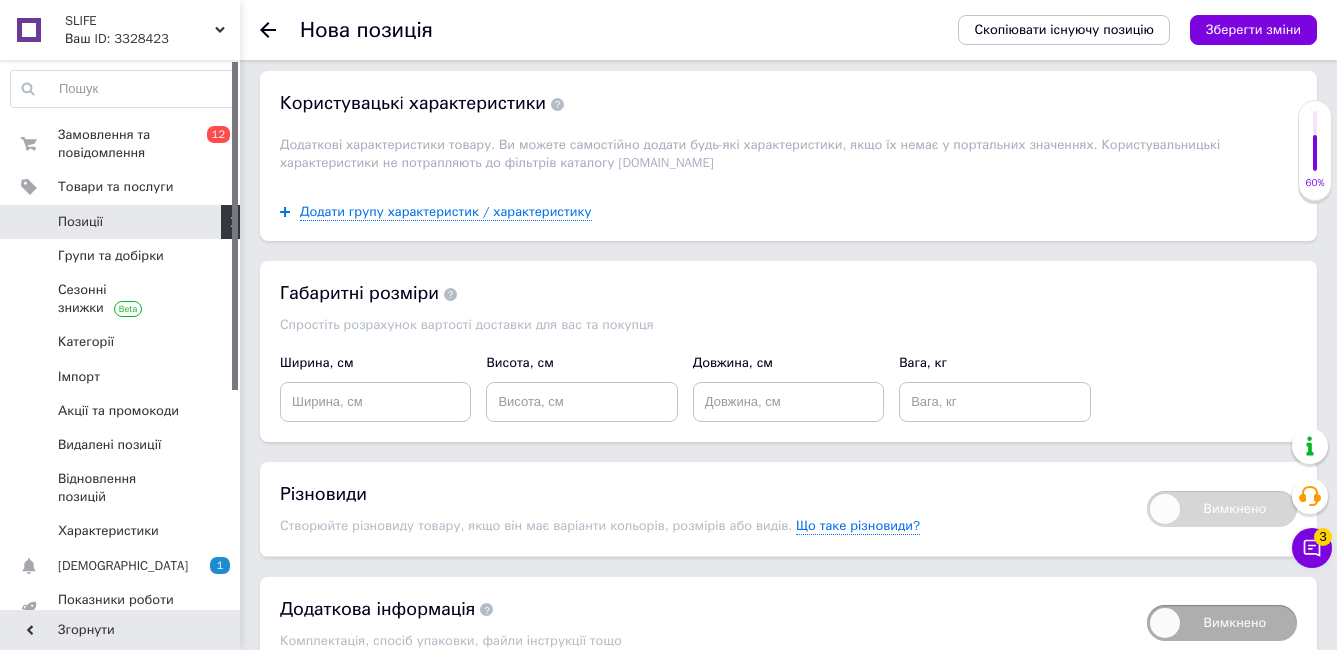 scroll, scrollTop: 2119, scrollLeft: 0, axis: vertical 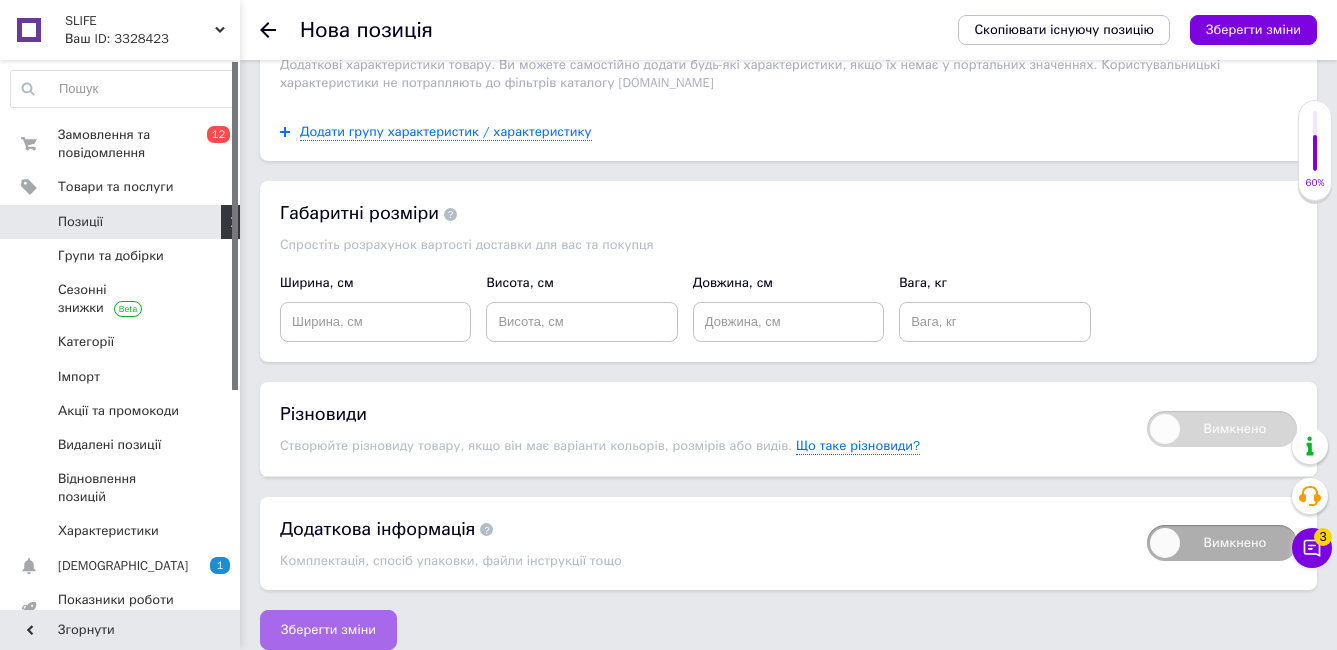 click on "Зберегти зміни" at bounding box center (328, 630) 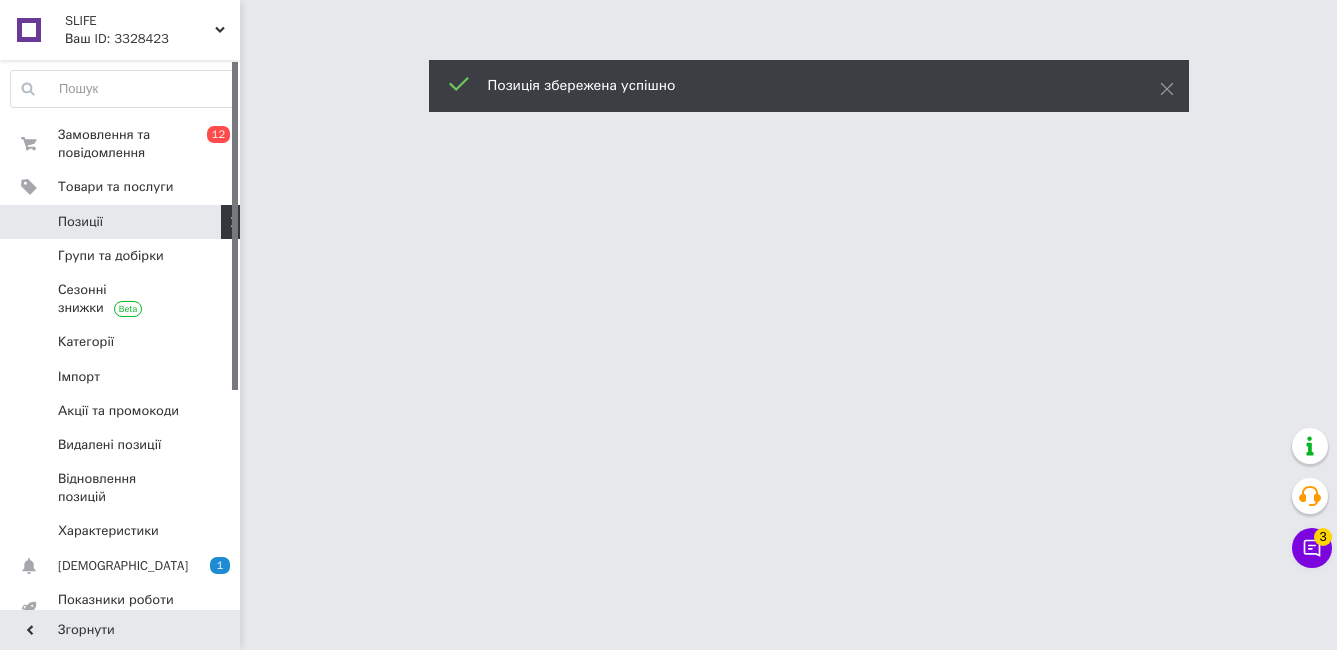 scroll, scrollTop: 0, scrollLeft: 0, axis: both 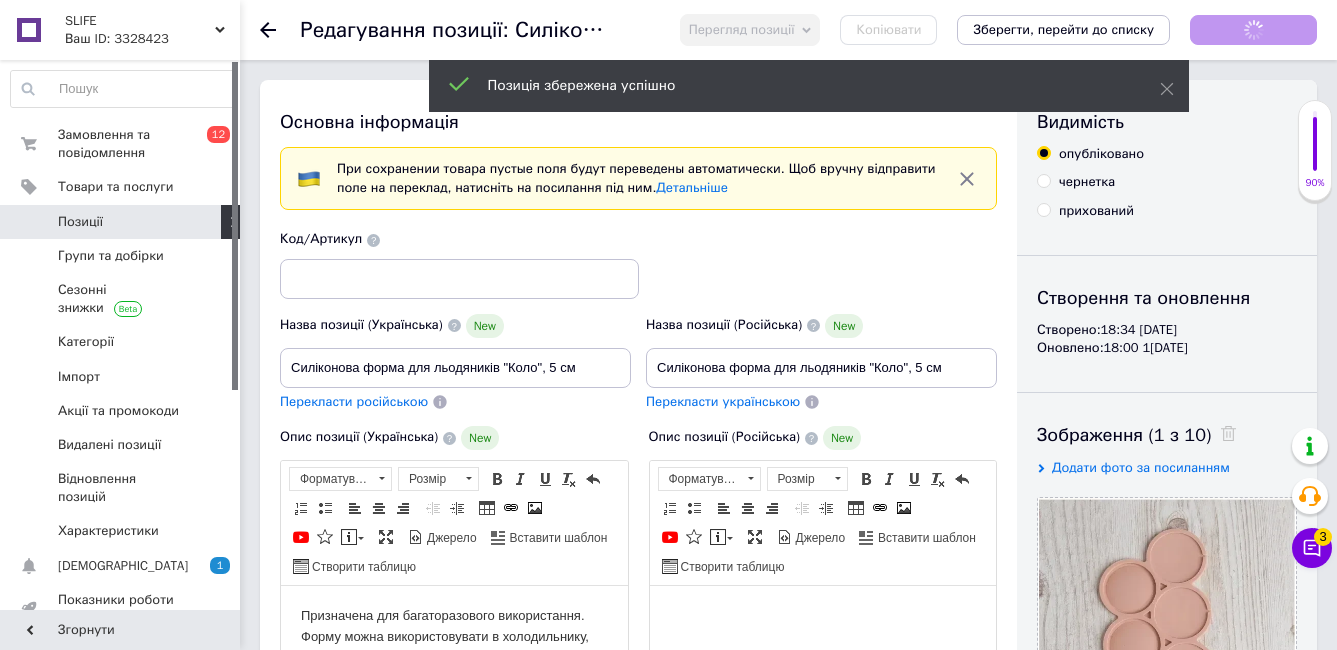 click on "Позиції" at bounding box center [80, 222] 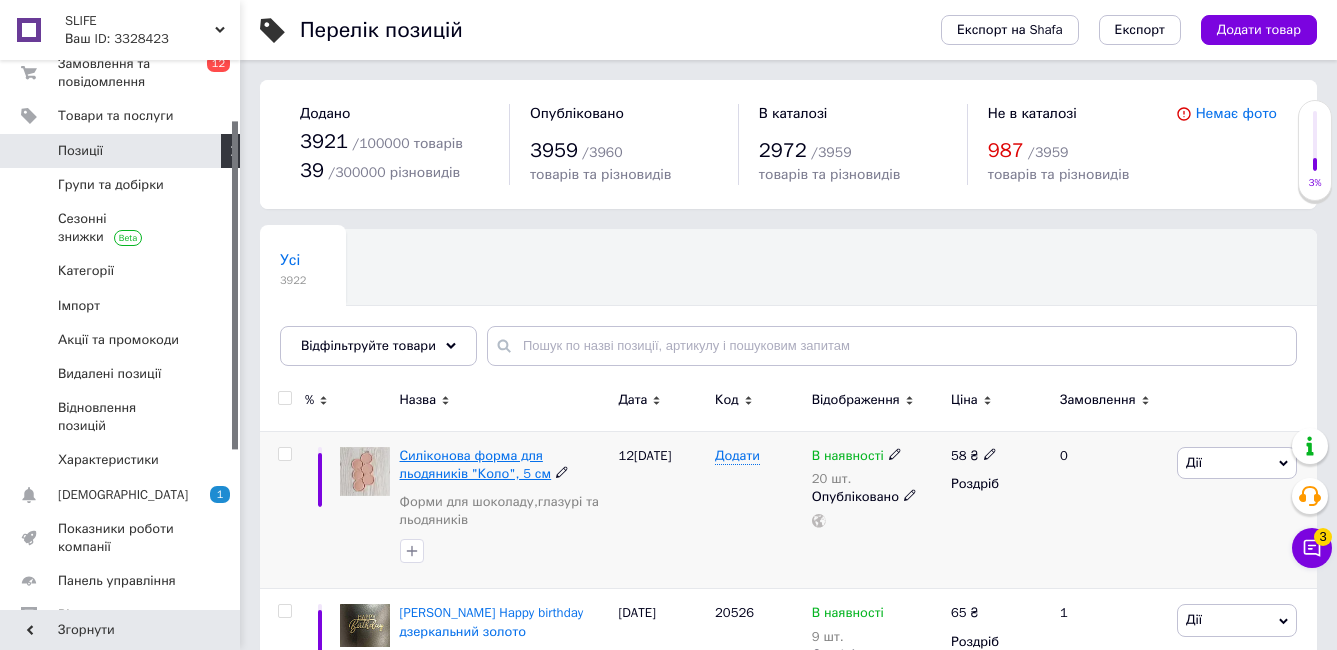 scroll, scrollTop: 100, scrollLeft: 0, axis: vertical 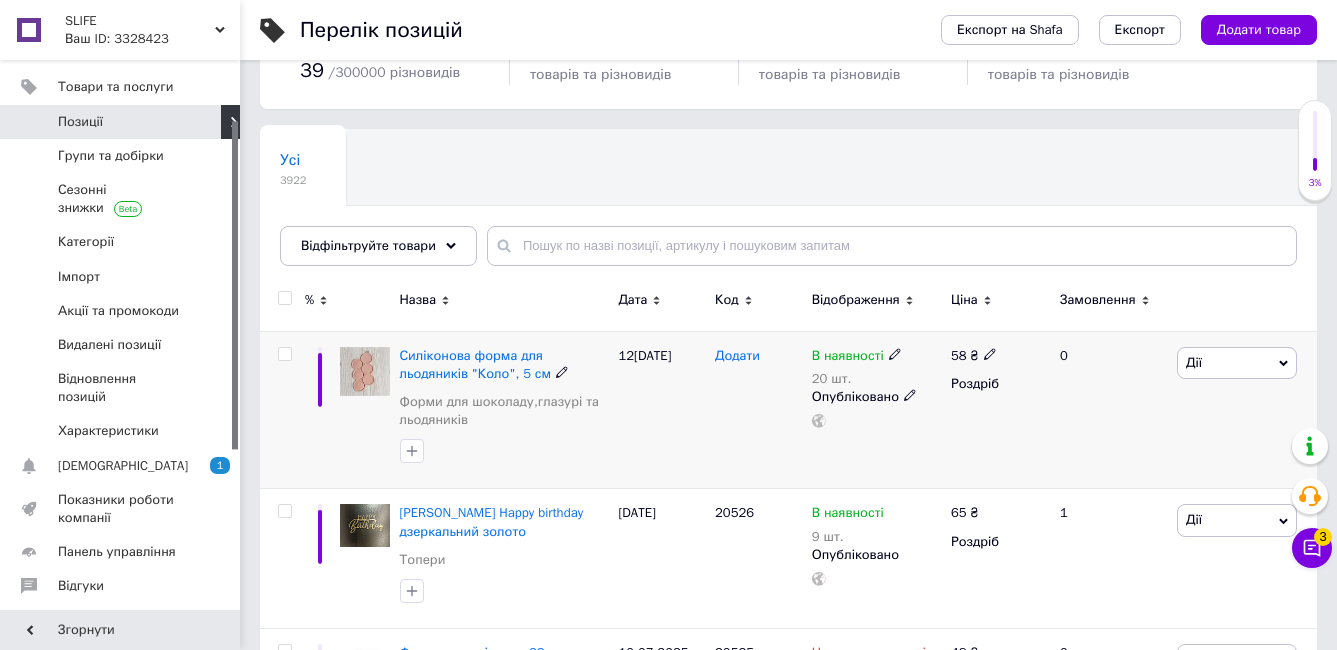 click on "Додати" at bounding box center (737, 356) 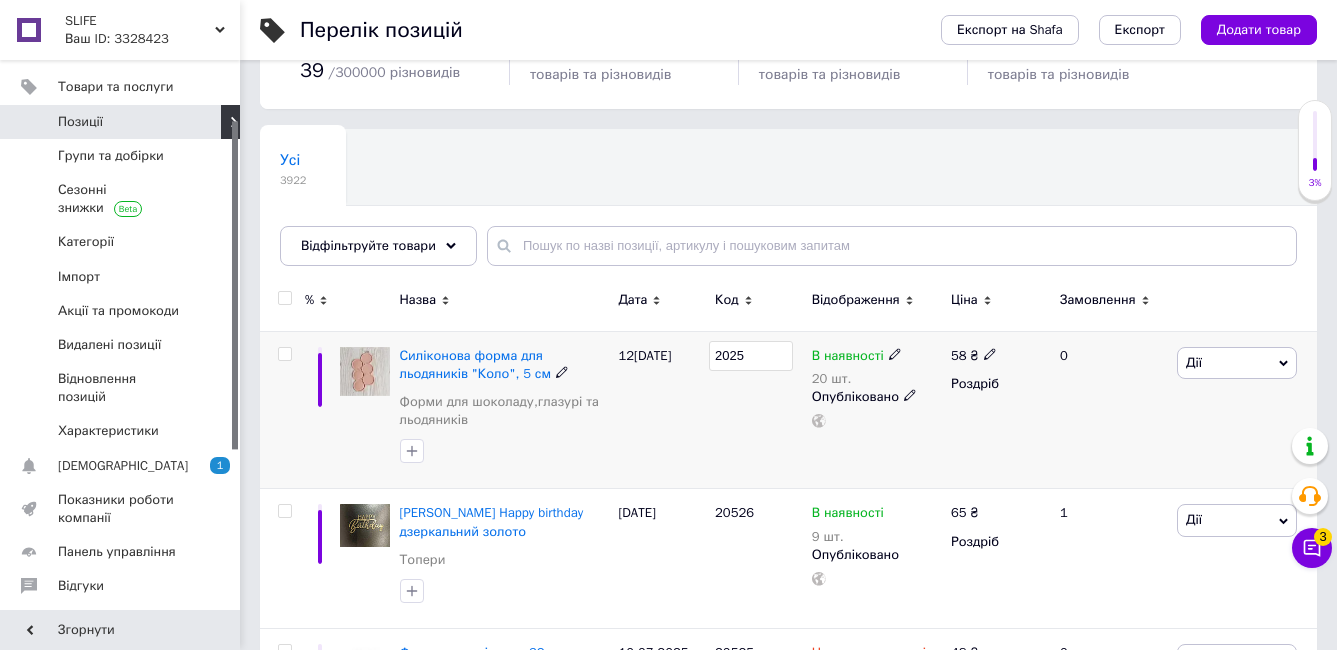 type on "20257" 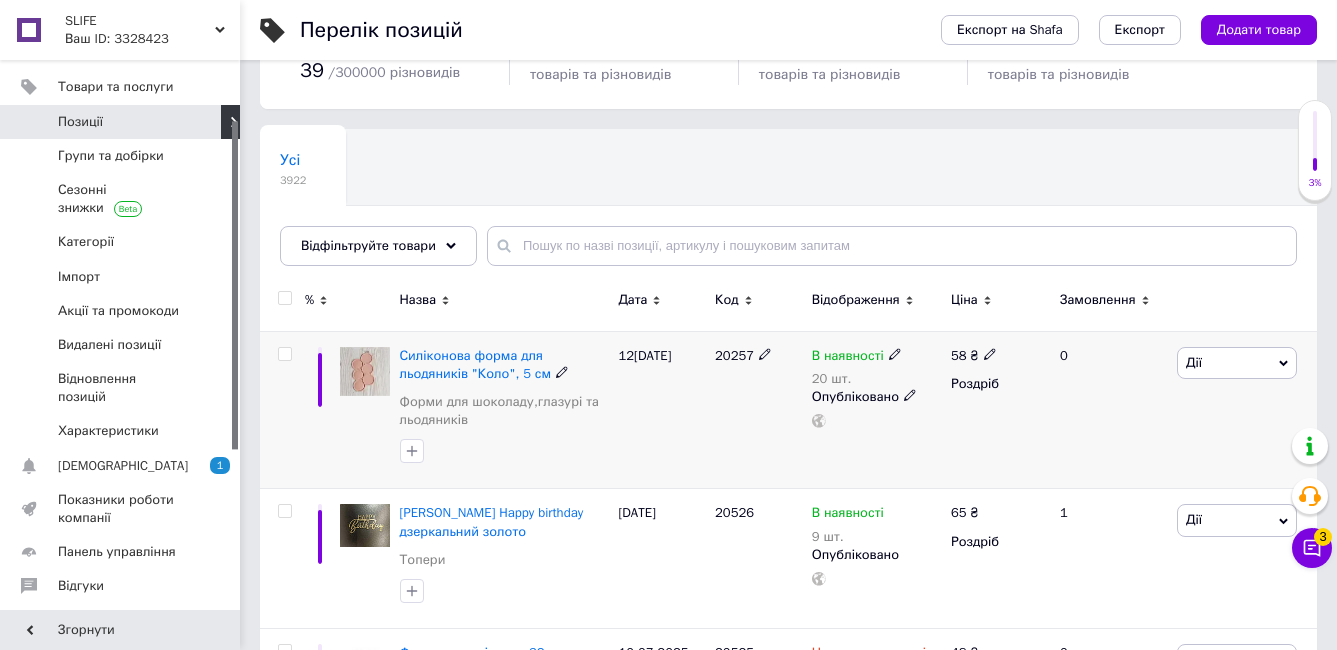 click on "12[DATE]" at bounding box center [661, 410] 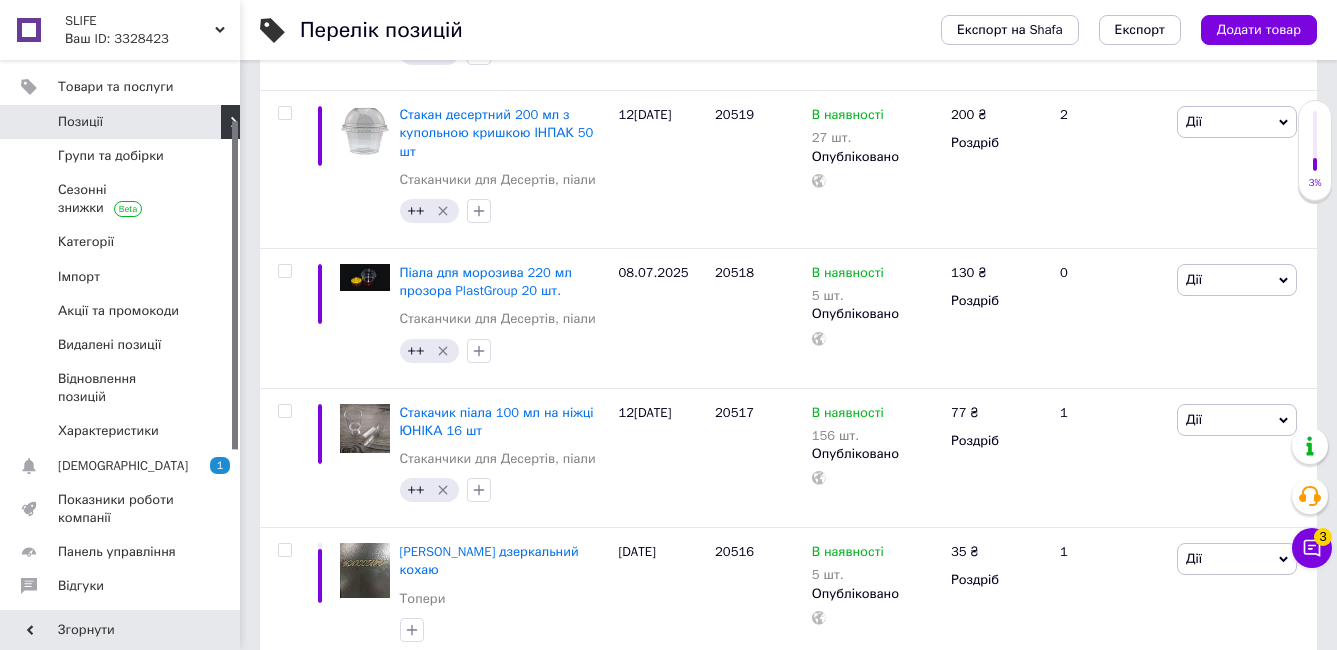 scroll, scrollTop: 1900, scrollLeft: 0, axis: vertical 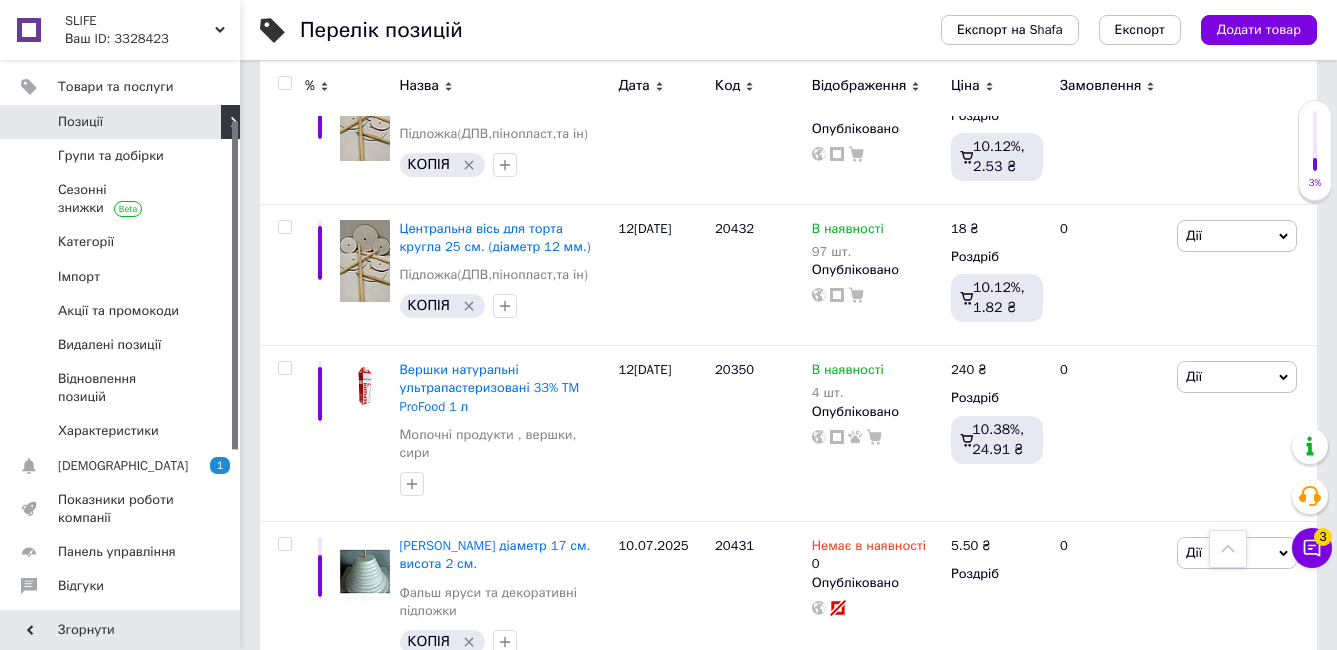 click on "Позиції" at bounding box center (123, 122) 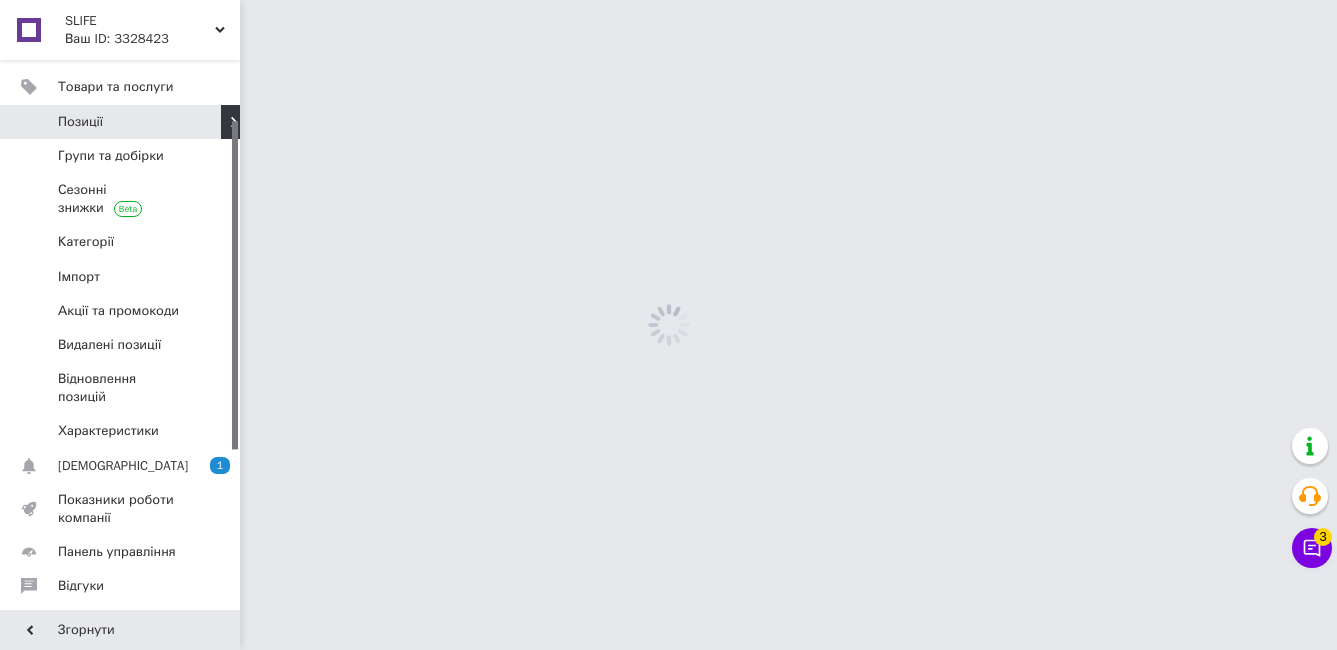 scroll, scrollTop: 0, scrollLeft: 0, axis: both 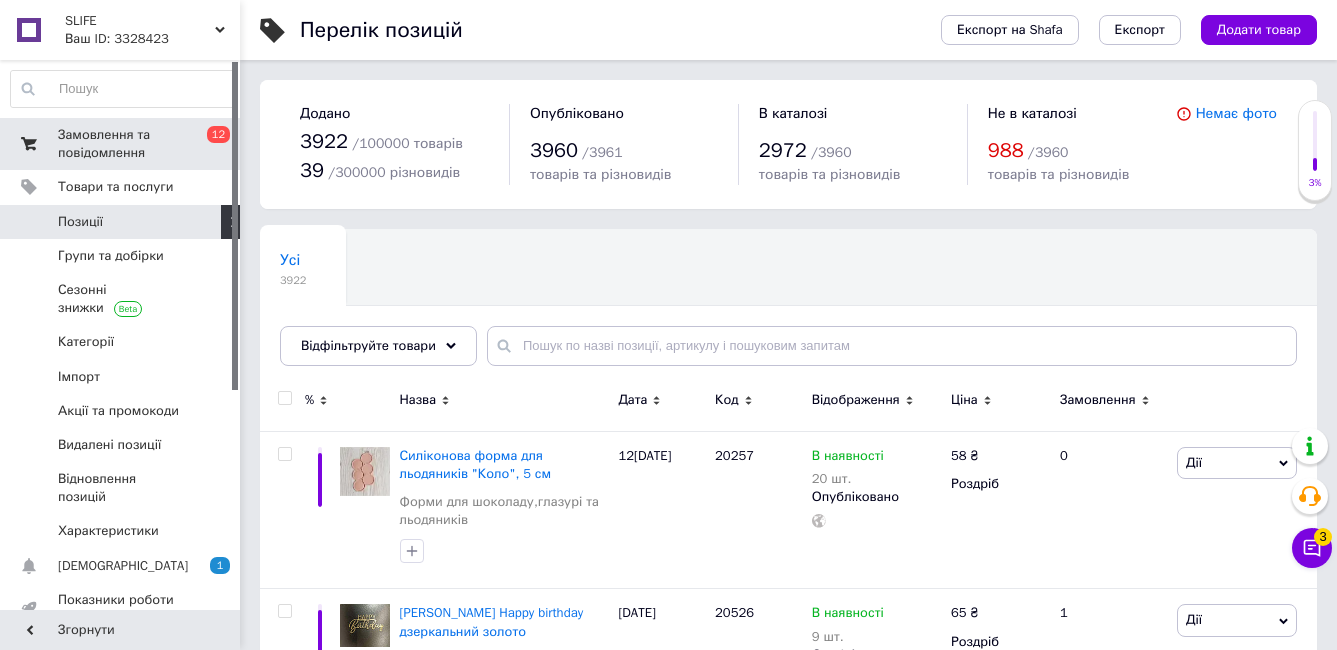 click on "Замовлення та повідомлення" at bounding box center (121, 144) 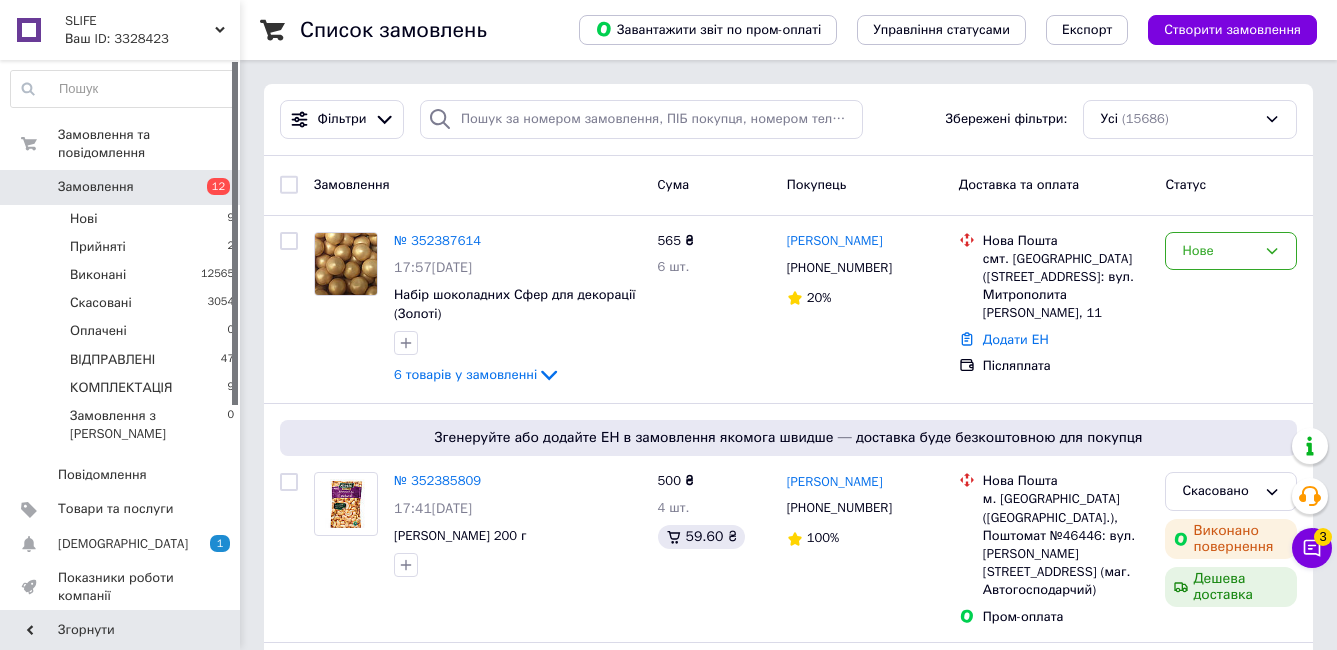 scroll, scrollTop: 9384, scrollLeft: 0, axis: vertical 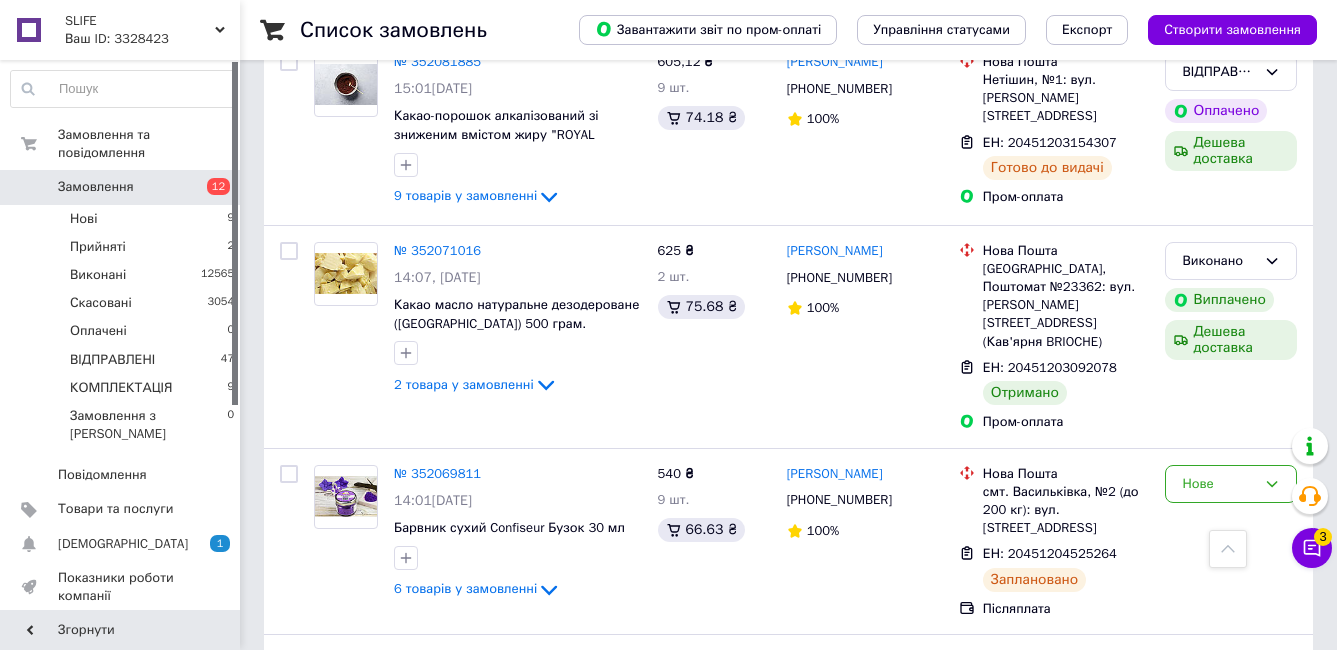click on "2" at bounding box center (327, 1091) 